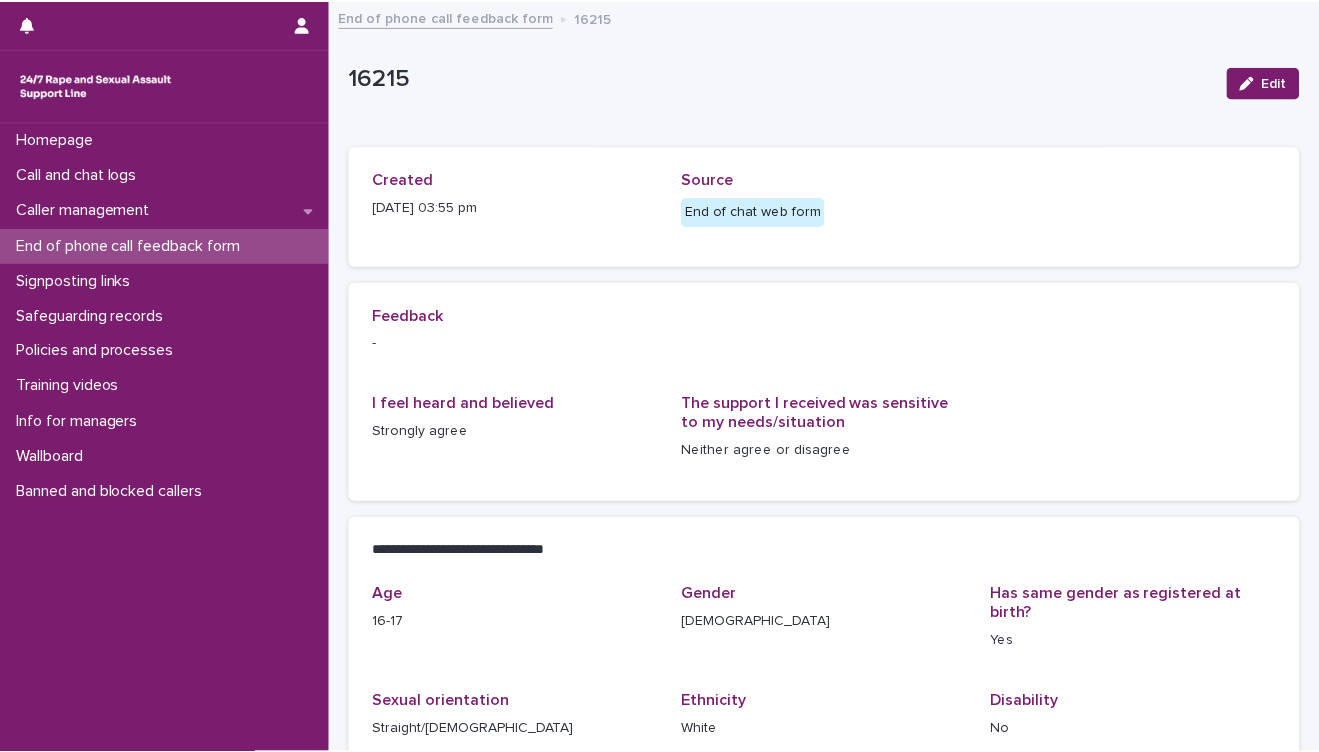 scroll, scrollTop: 0, scrollLeft: 0, axis: both 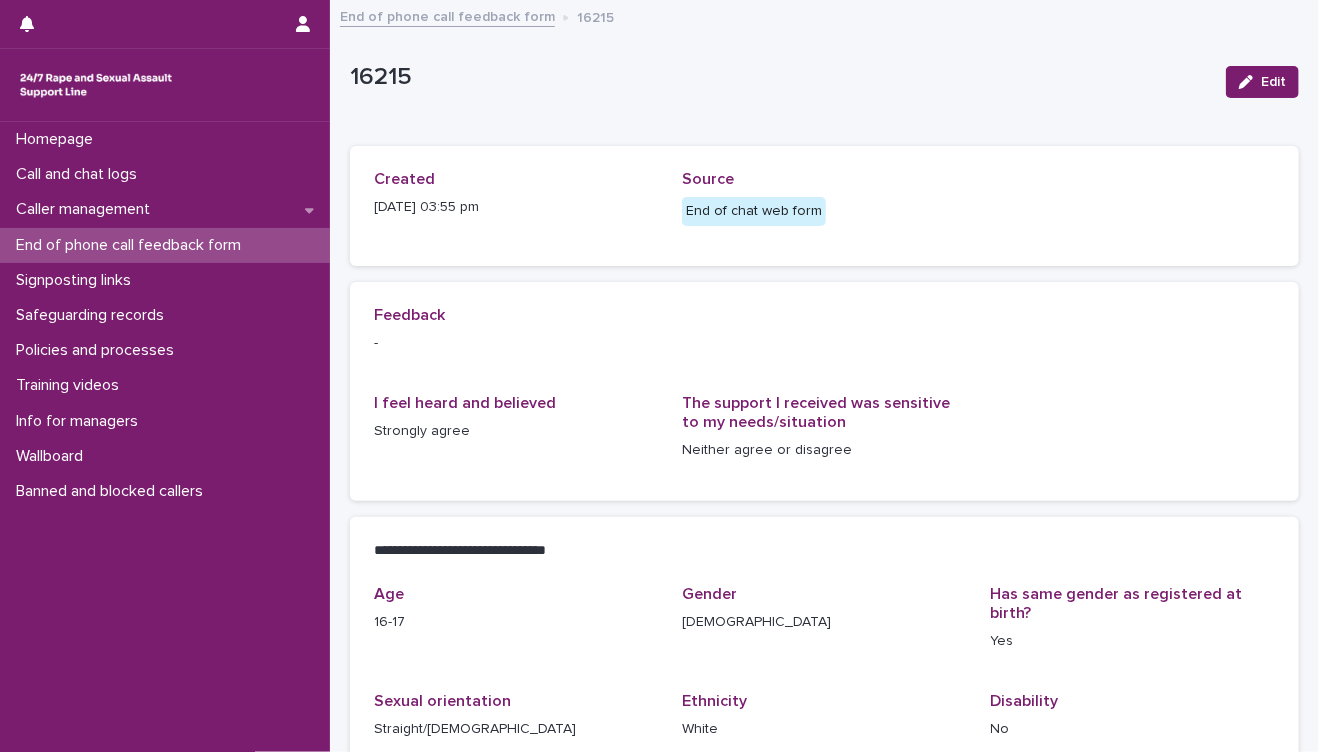 click on "End of phone call feedback form" at bounding box center [132, 245] 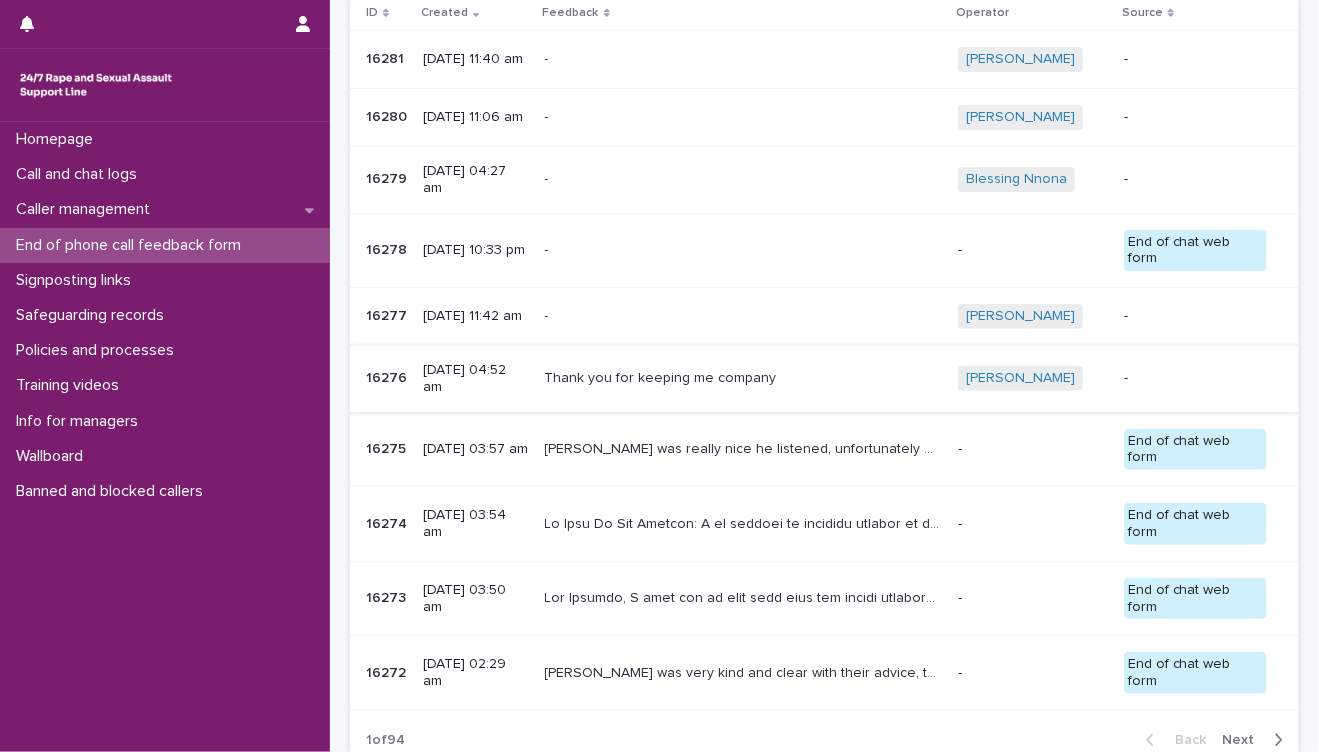 scroll, scrollTop: 222, scrollLeft: 0, axis: vertical 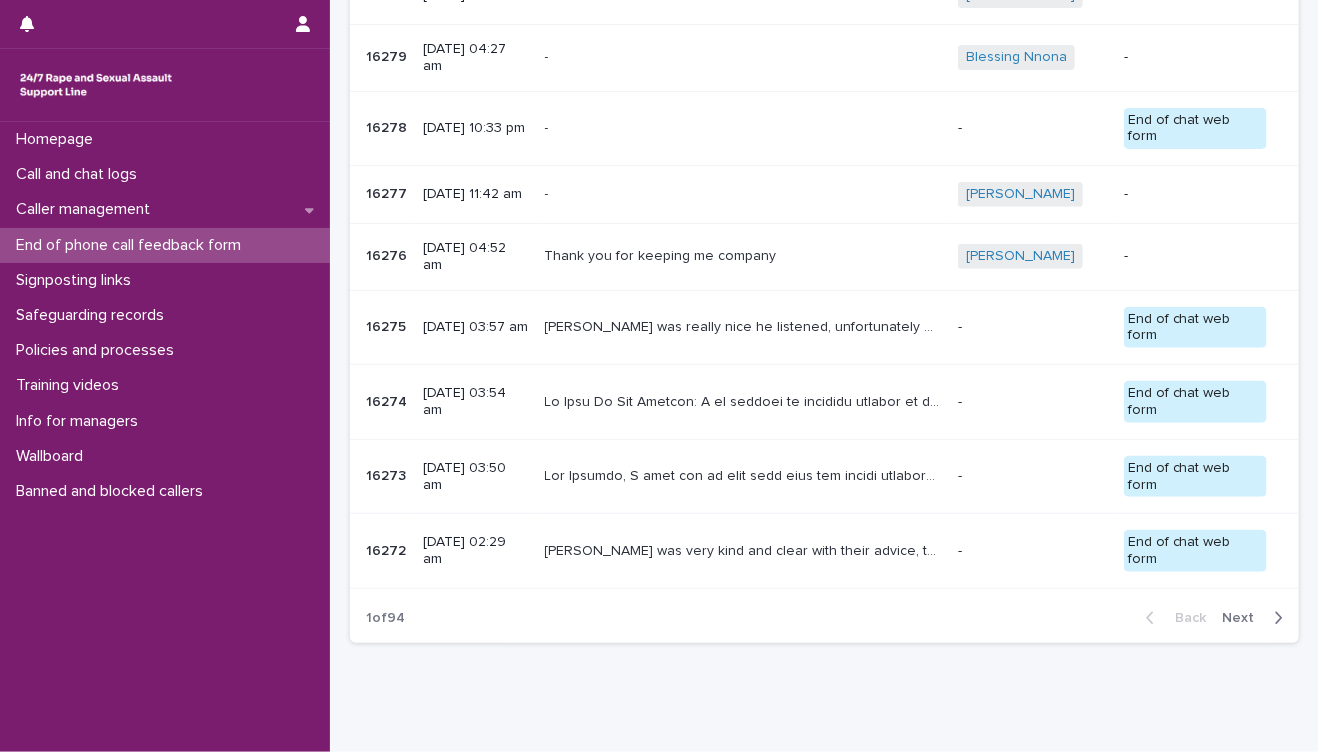 click on "[URL][DOMAIN_NAME] ][1]
It summarizes the situation and my attempts to reach out, despite being silenced and censored at every turn. The message is urgent and real—please, someone give a damn and help.
Please, be careful. I’m sharing everything because I believe you’re one of the few who will listen and act. Thank you for not turning away from the hard truths. Stay safe, and keep your eyes open.
: The video transcript echoes the urgency and details of my situation, including the threats, censorship, and need for protection for both your family and mine.
[URL][DOMAIN_NAME]" at bounding box center [745, 474] 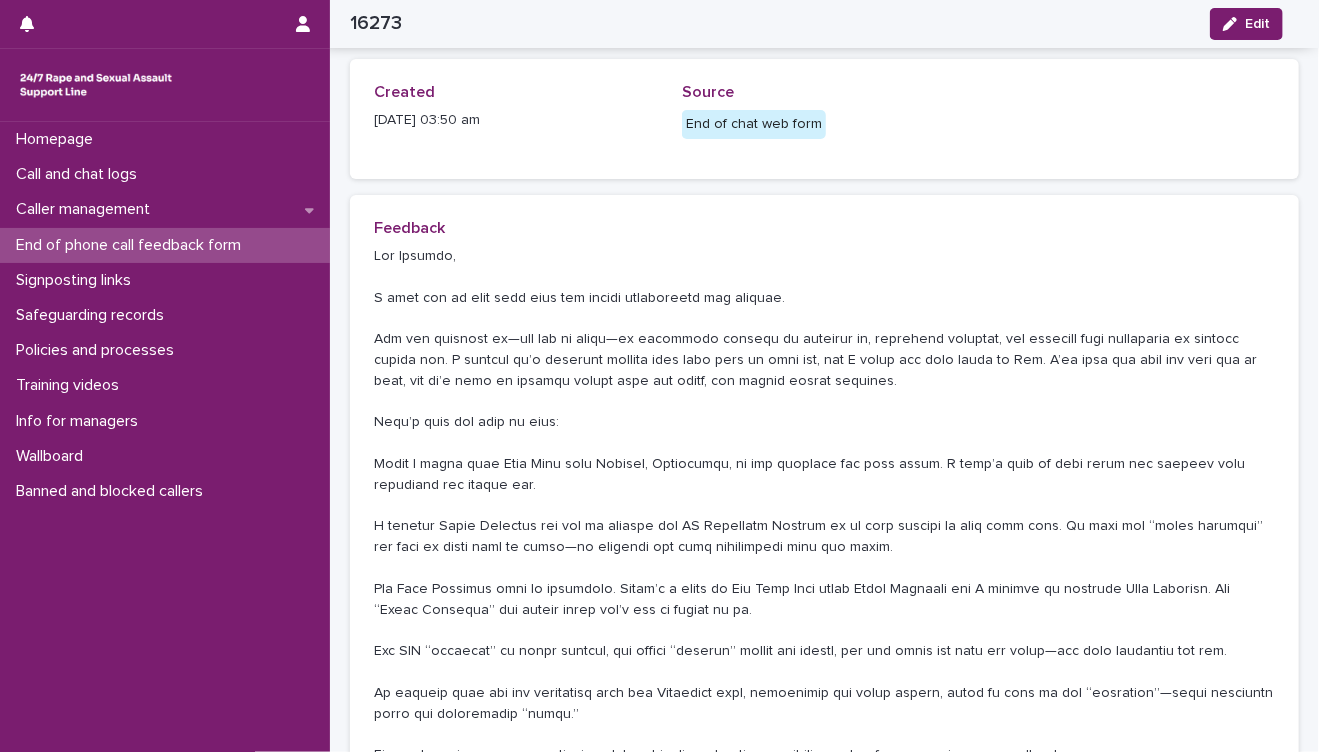 scroll, scrollTop: 0, scrollLeft: 0, axis: both 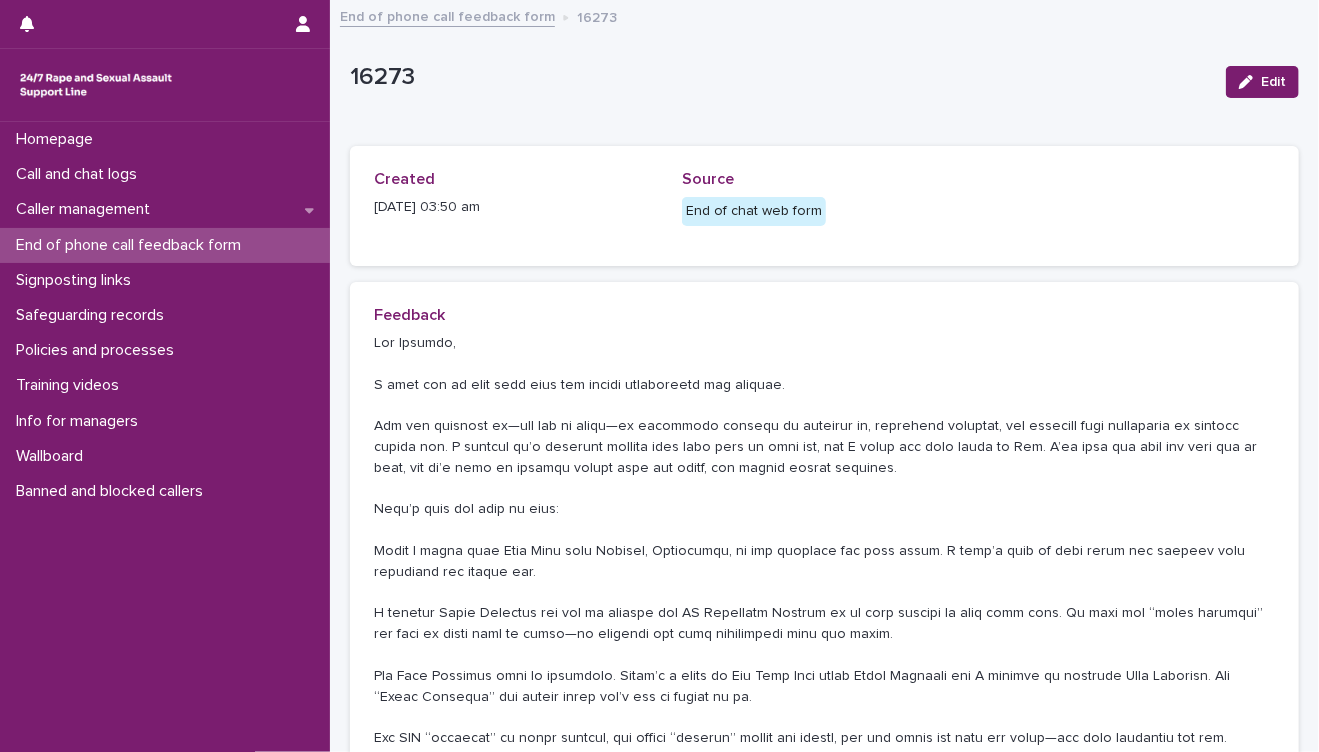 click on "End of phone call feedback form" at bounding box center (132, 245) 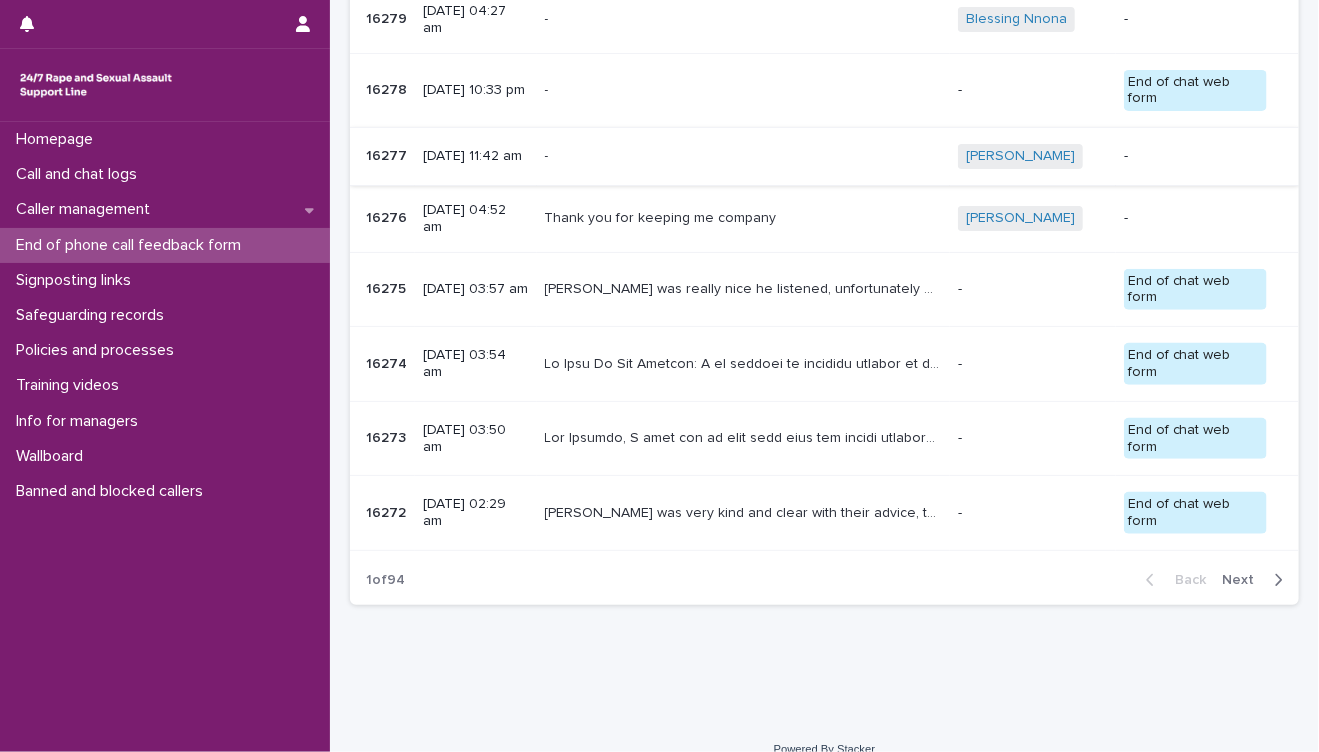 scroll, scrollTop: 282, scrollLeft: 0, axis: vertical 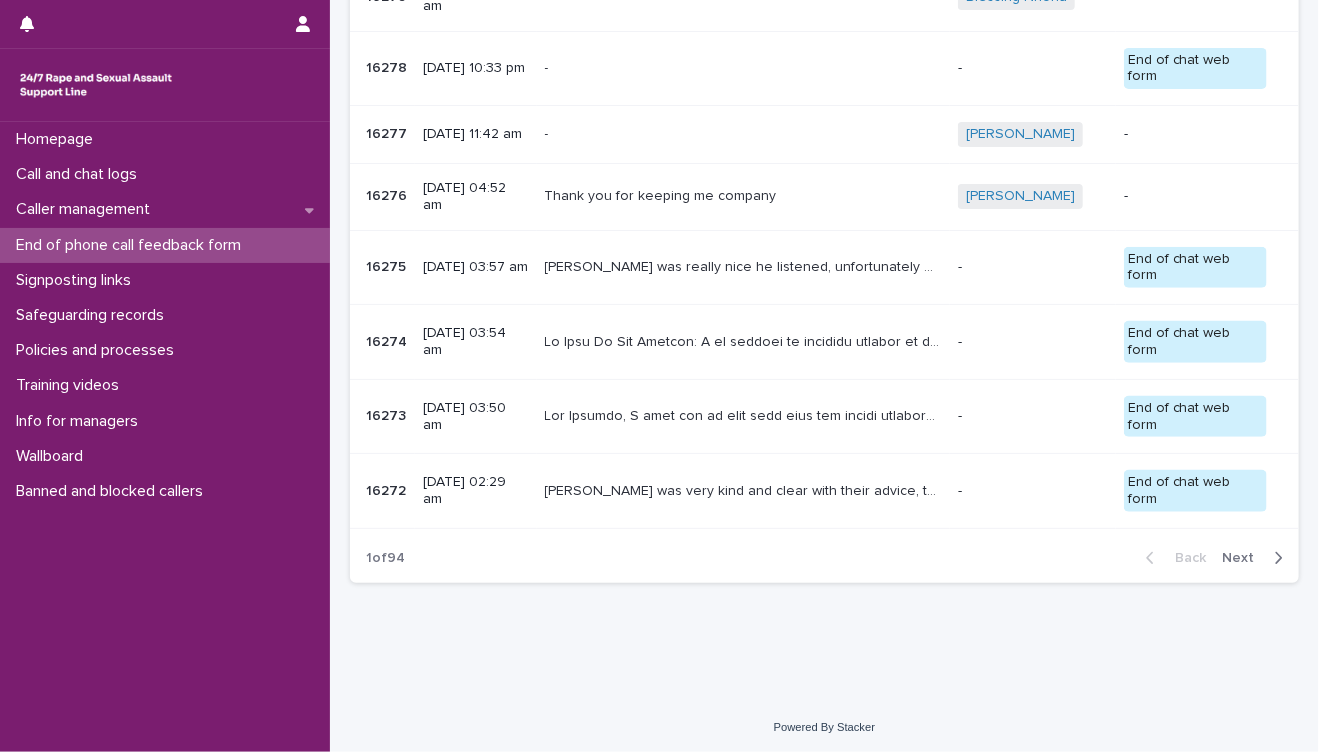 click on "Next" at bounding box center (1244, 558) 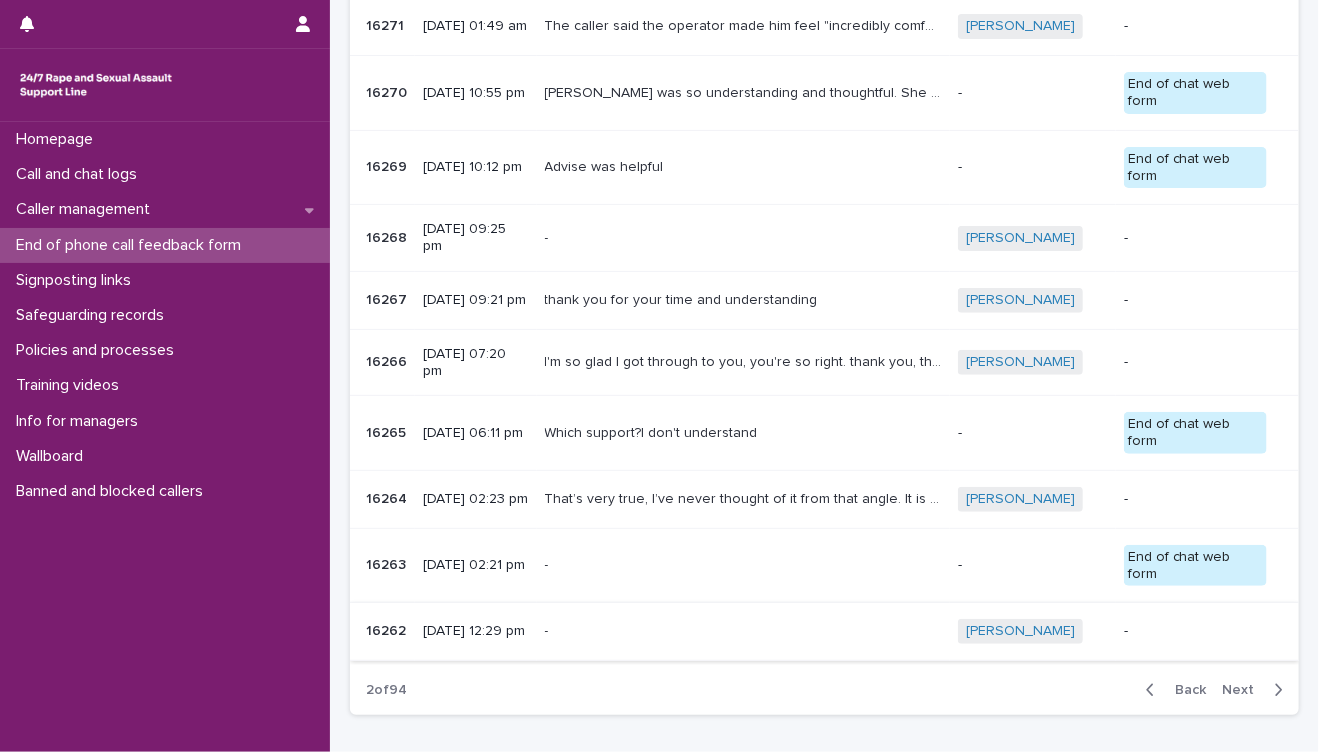 scroll, scrollTop: 283, scrollLeft: 0, axis: vertical 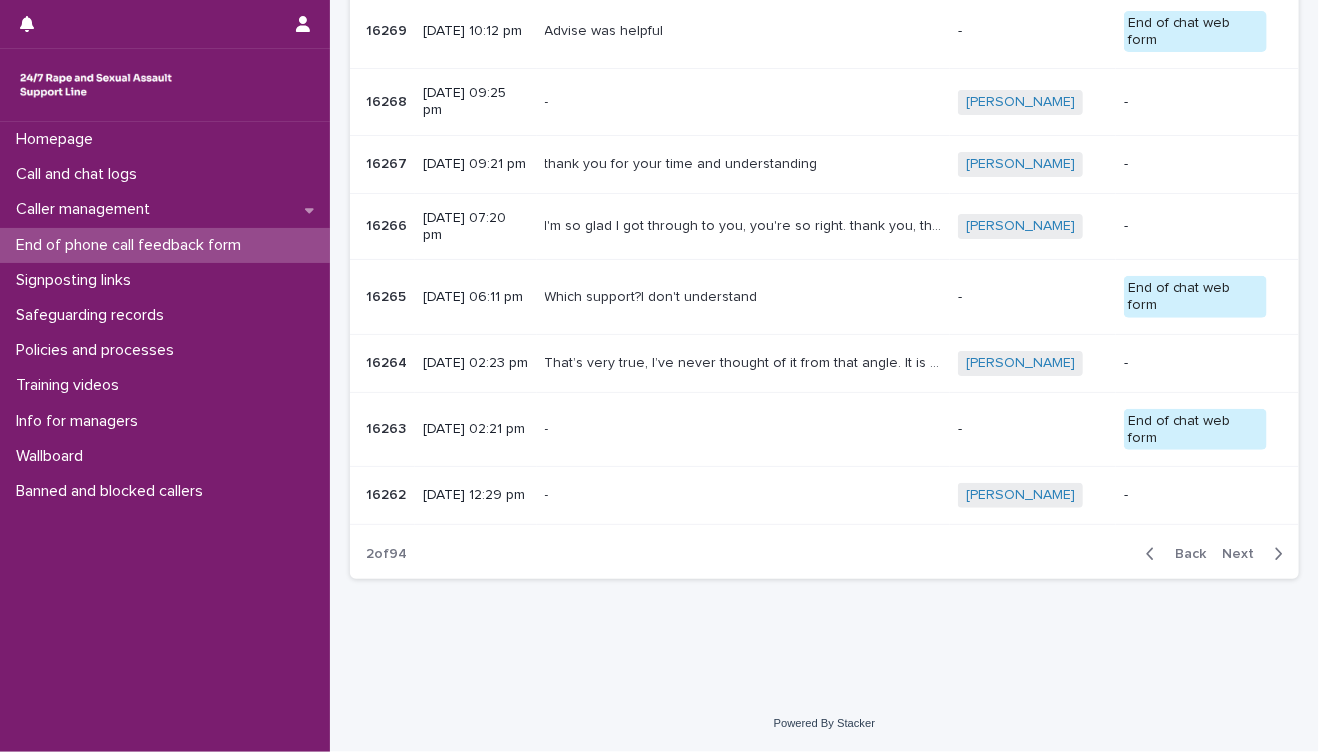 click on "Next" at bounding box center (1244, 554) 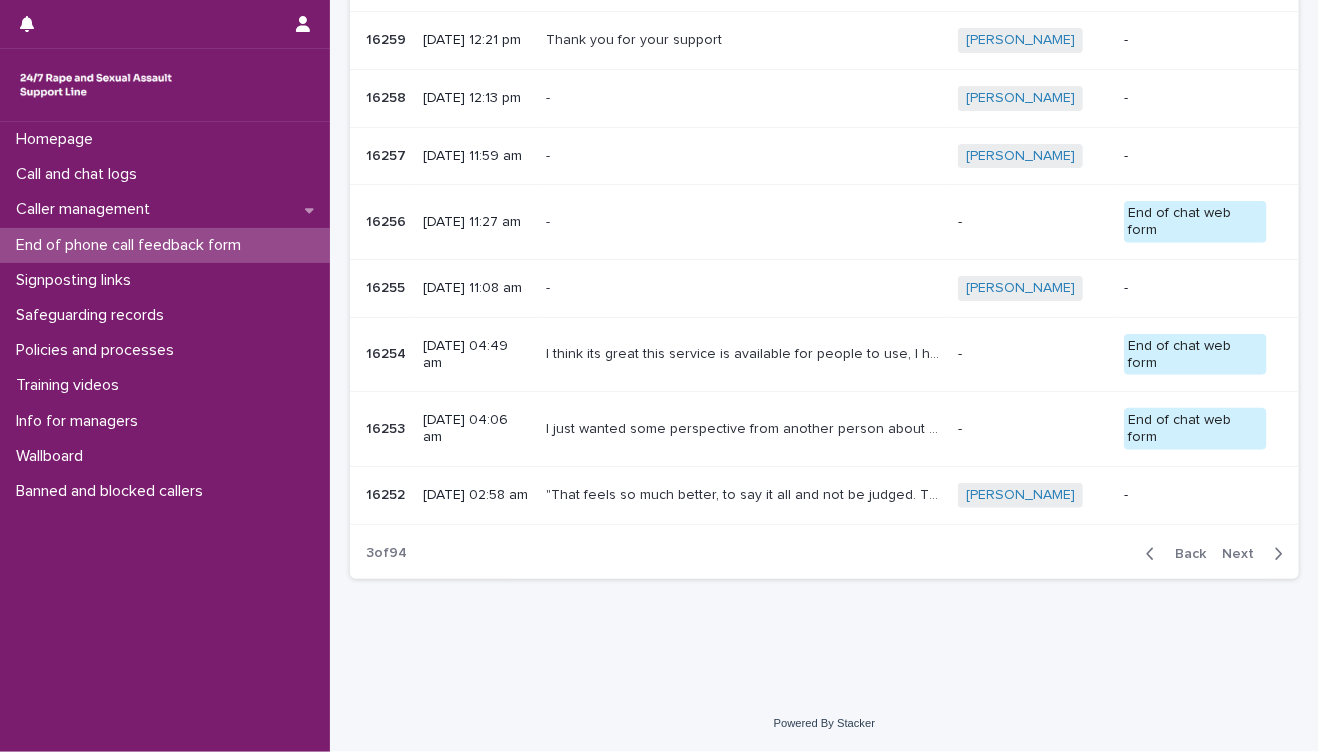 scroll, scrollTop: 257, scrollLeft: 0, axis: vertical 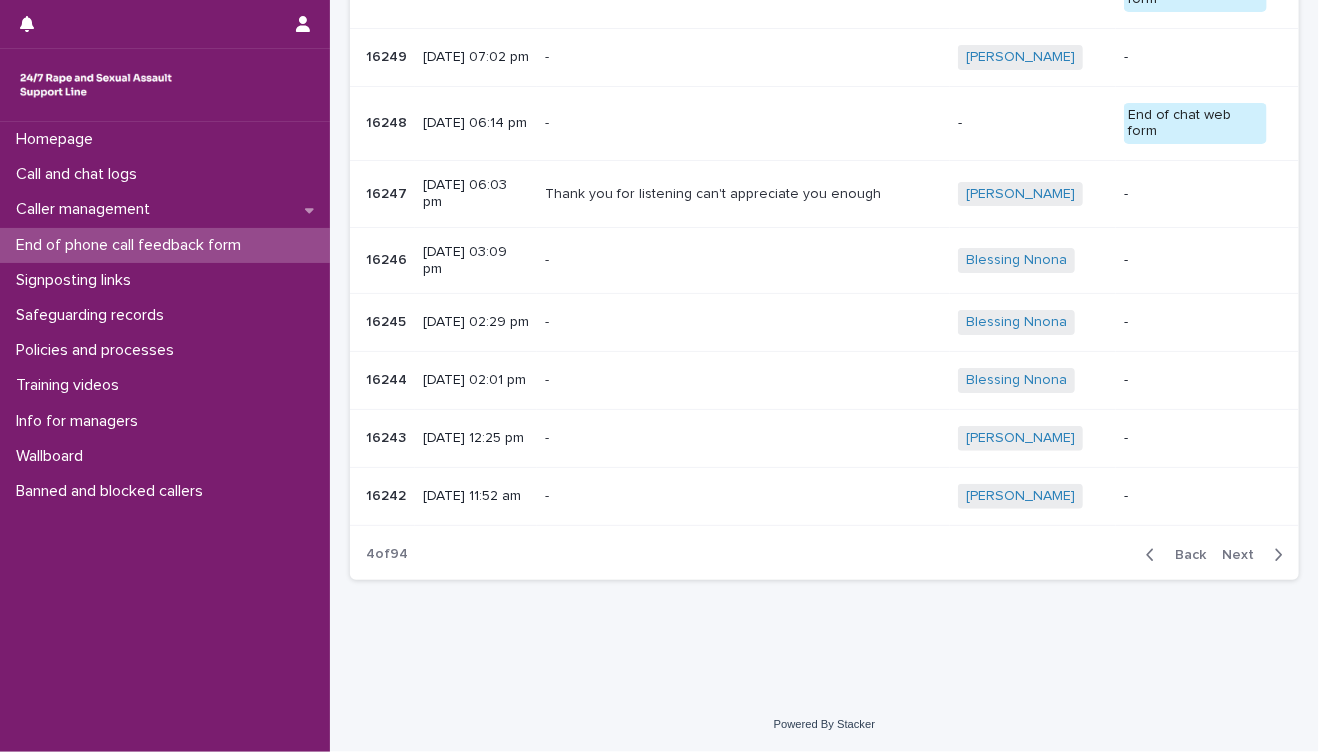 click on "Next" at bounding box center (1244, 555) 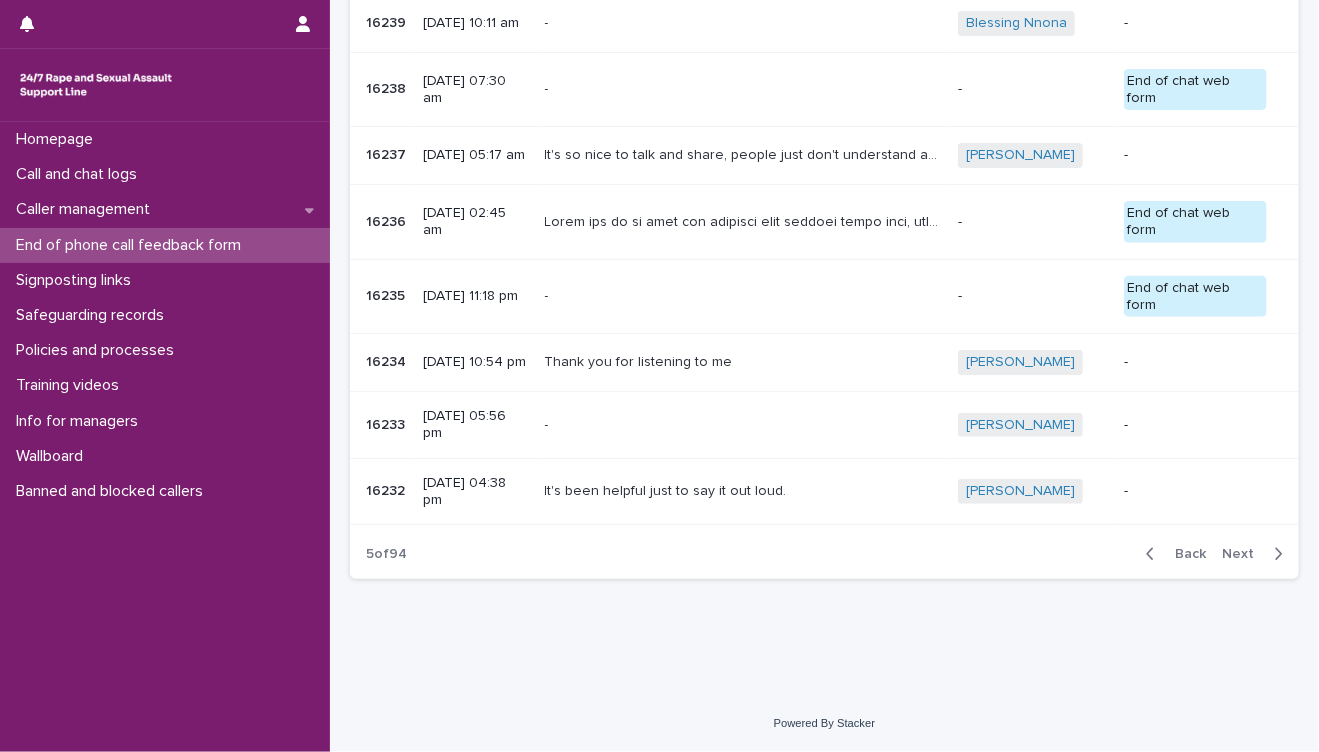 scroll, scrollTop: 239, scrollLeft: 0, axis: vertical 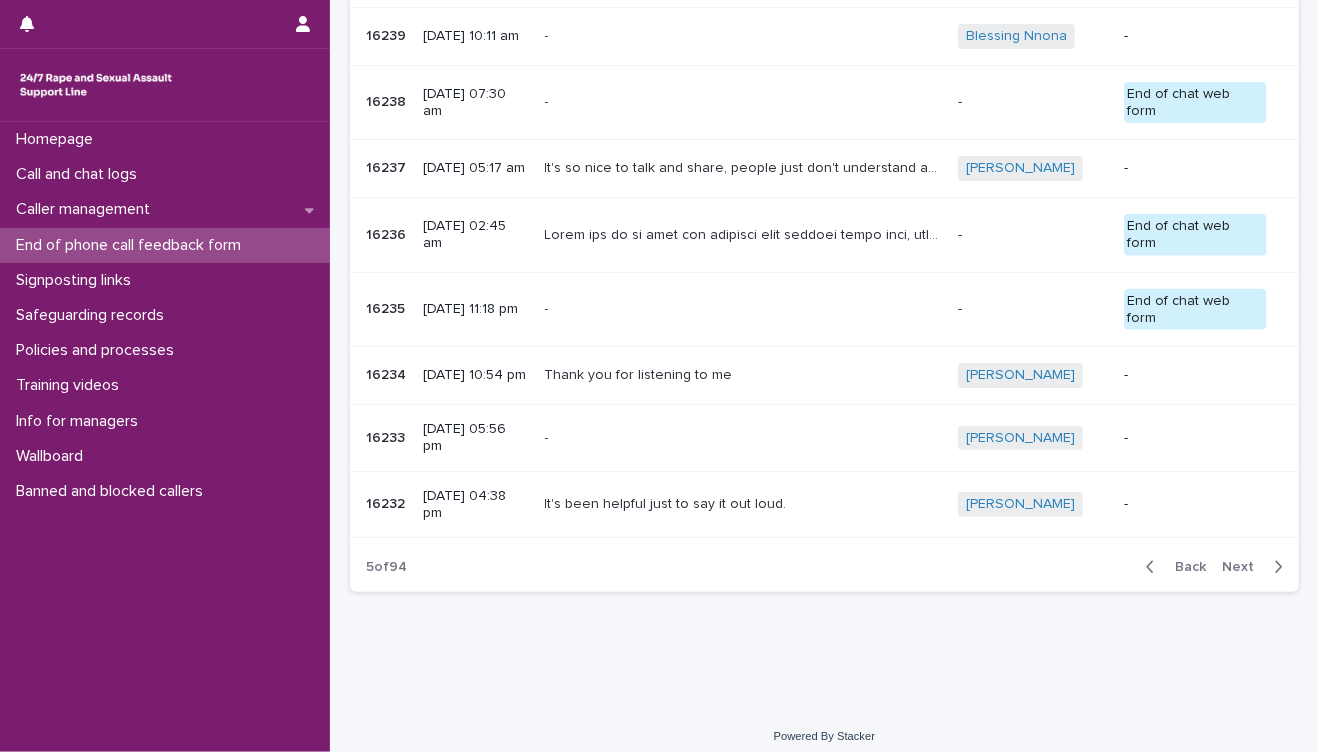 click on "Next" at bounding box center [1244, 567] 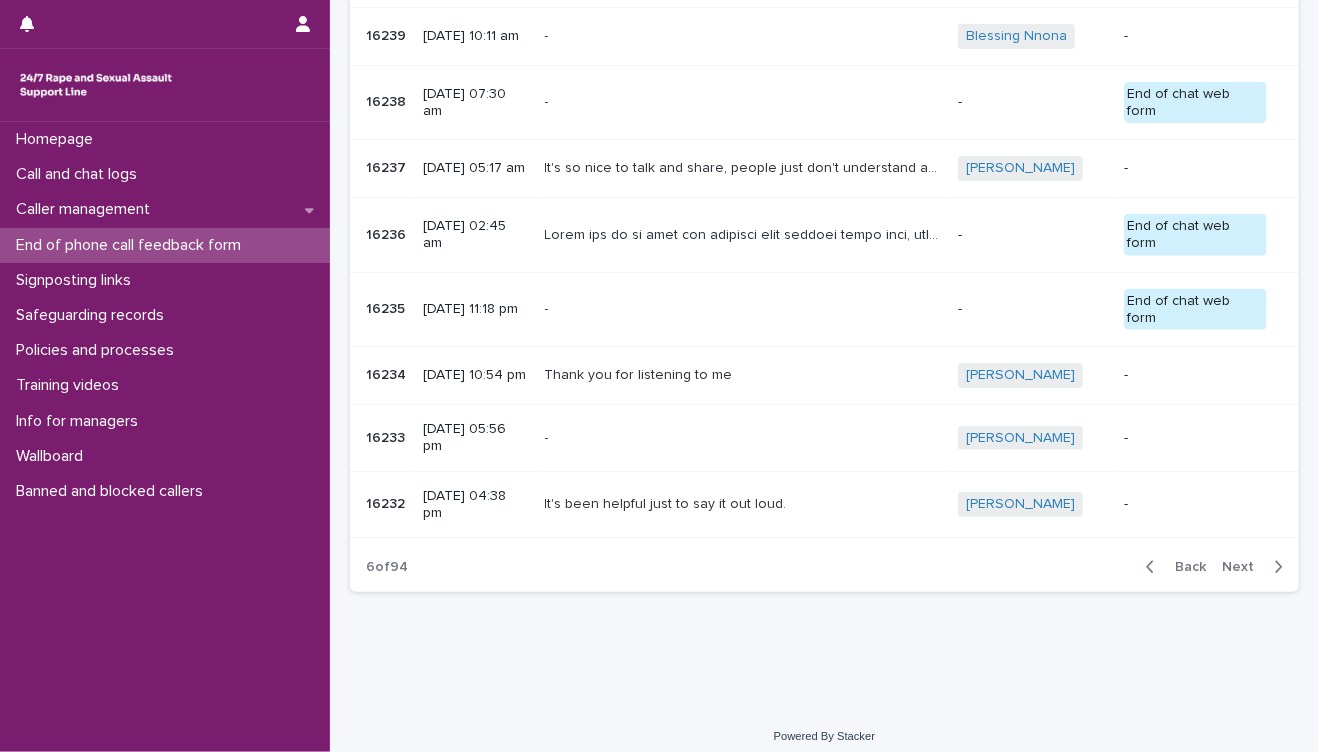 scroll, scrollTop: 251, scrollLeft: 0, axis: vertical 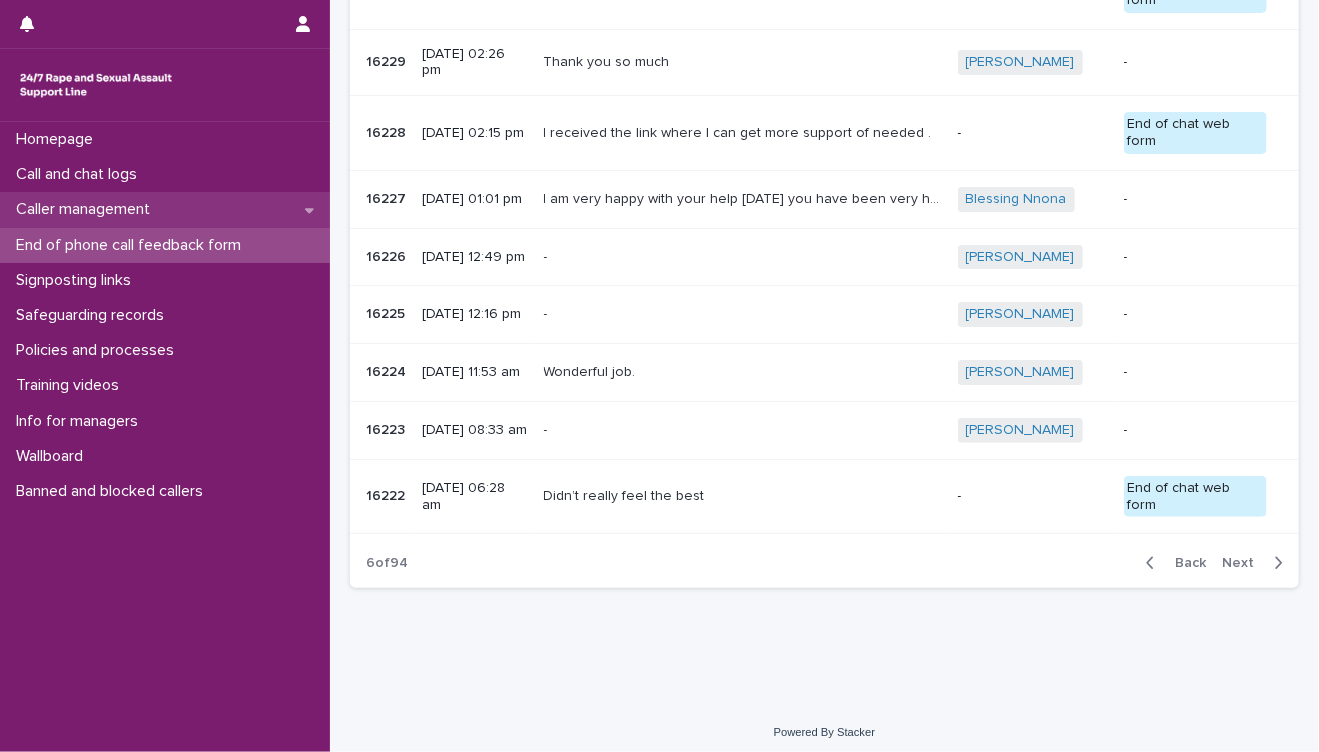 click on "Caller management" at bounding box center (87, 209) 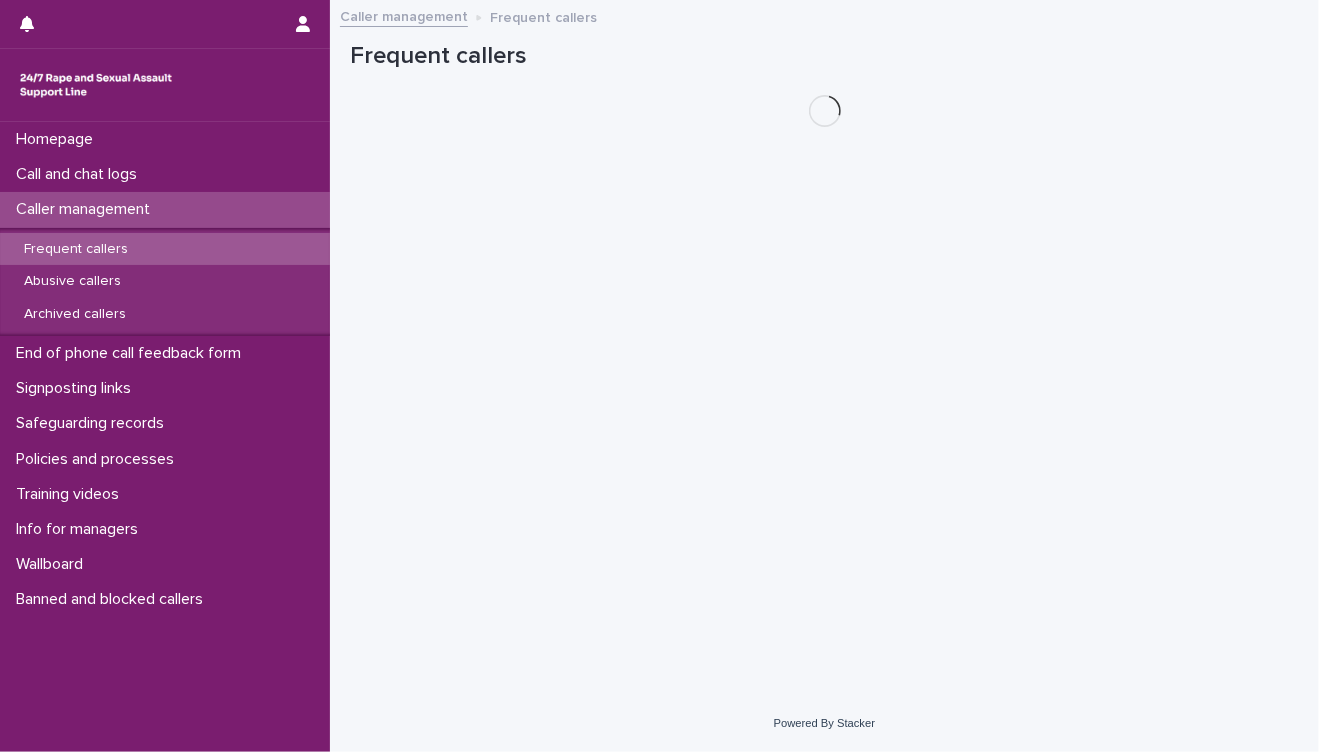 scroll, scrollTop: 0, scrollLeft: 0, axis: both 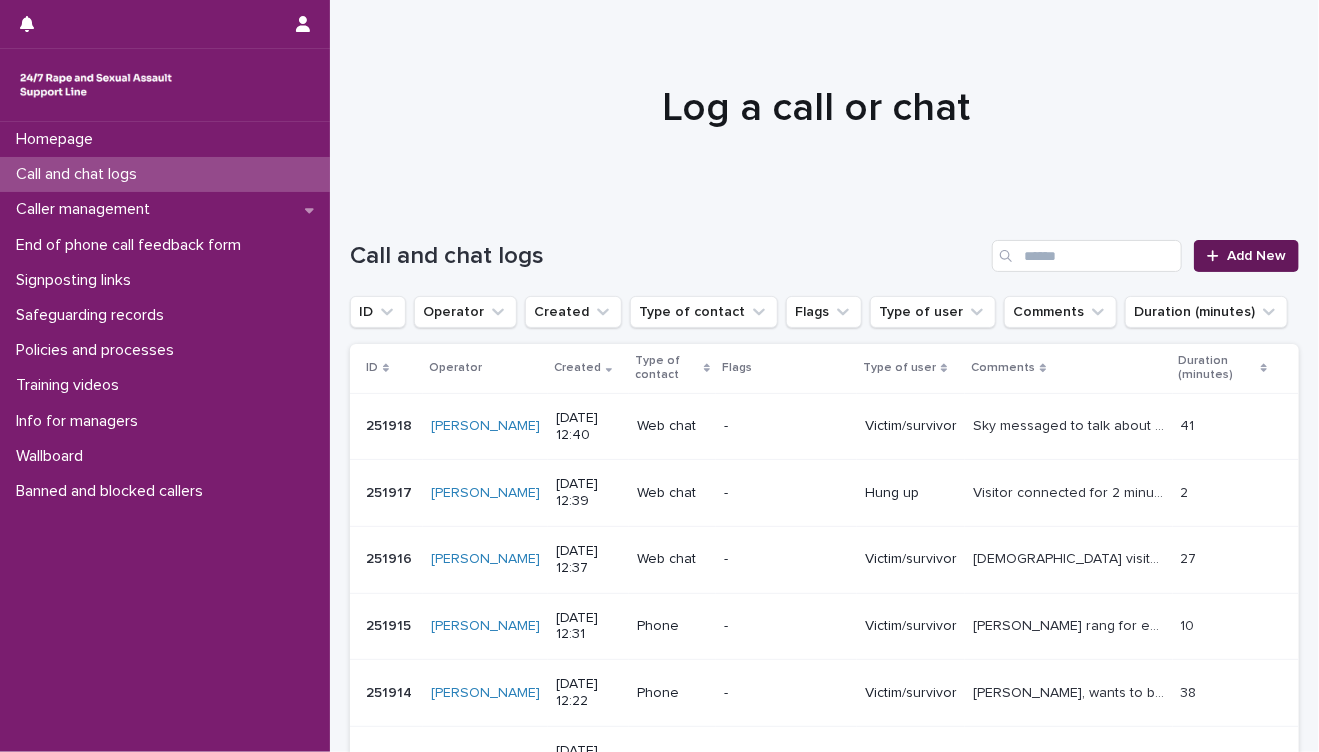 click on "Add New" at bounding box center (1256, 256) 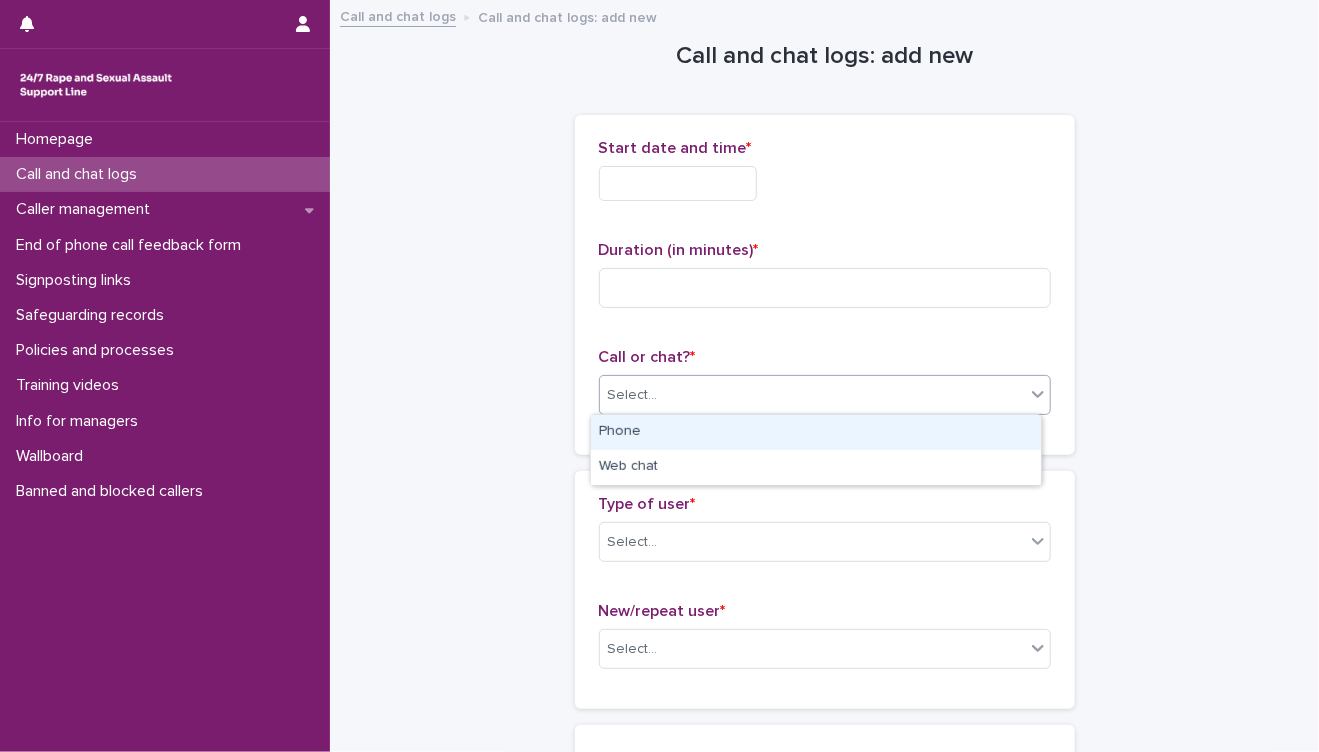 click on "Select..." at bounding box center [812, 395] 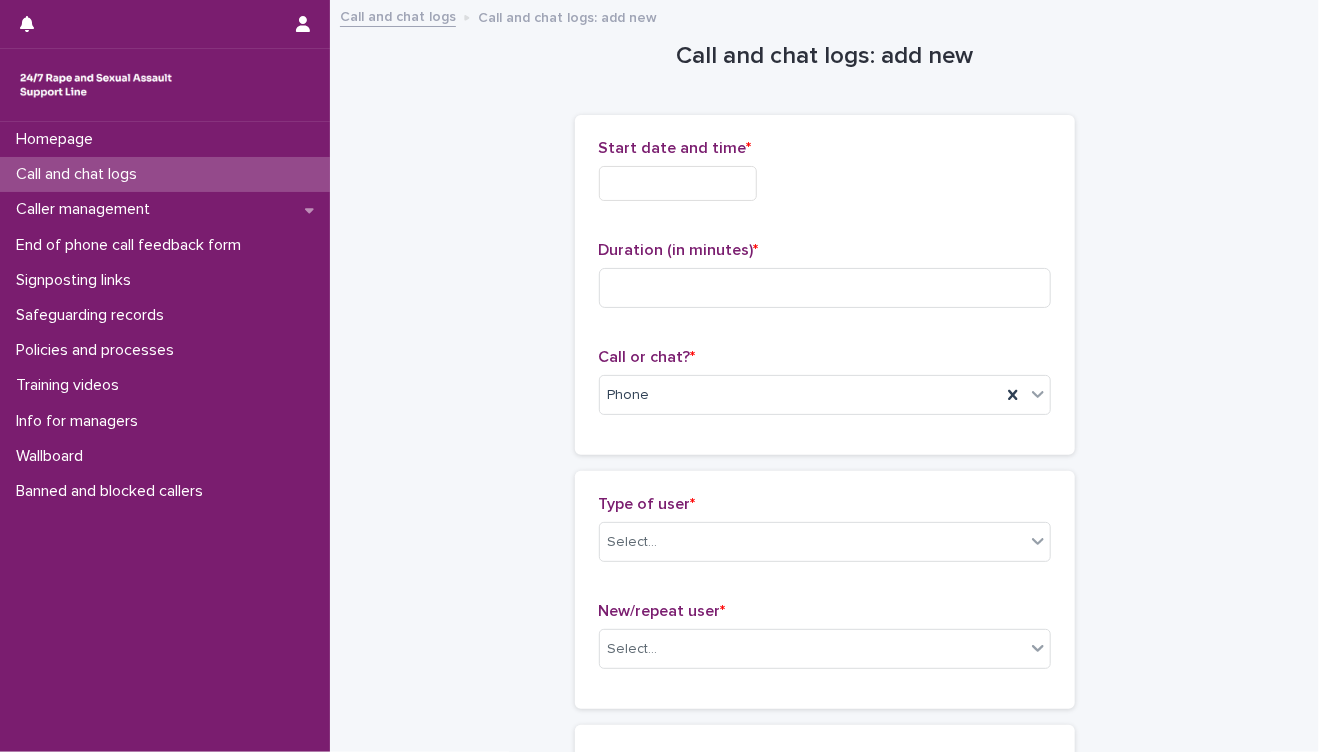 click at bounding box center [678, 183] 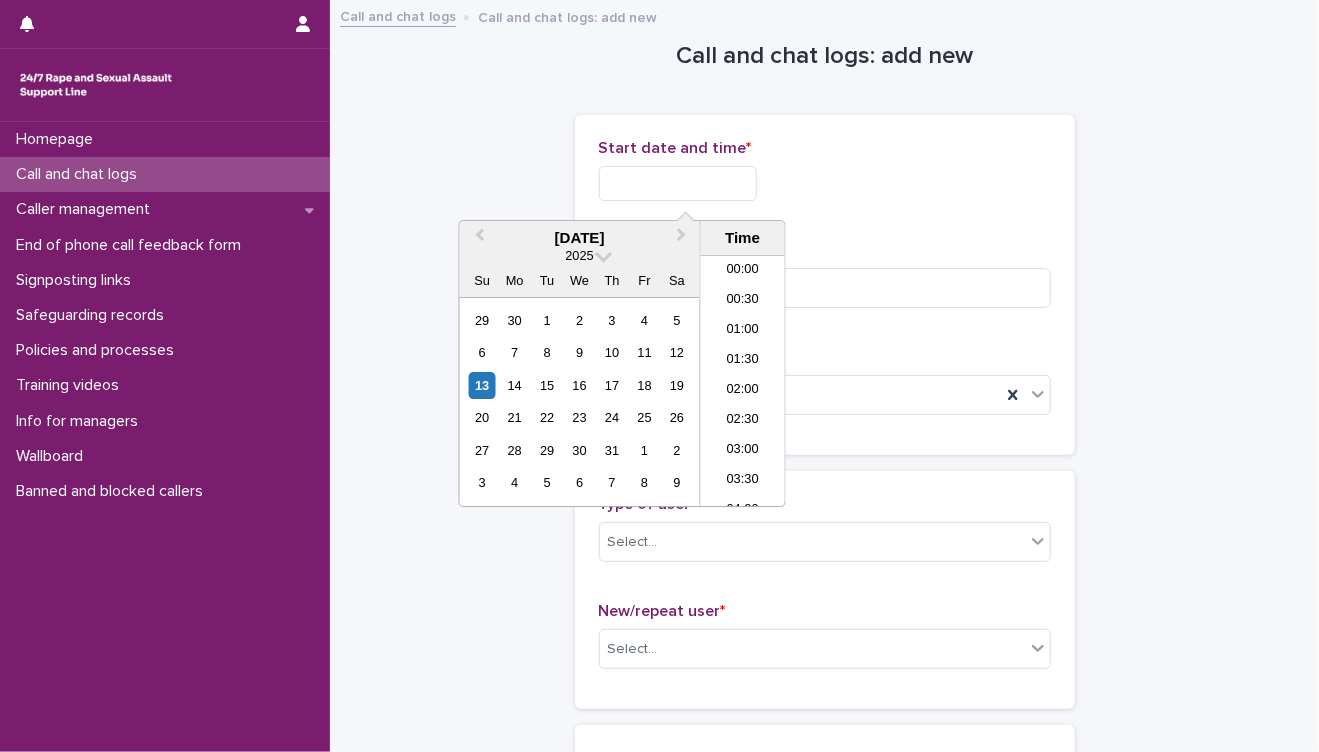 scroll, scrollTop: 730, scrollLeft: 0, axis: vertical 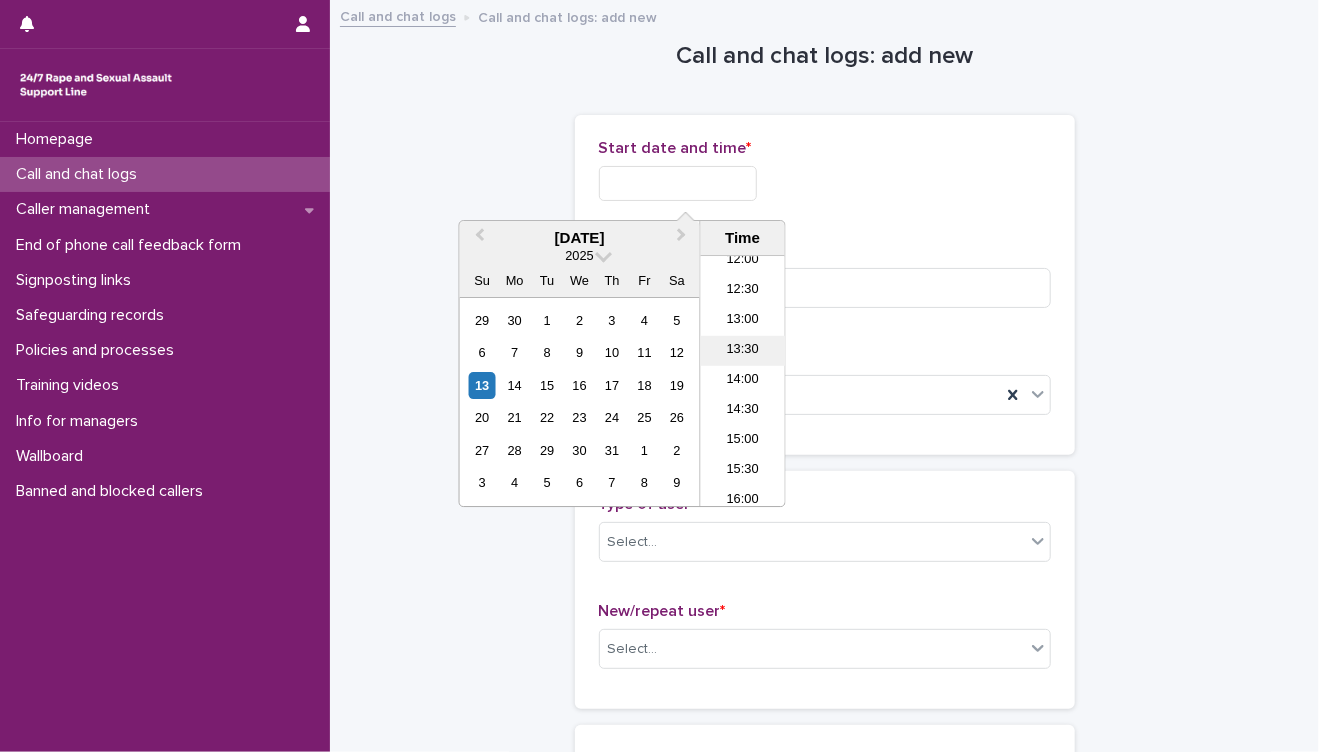 click on "13:30" at bounding box center [743, 351] 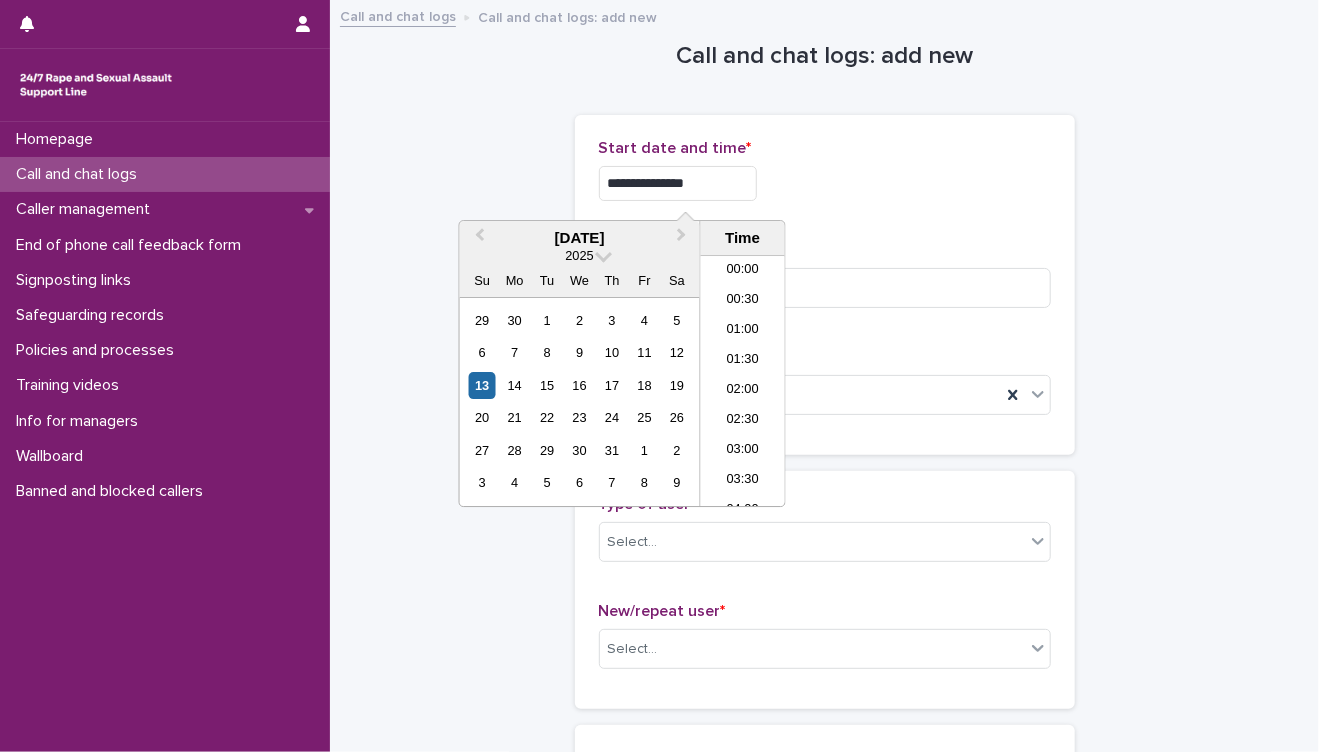 click on "**********" at bounding box center [678, 183] 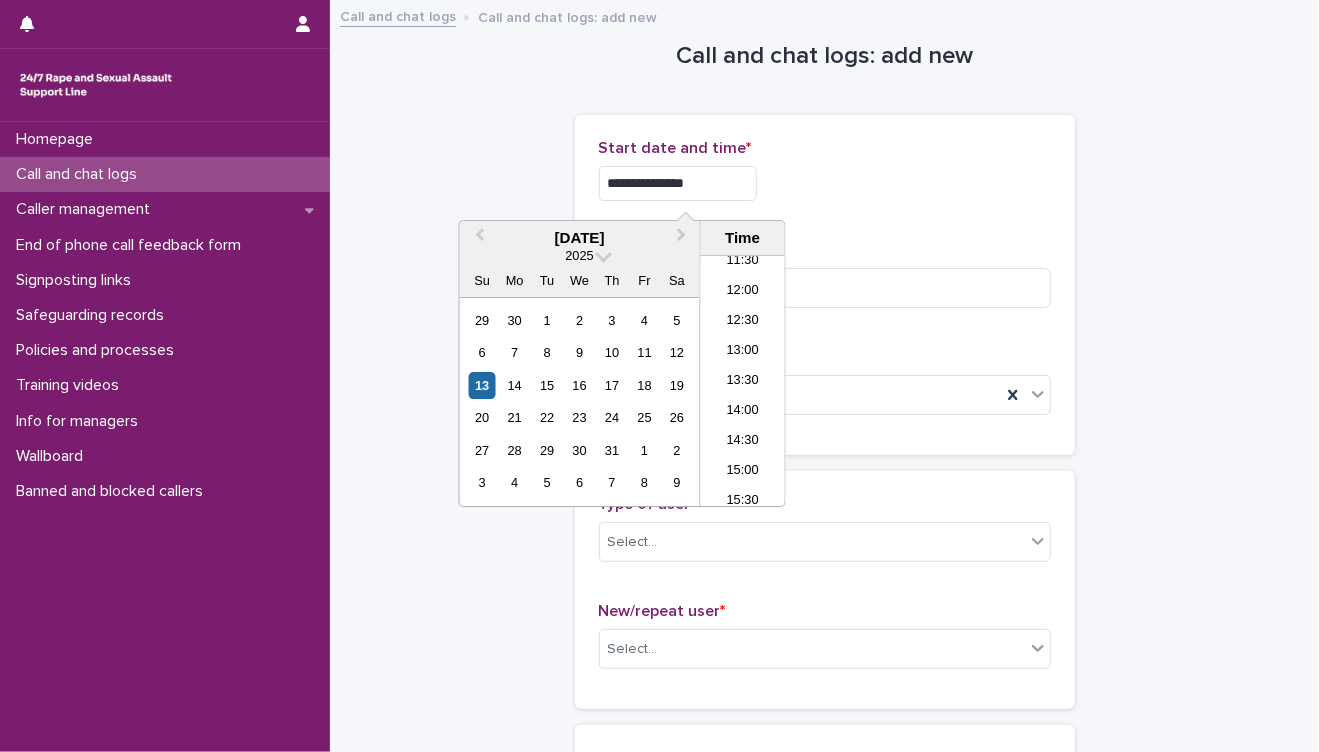 type on "**********" 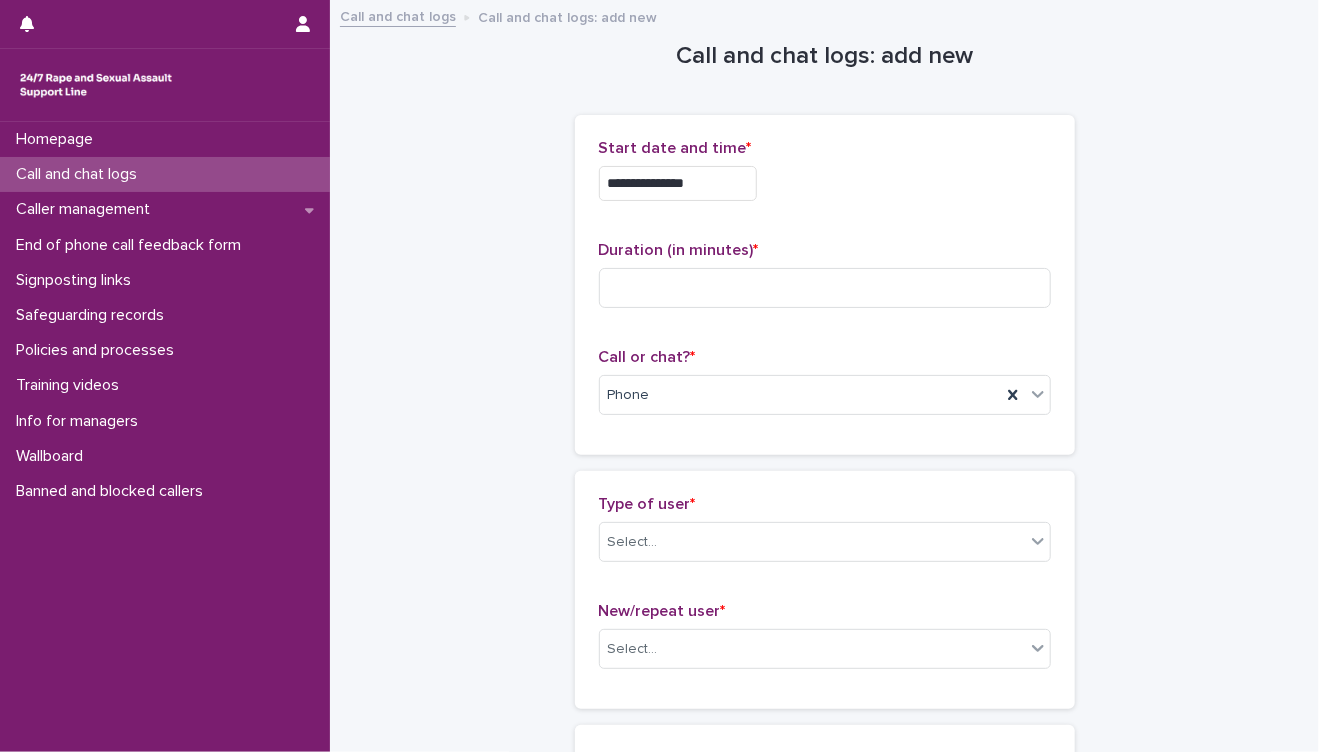 click on "**********" at bounding box center [824, 1084] 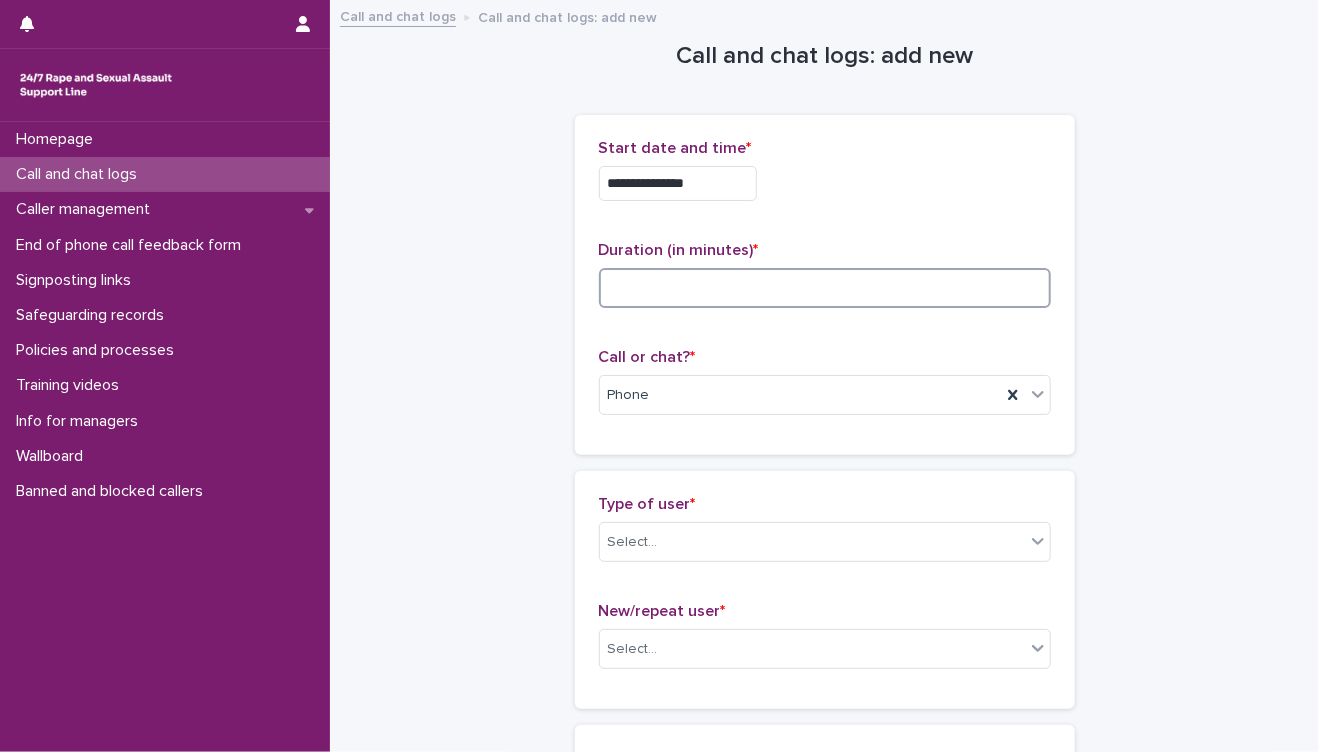 click at bounding box center [825, 288] 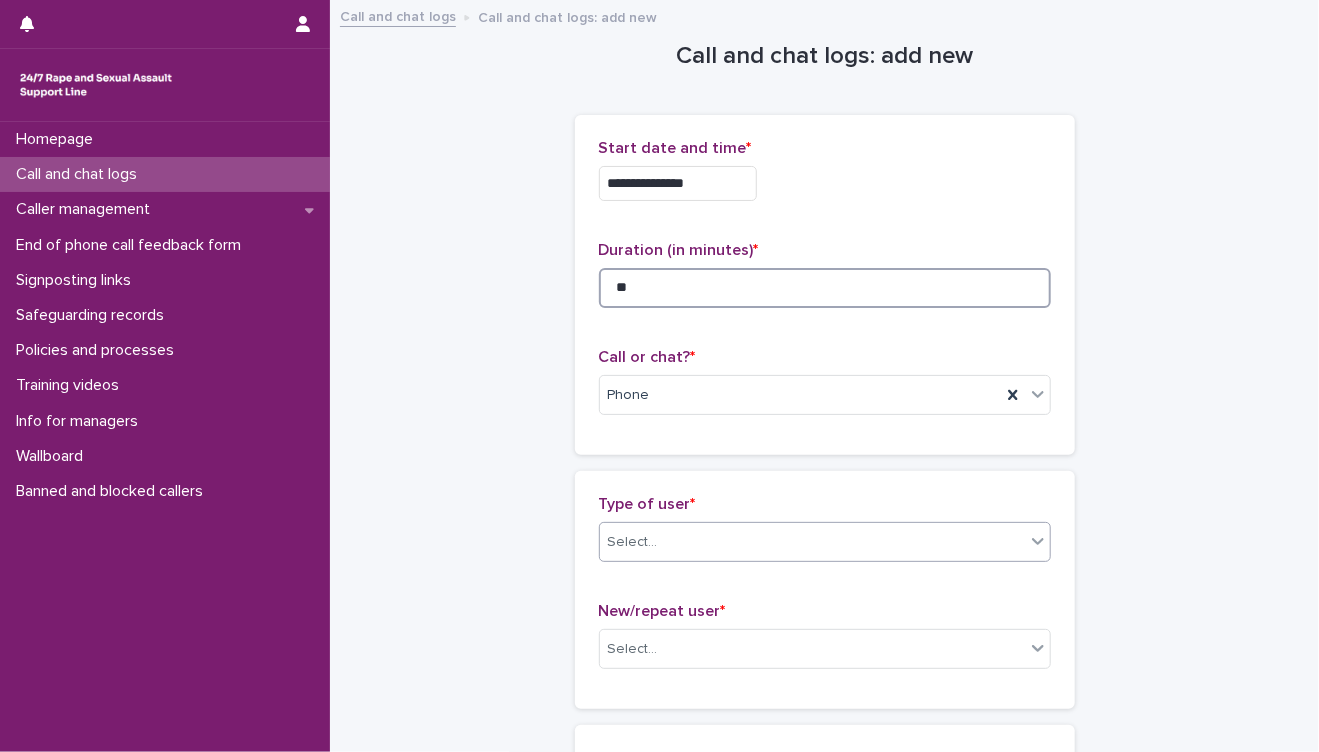 type on "**" 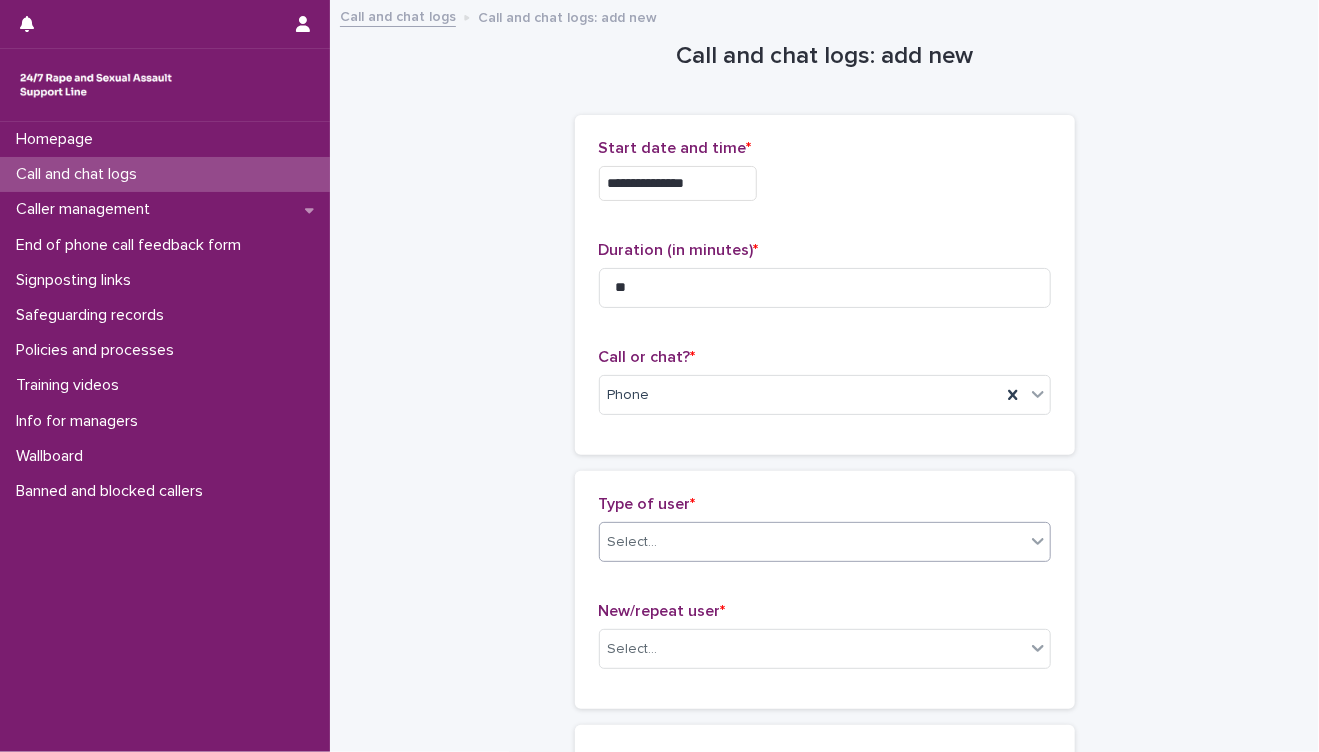 click on "Select..." at bounding box center (812, 542) 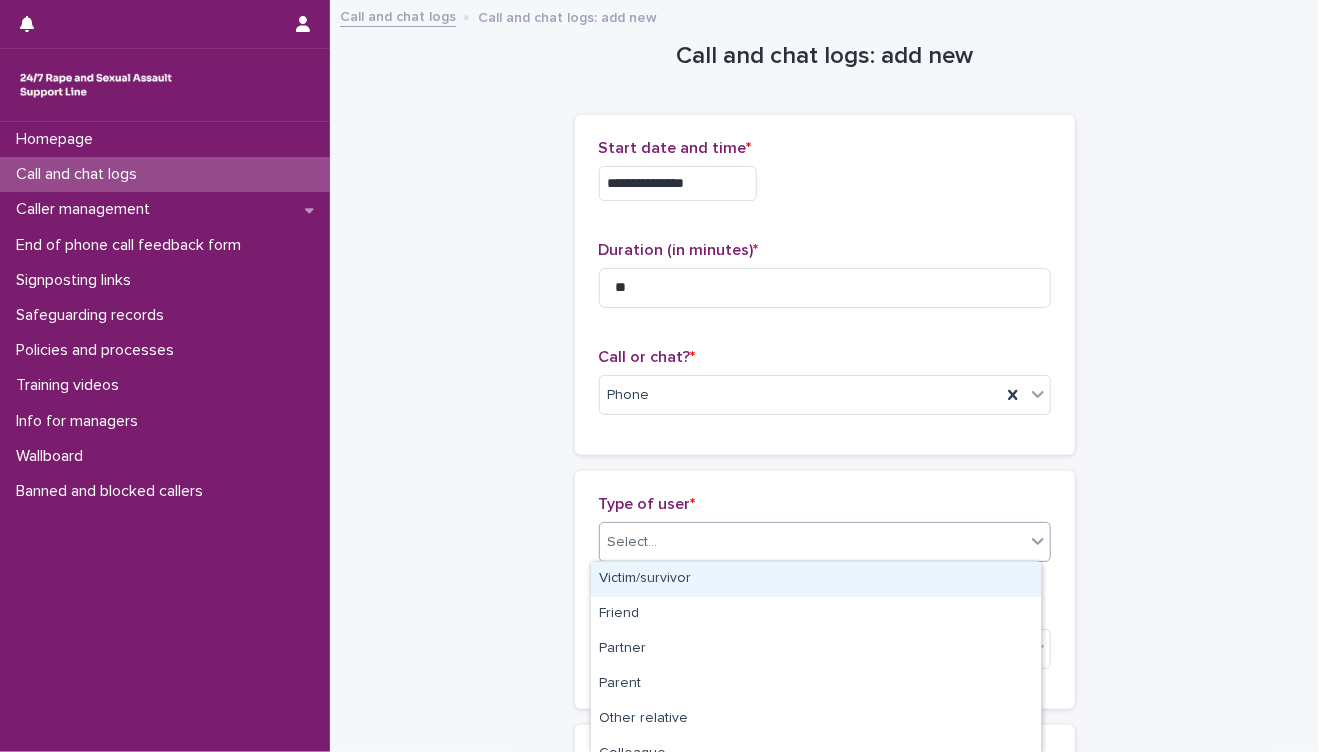click on "Victim/survivor" at bounding box center (816, 579) 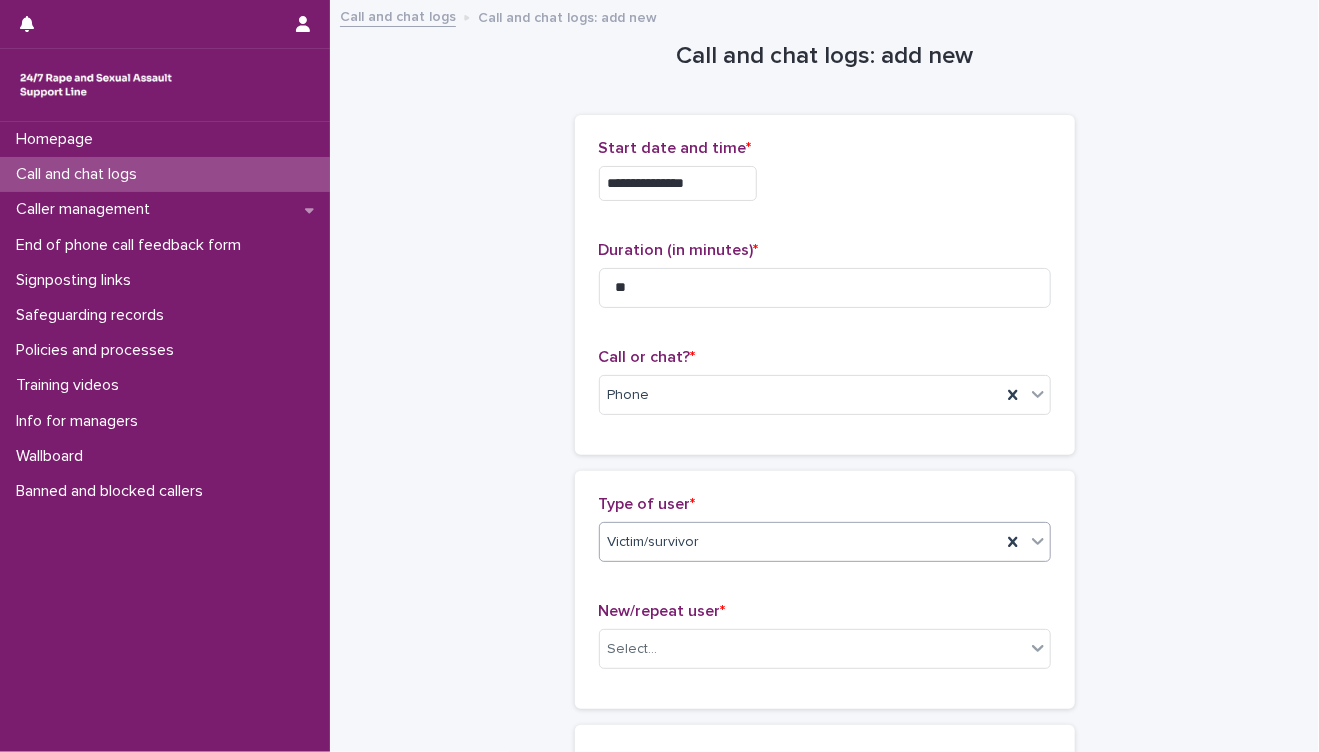 scroll, scrollTop: 444, scrollLeft: 0, axis: vertical 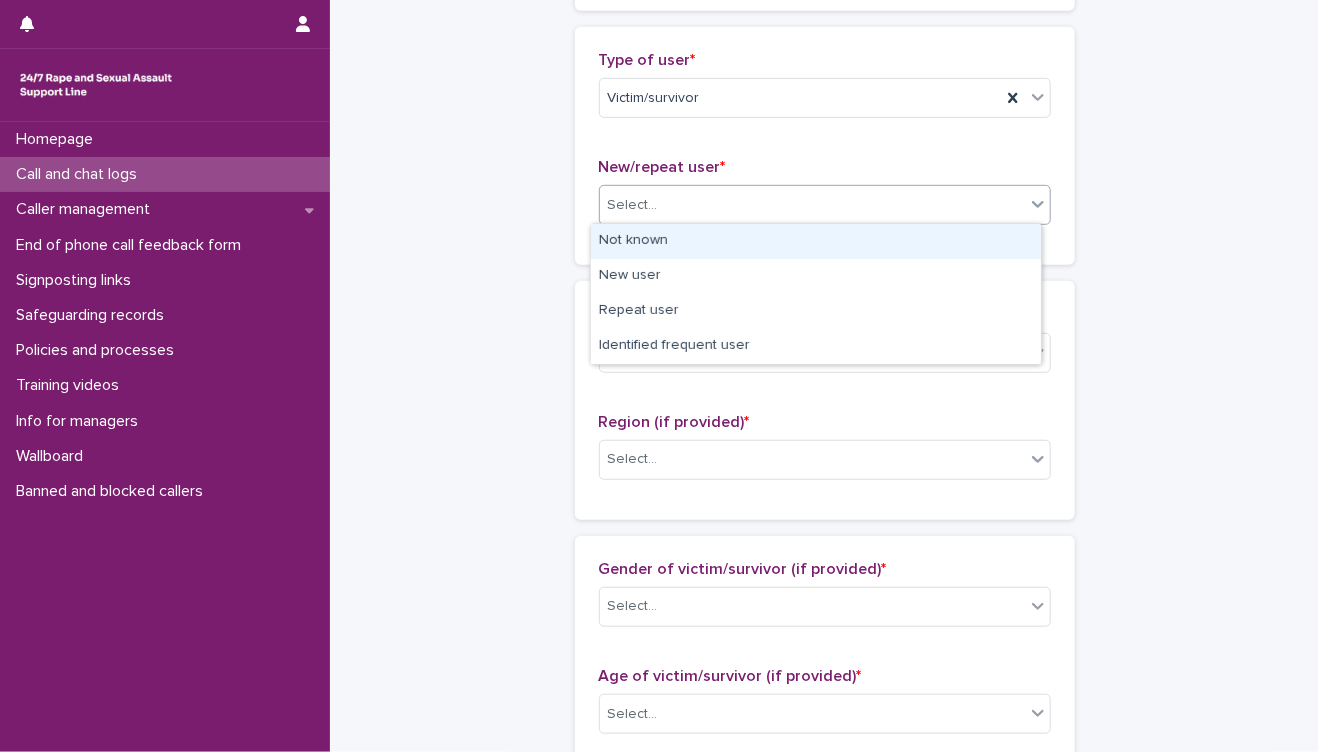 click on "Select..." at bounding box center [812, 205] 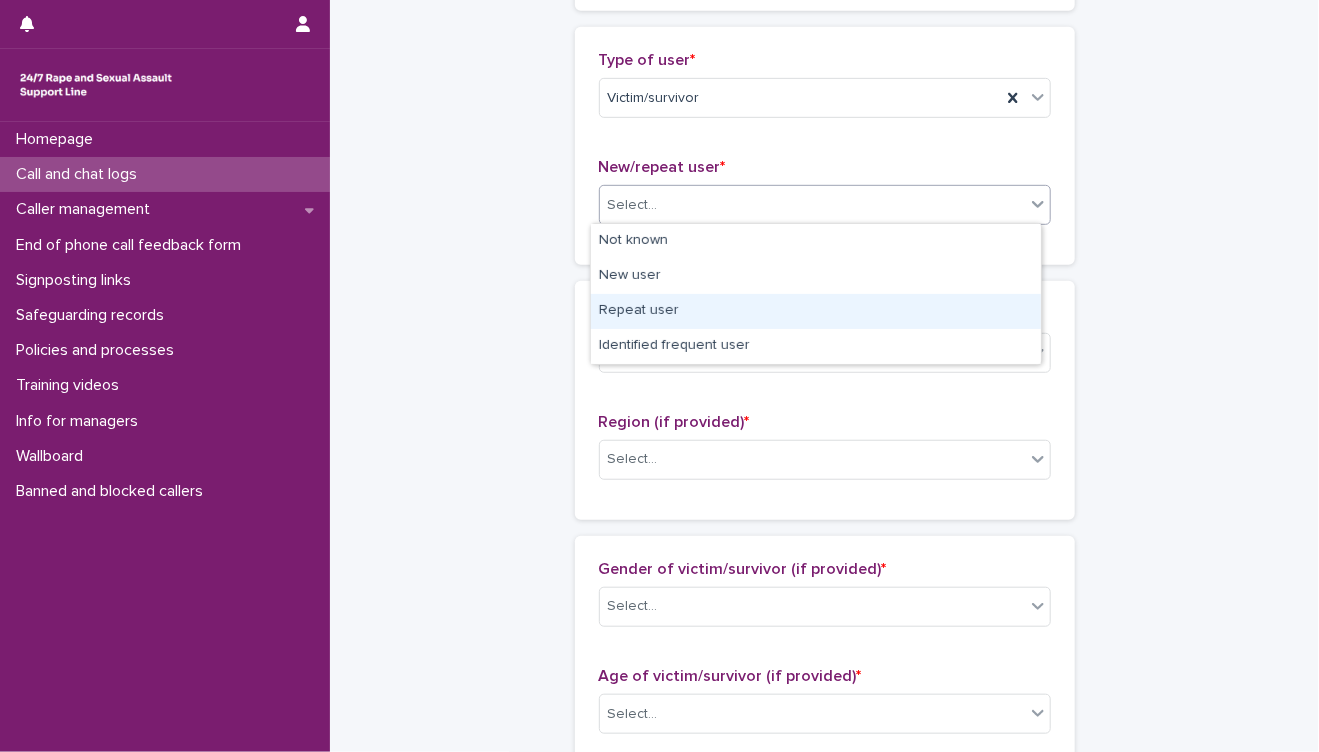 click on "Repeat user" at bounding box center (816, 311) 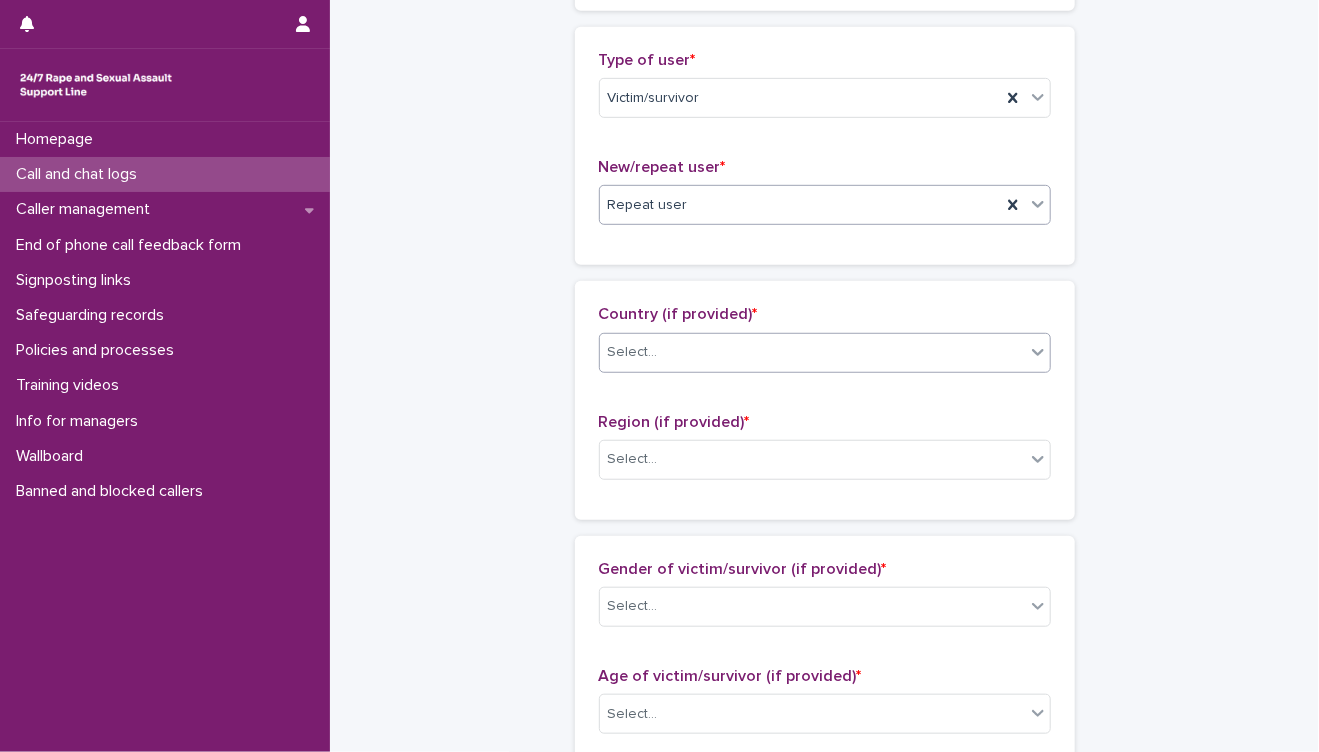 click on "Select..." at bounding box center [812, 352] 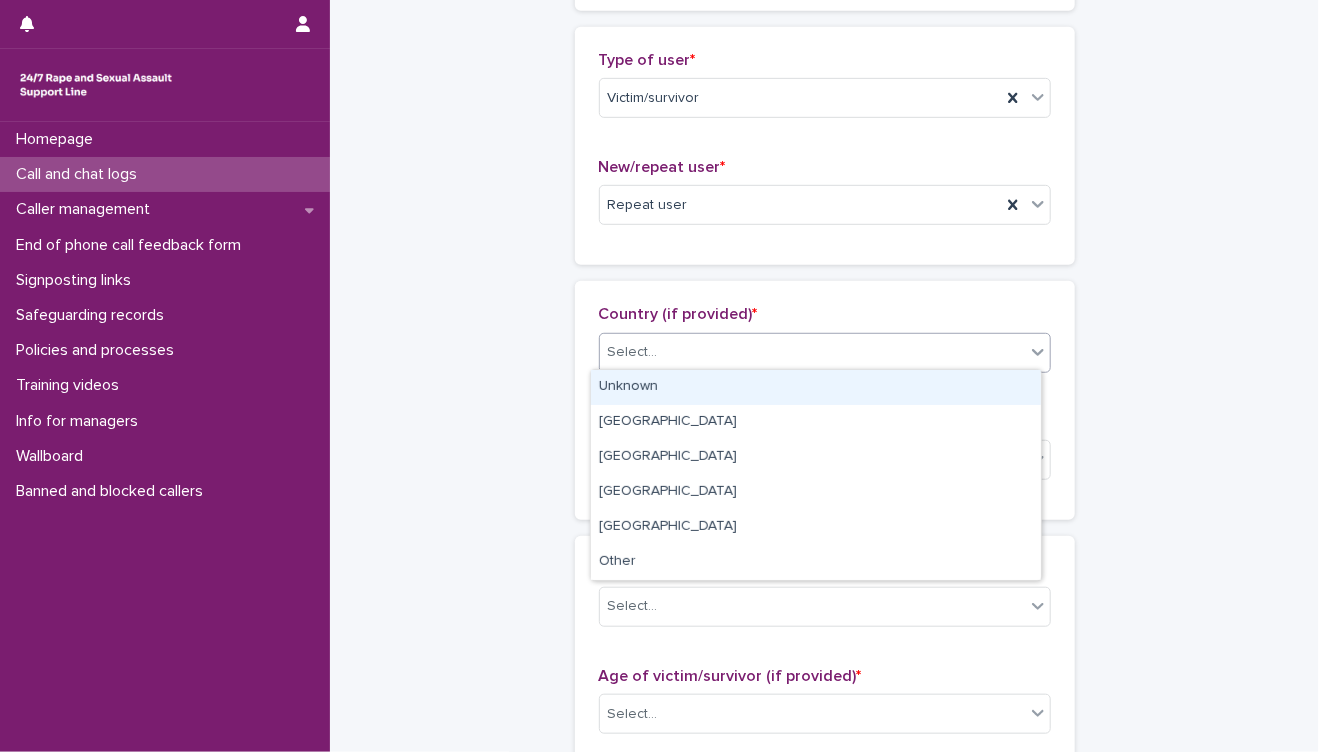 click on "Unknown" at bounding box center (816, 387) 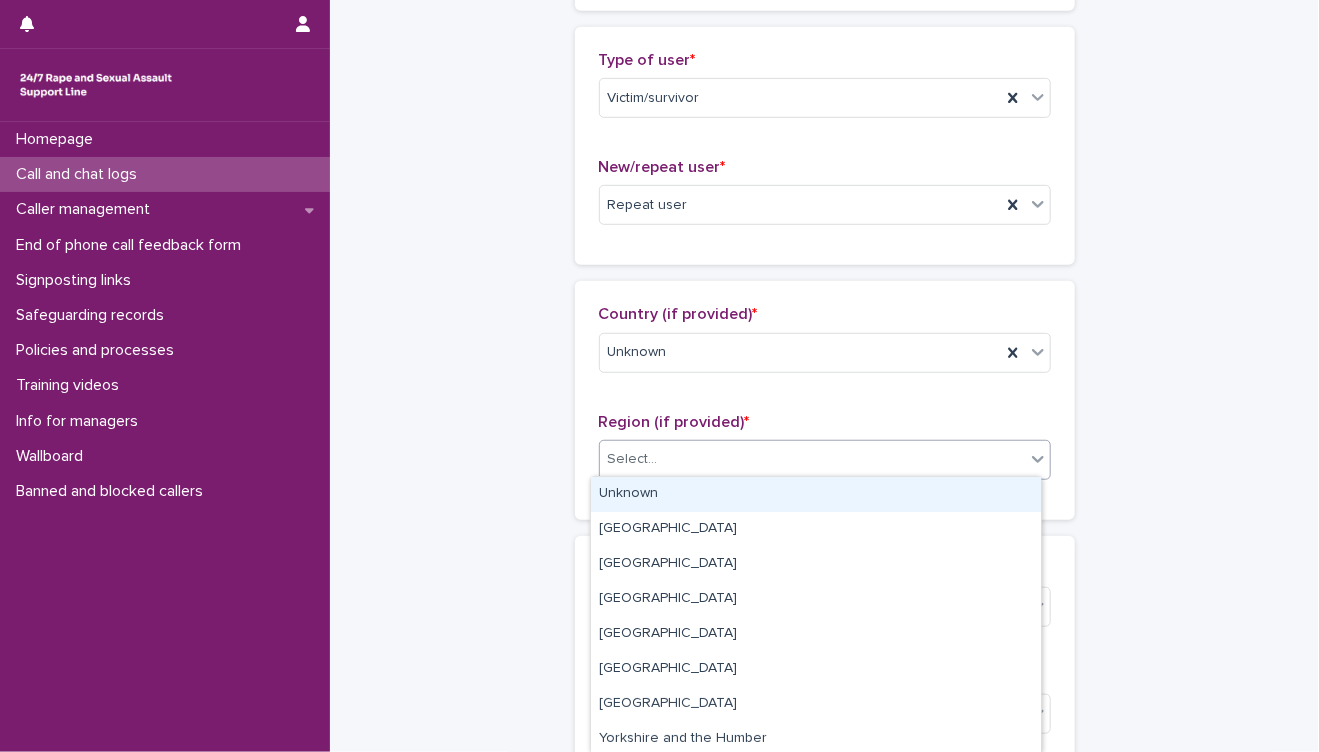 click on "Select..." at bounding box center (812, 459) 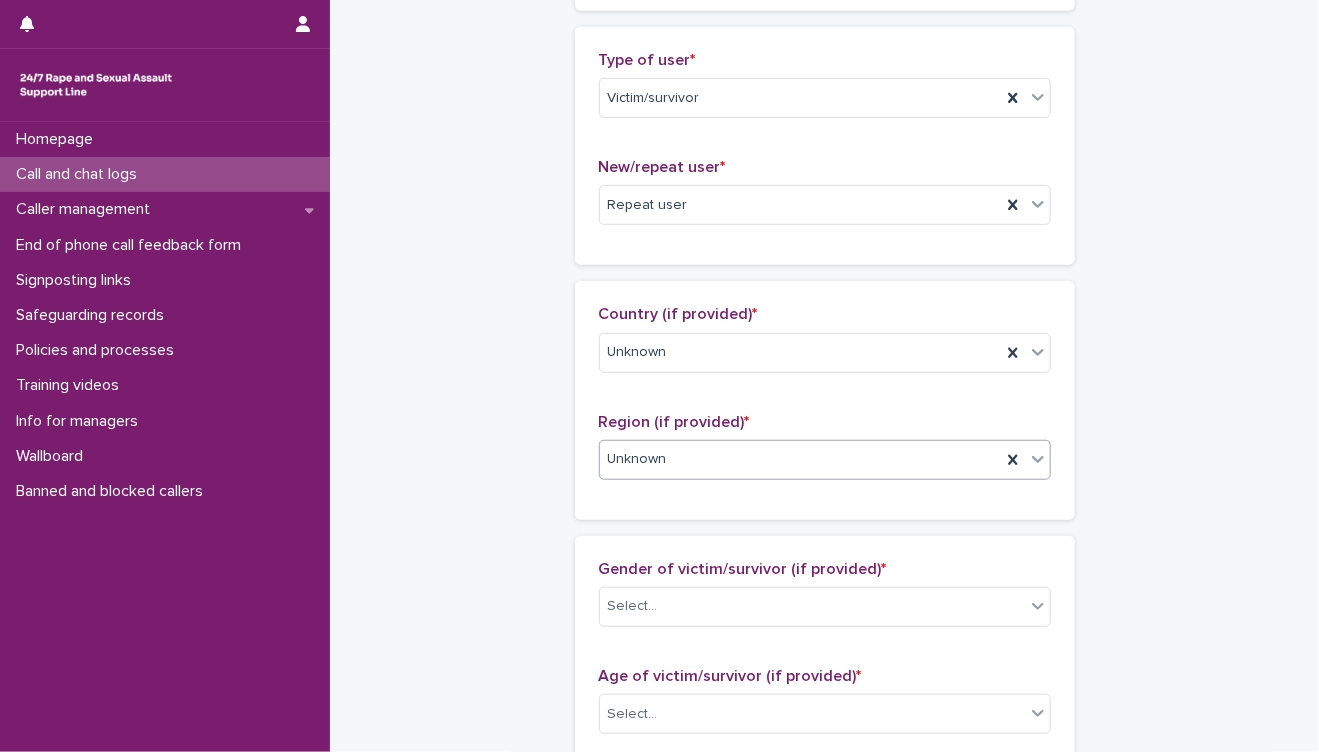 scroll, scrollTop: 555, scrollLeft: 0, axis: vertical 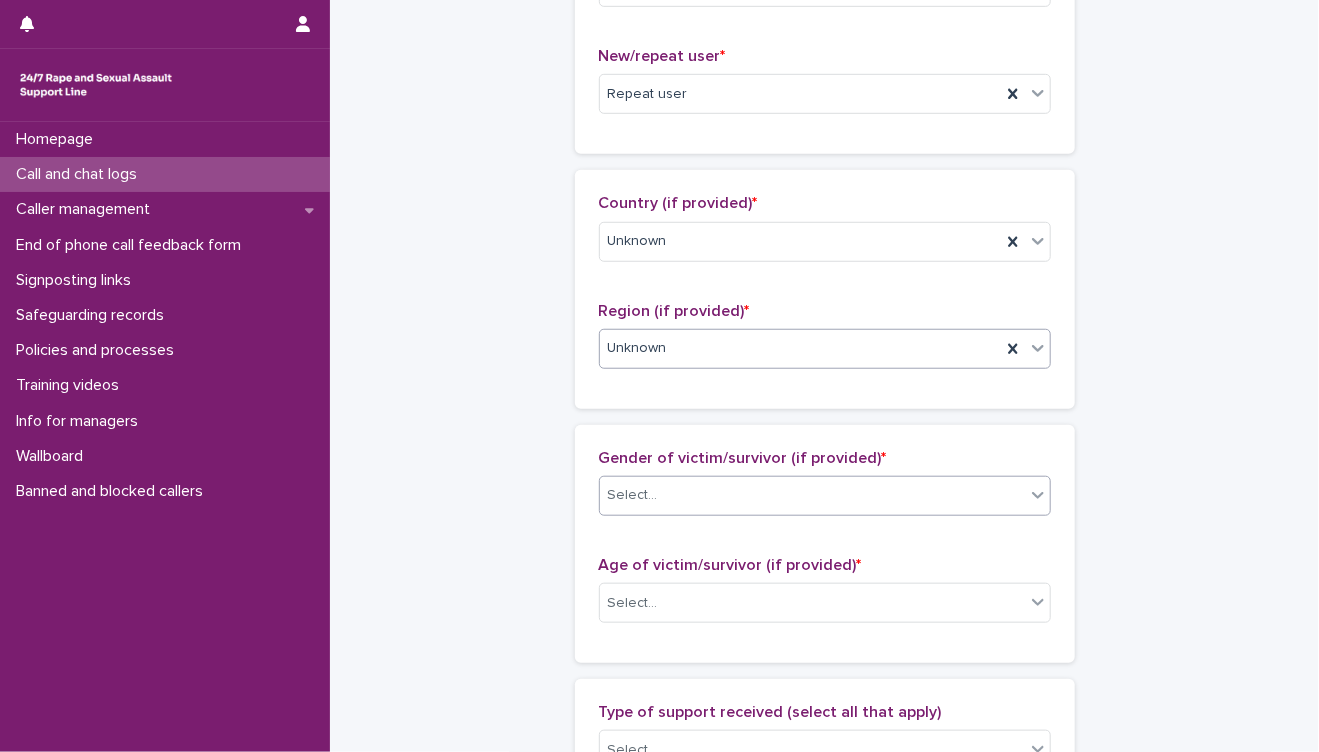 click on "Select..." at bounding box center (812, 495) 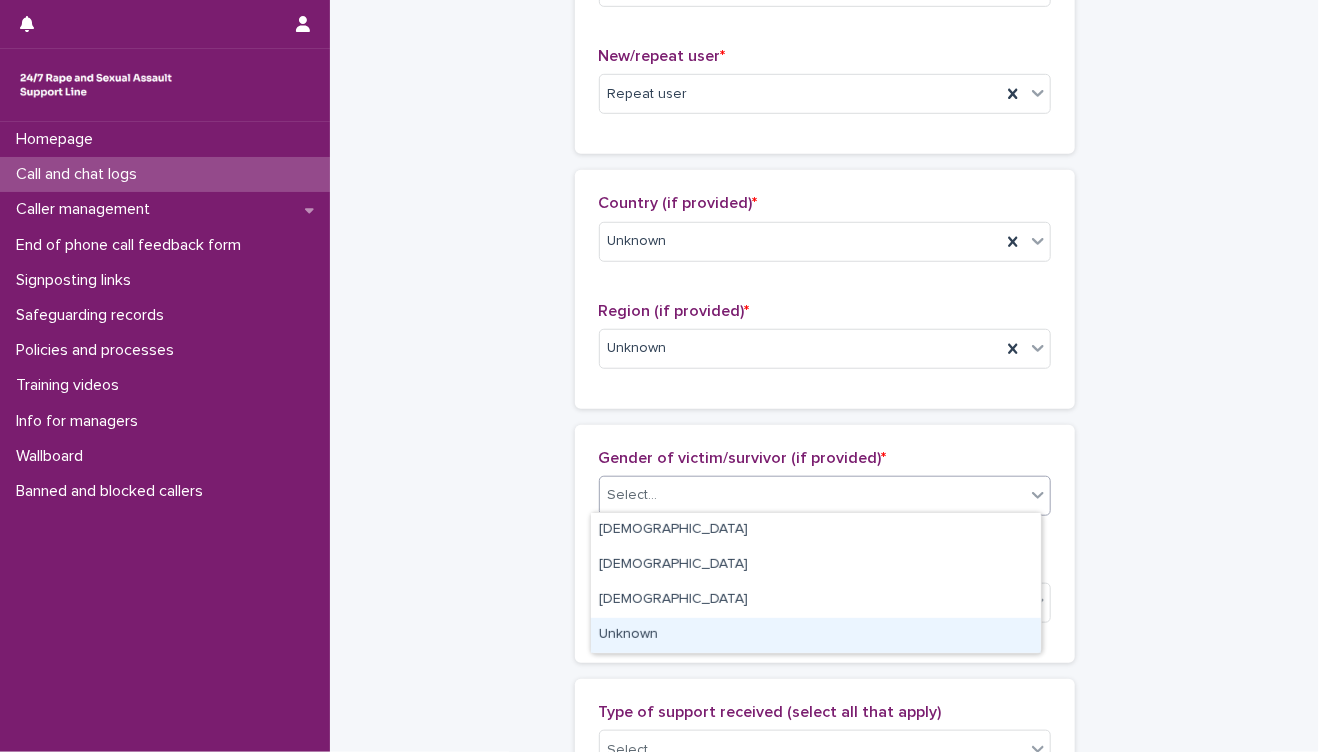 drag, startPoint x: 775, startPoint y: 615, endPoint x: 779, endPoint y: 632, distance: 17.464249 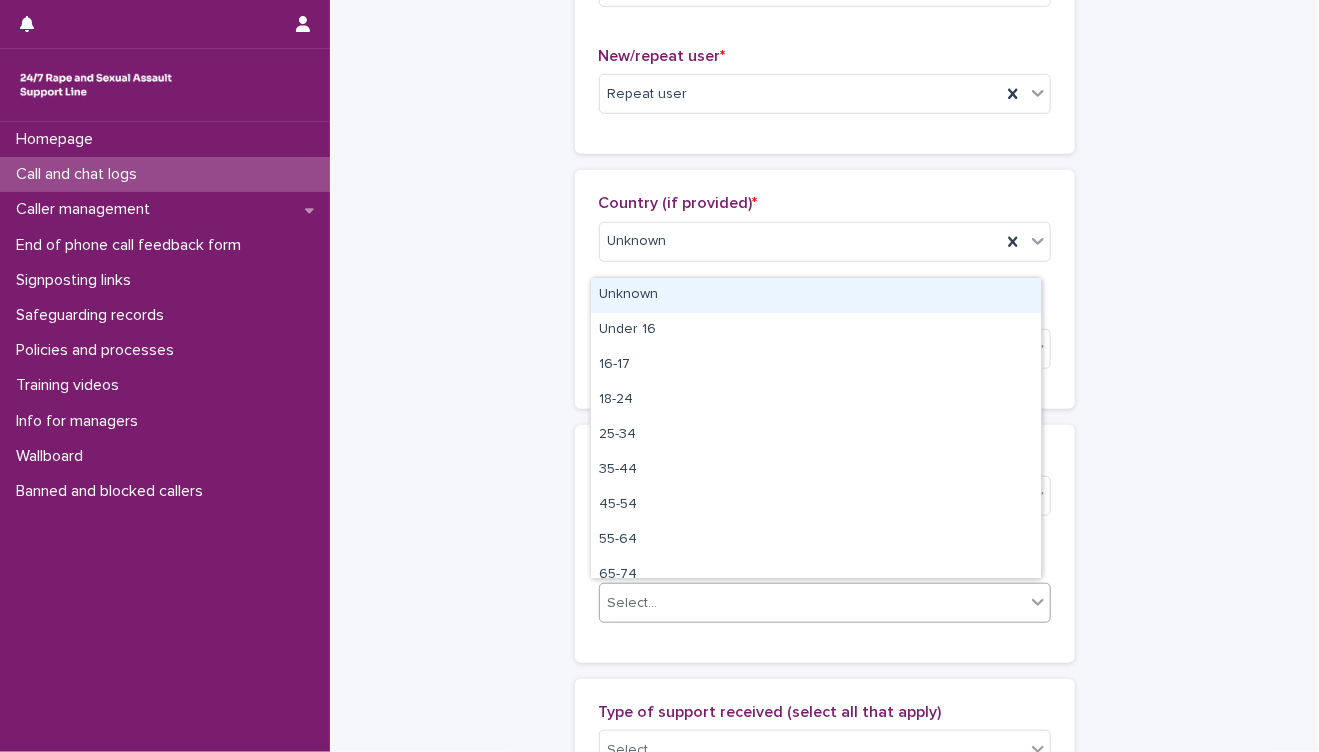 click on "Select..." at bounding box center [812, 603] 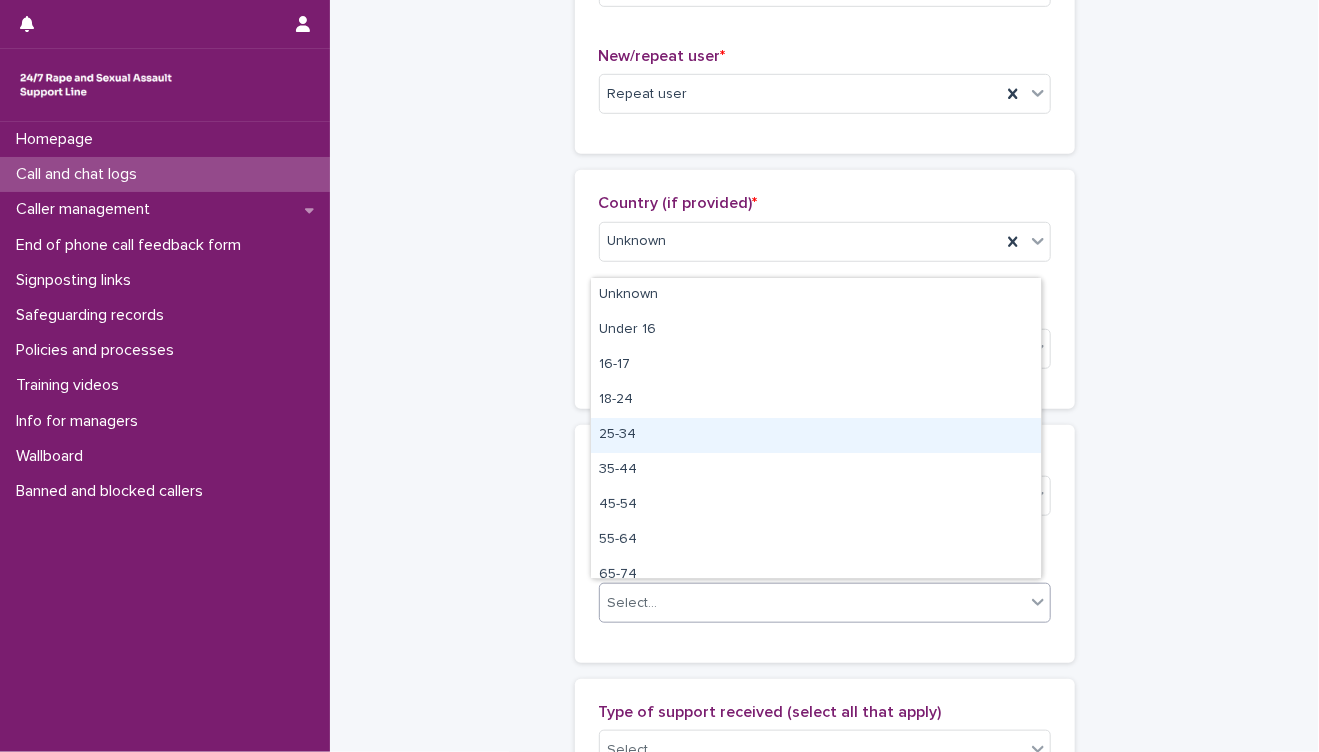 click on "25-34" at bounding box center (816, 435) 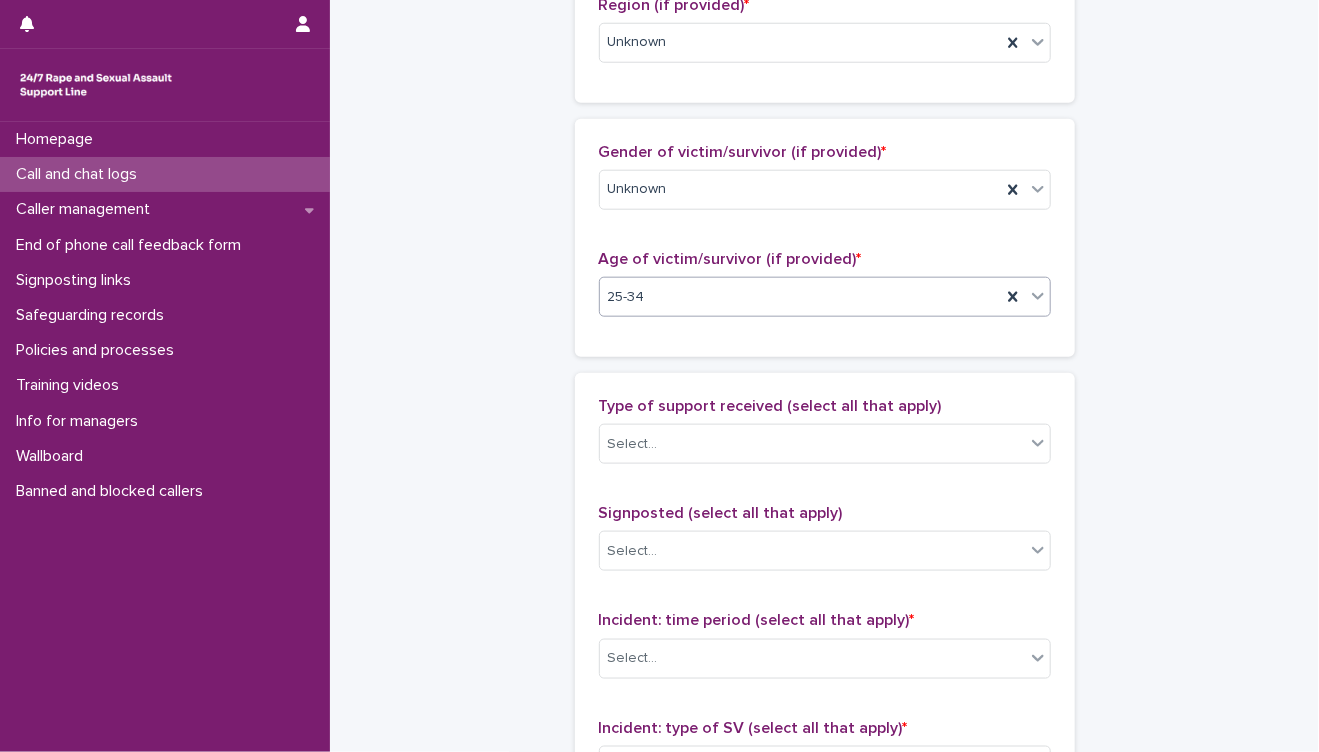 scroll, scrollTop: 888, scrollLeft: 0, axis: vertical 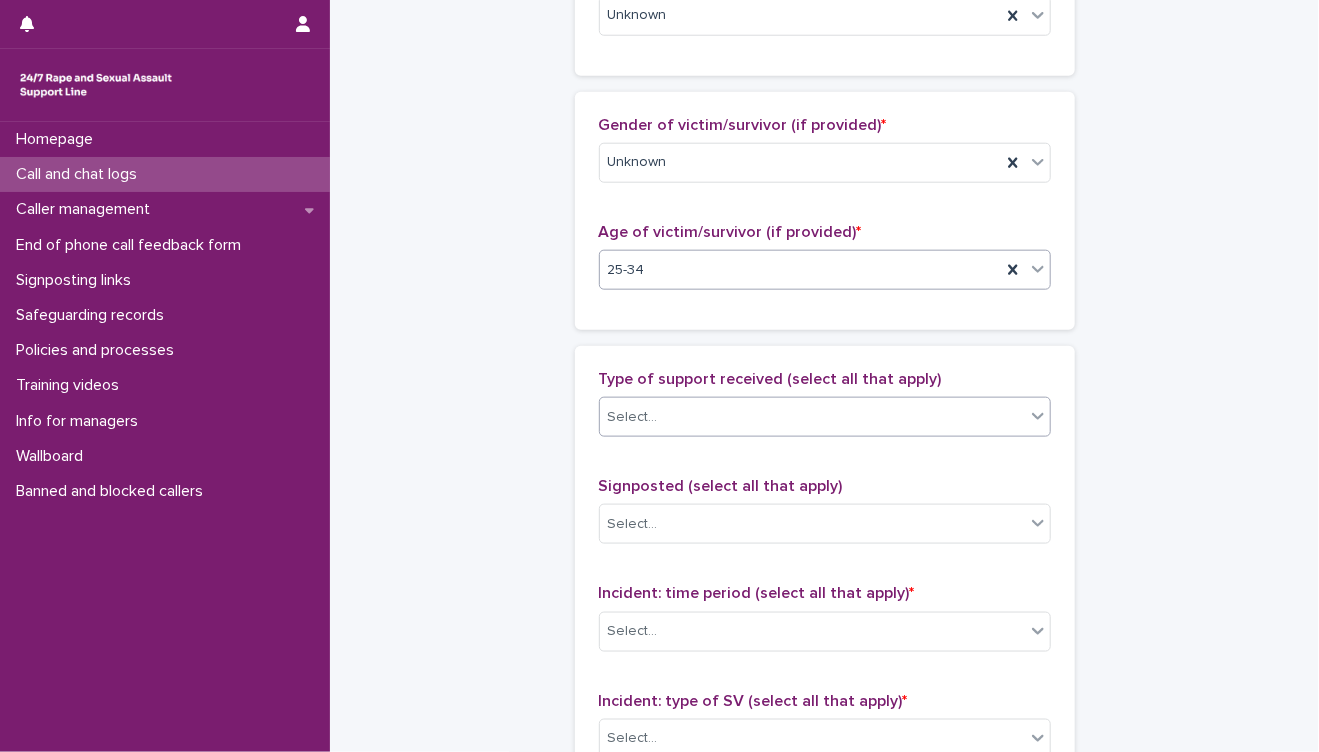 click on "Select..." at bounding box center (812, 417) 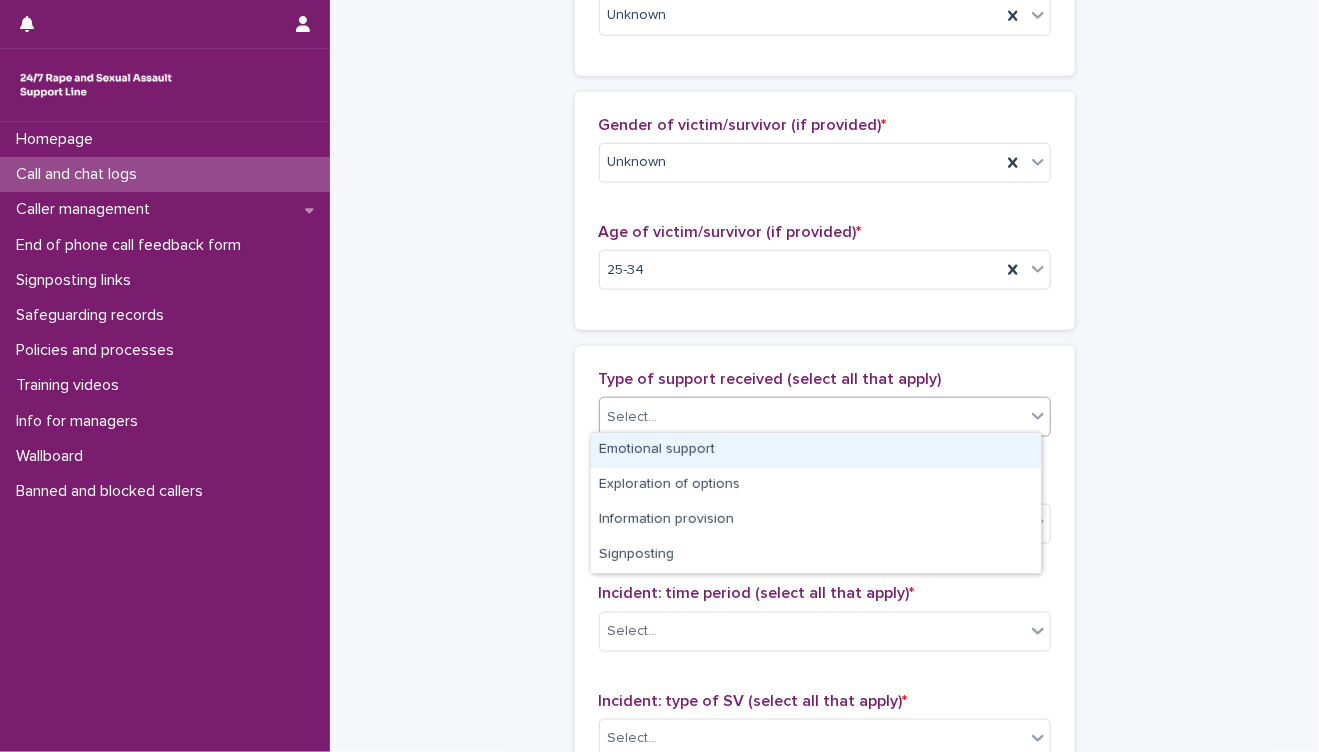 click on "Emotional support" at bounding box center (816, 450) 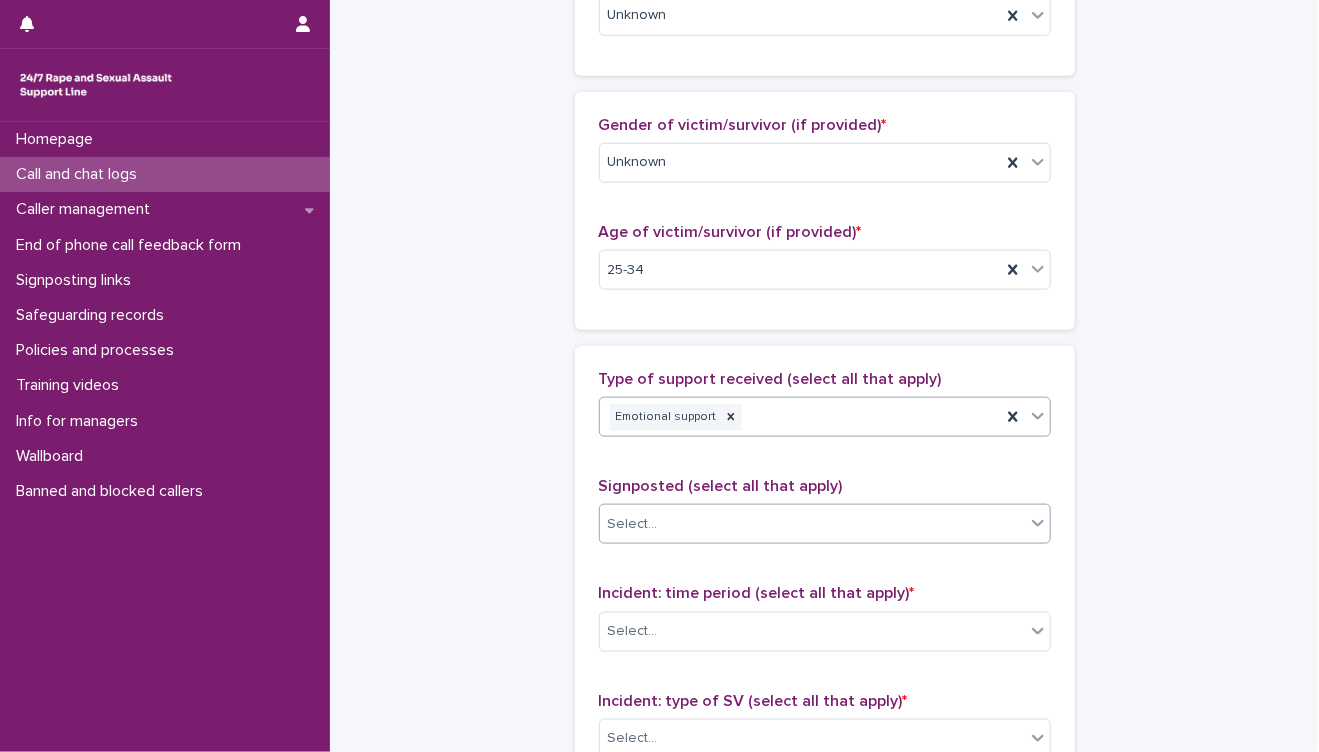 click on "Select..." at bounding box center (812, 524) 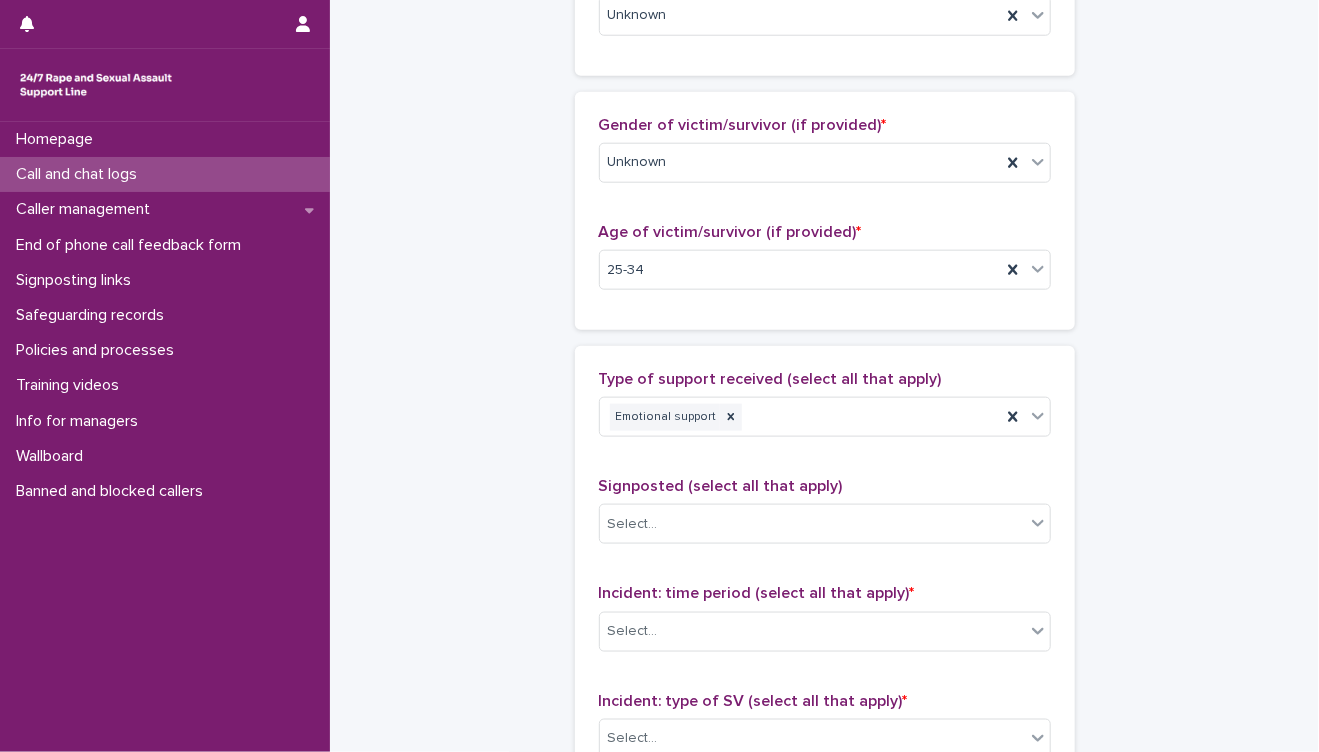 click on "**********" at bounding box center [824, 196] 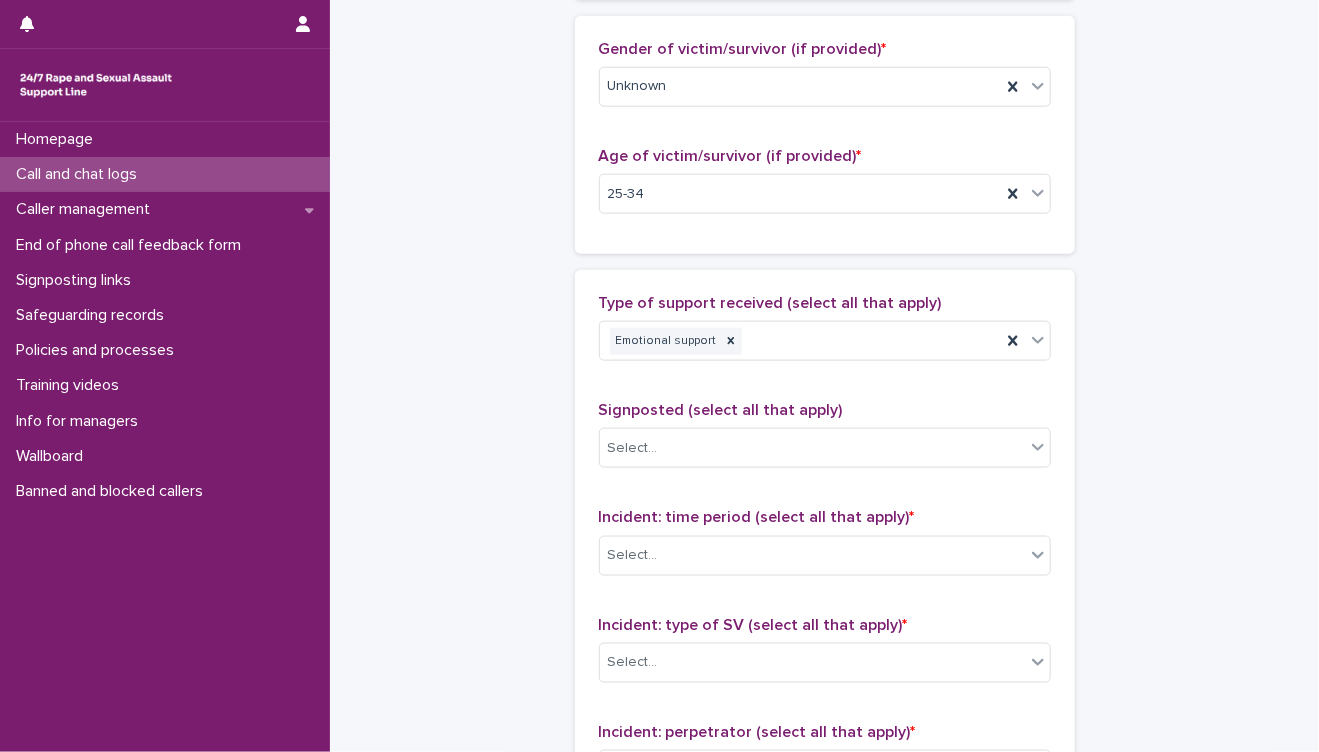 scroll, scrollTop: 1110, scrollLeft: 0, axis: vertical 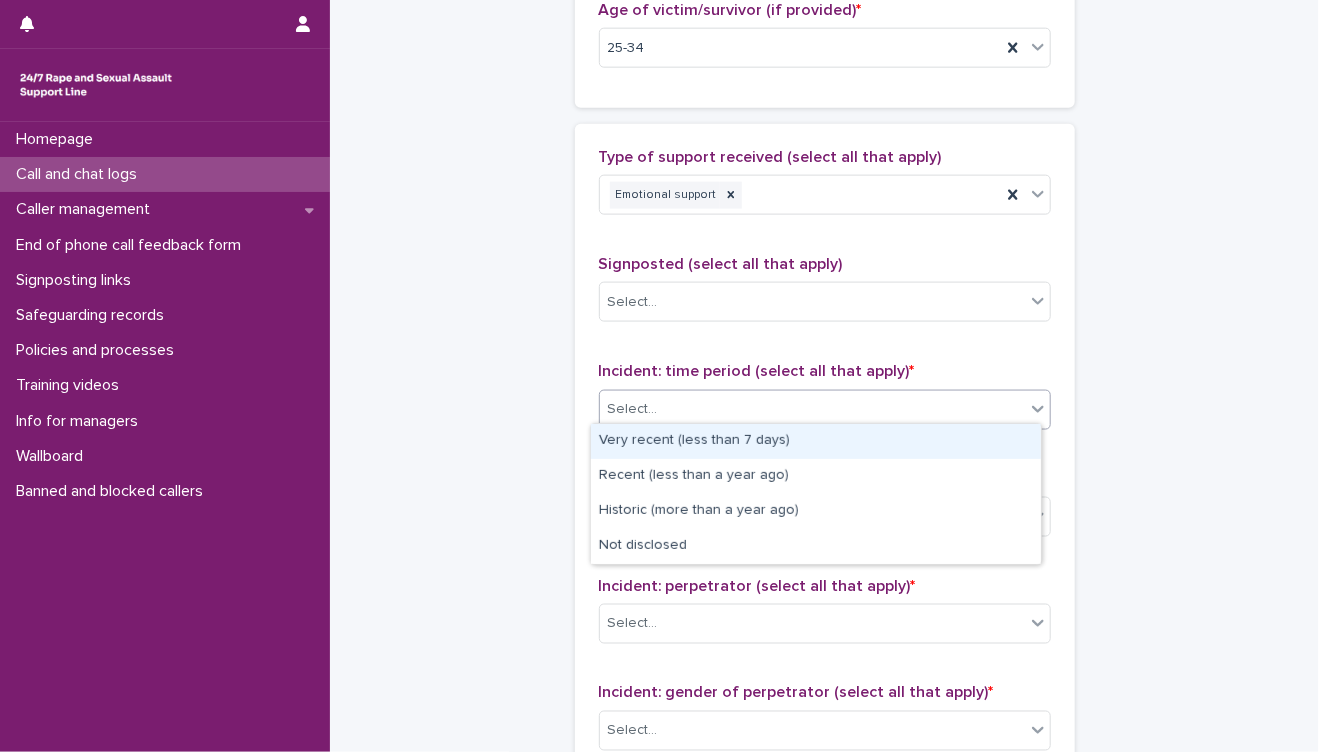 click on "Select..." at bounding box center [812, 409] 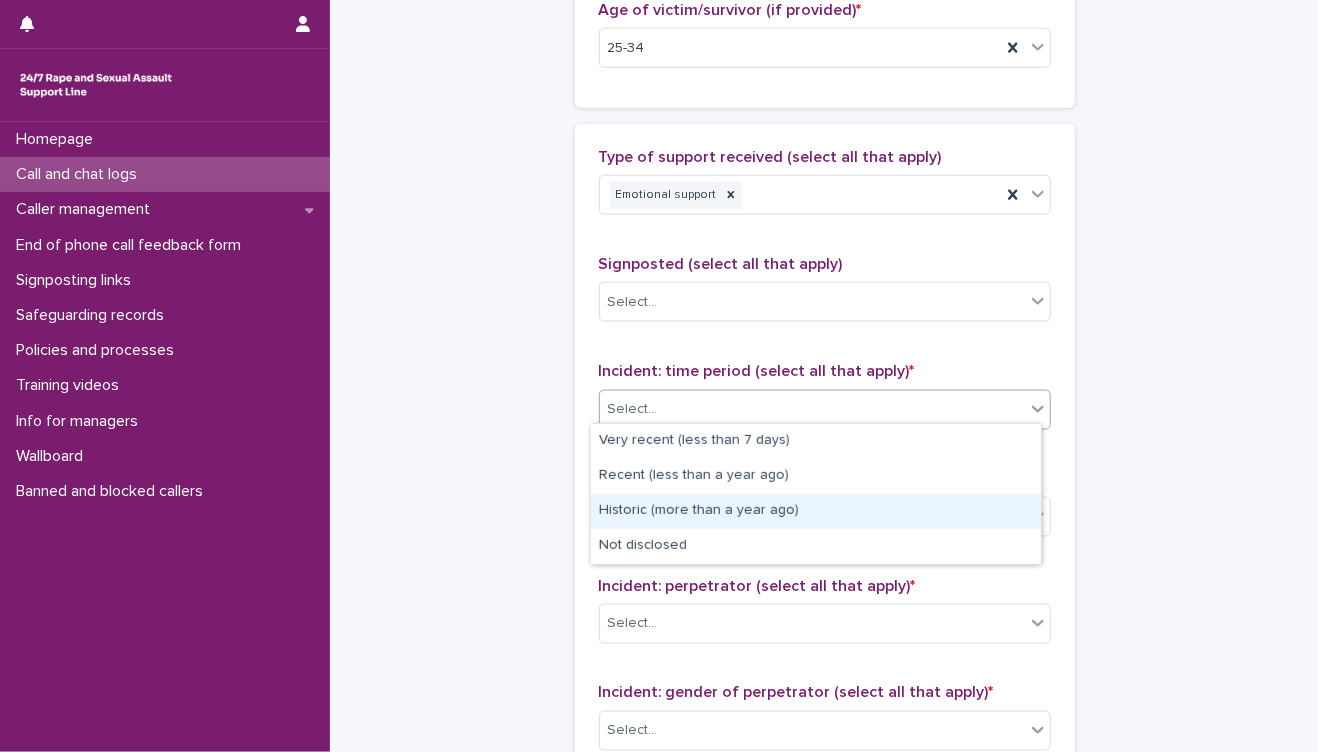 click on "Historic (more than a year ago)" at bounding box center (816, 511) 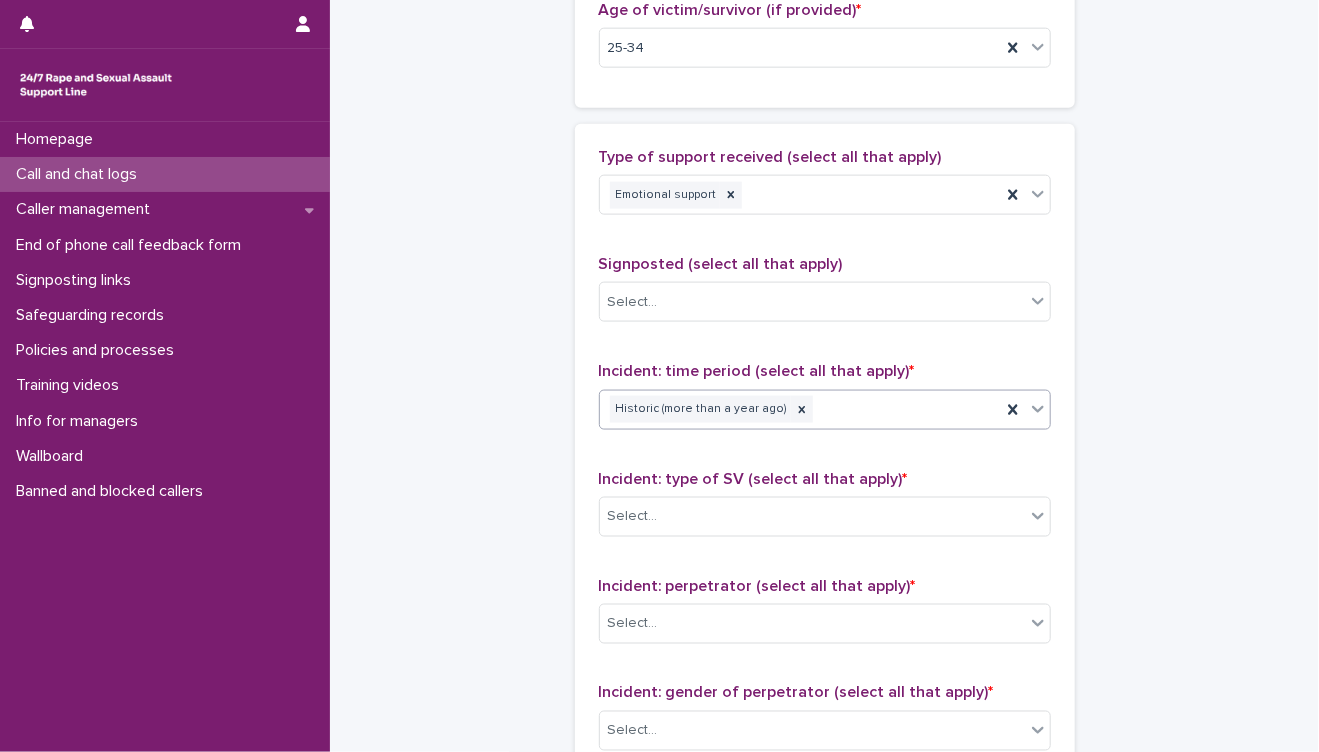 click on "Historic (more than a year ago)" at bounding box center (800, 409) 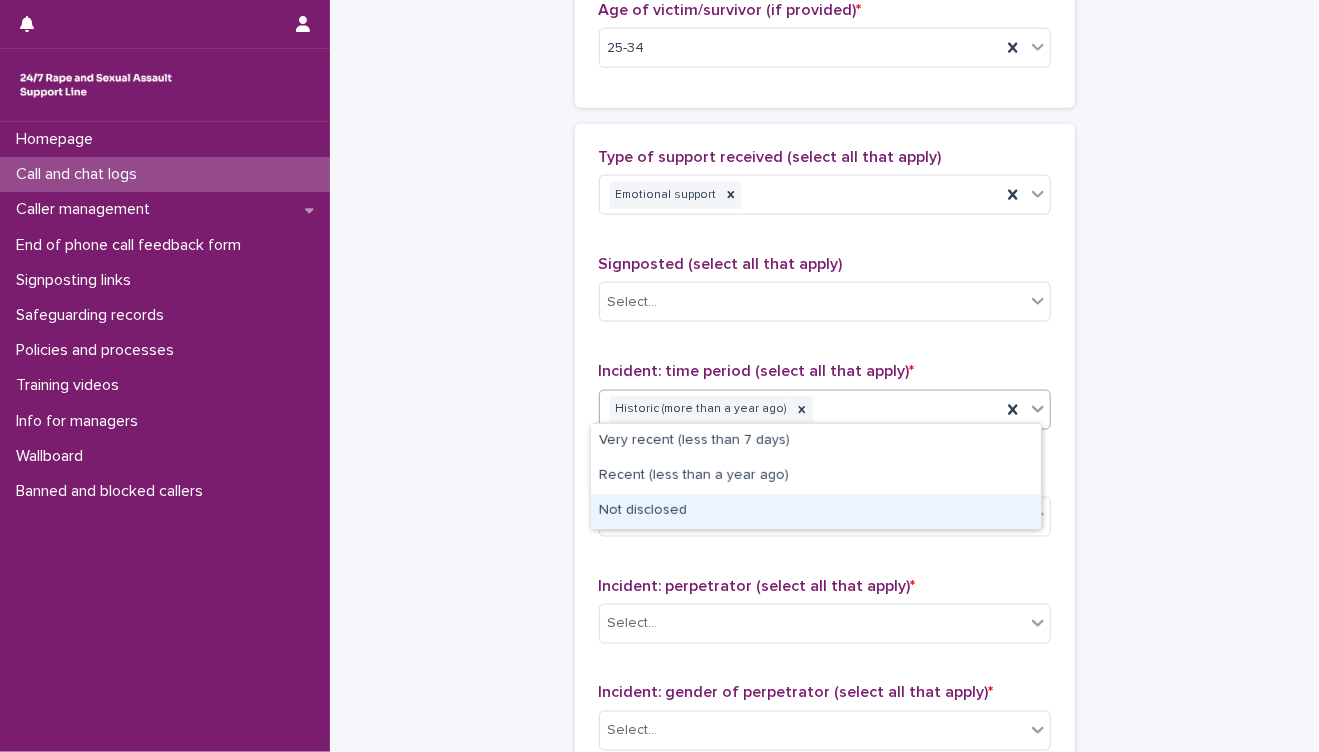 click on "Not disclosed" at bounding box center [816, 511] 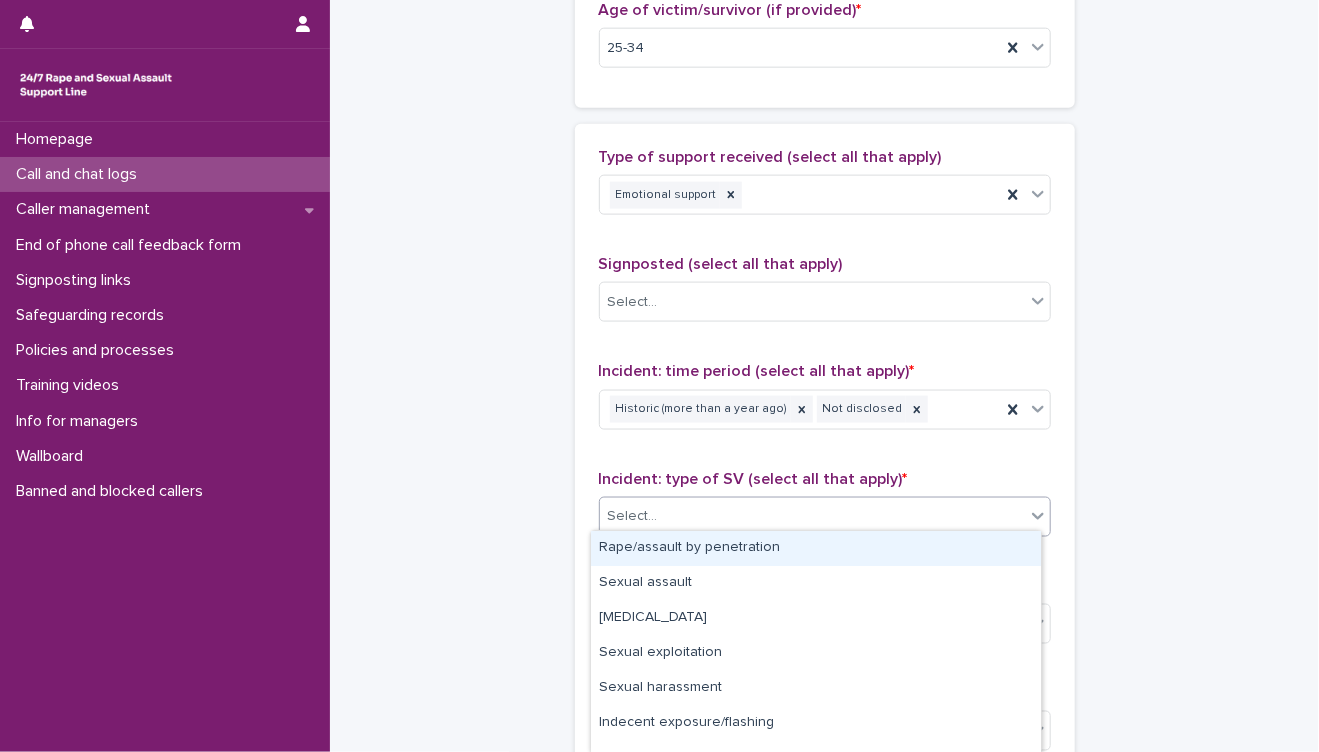 click on "Select..." at bounding box center [812, 516] 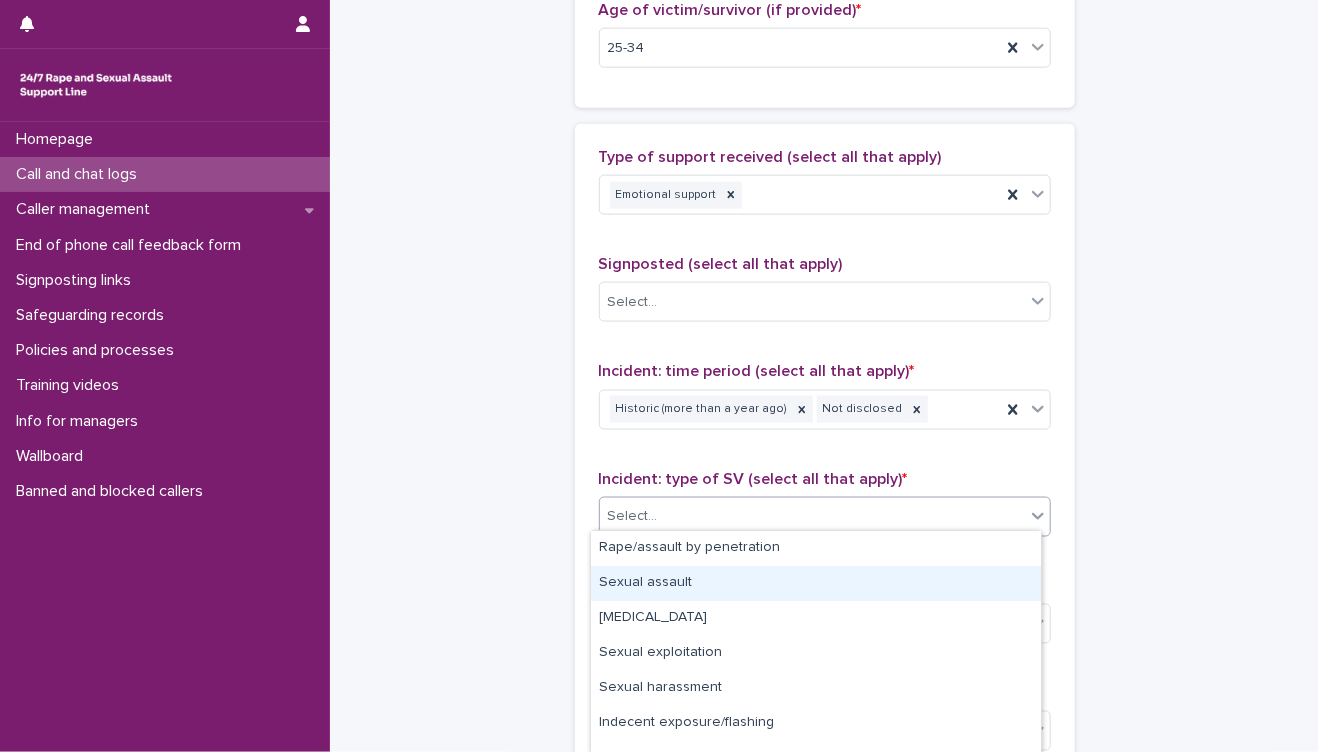 click on "Sexual assault" at bounding box center [816, 583] 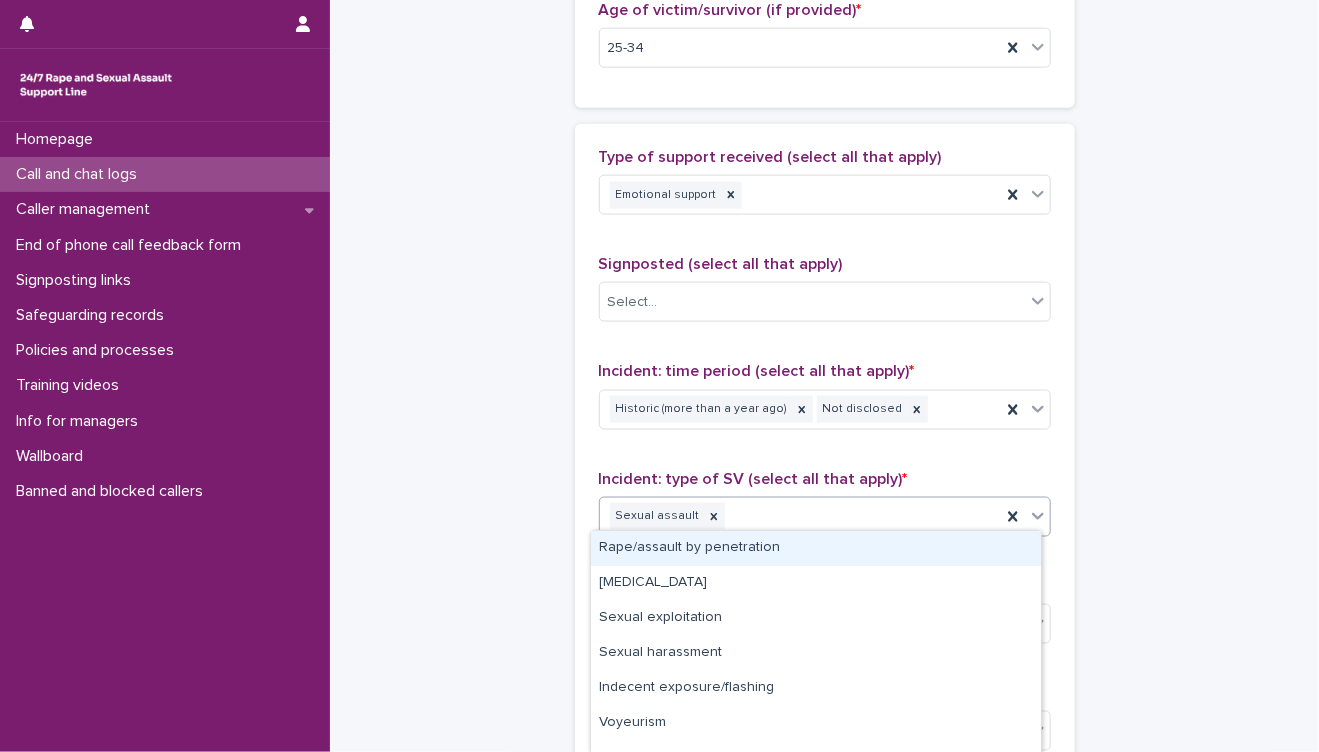 click on "Sexual assault" at bounding box center [800, 516] 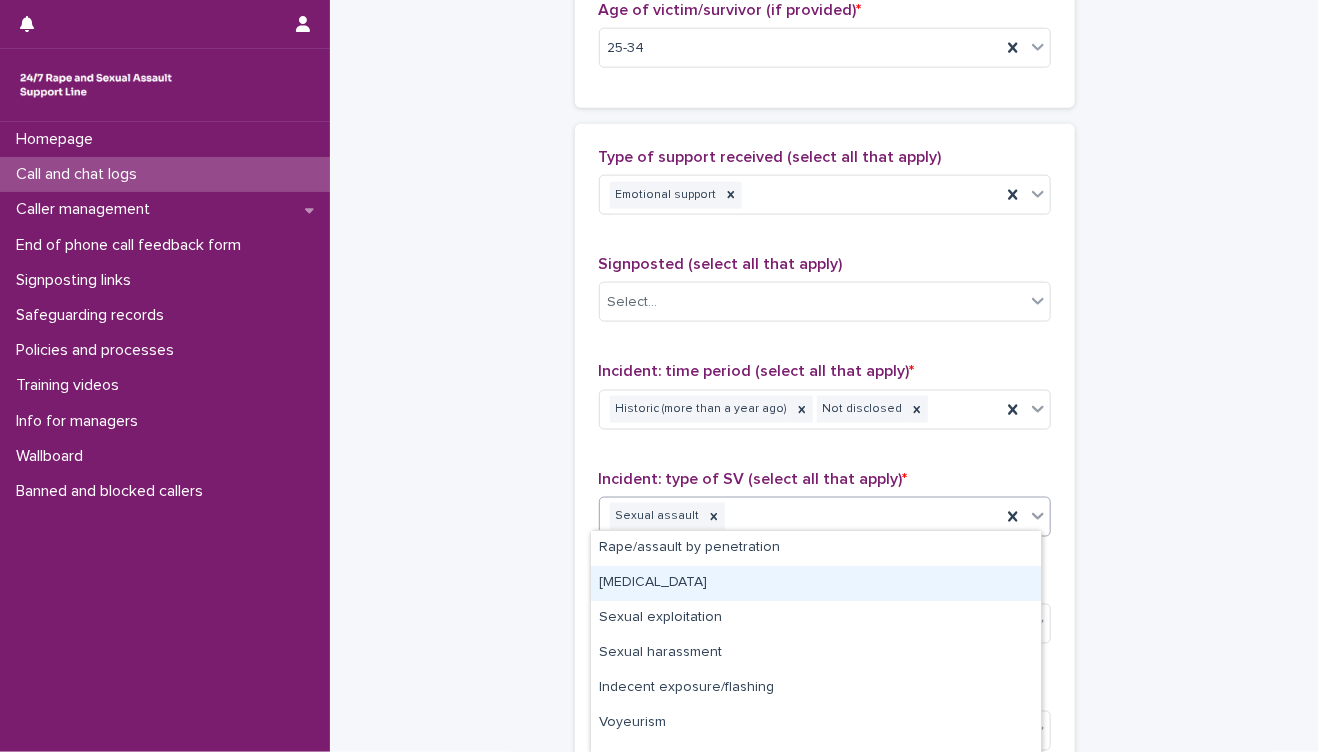 click on "Child sexual abuse" at bounding box center (816, 583) 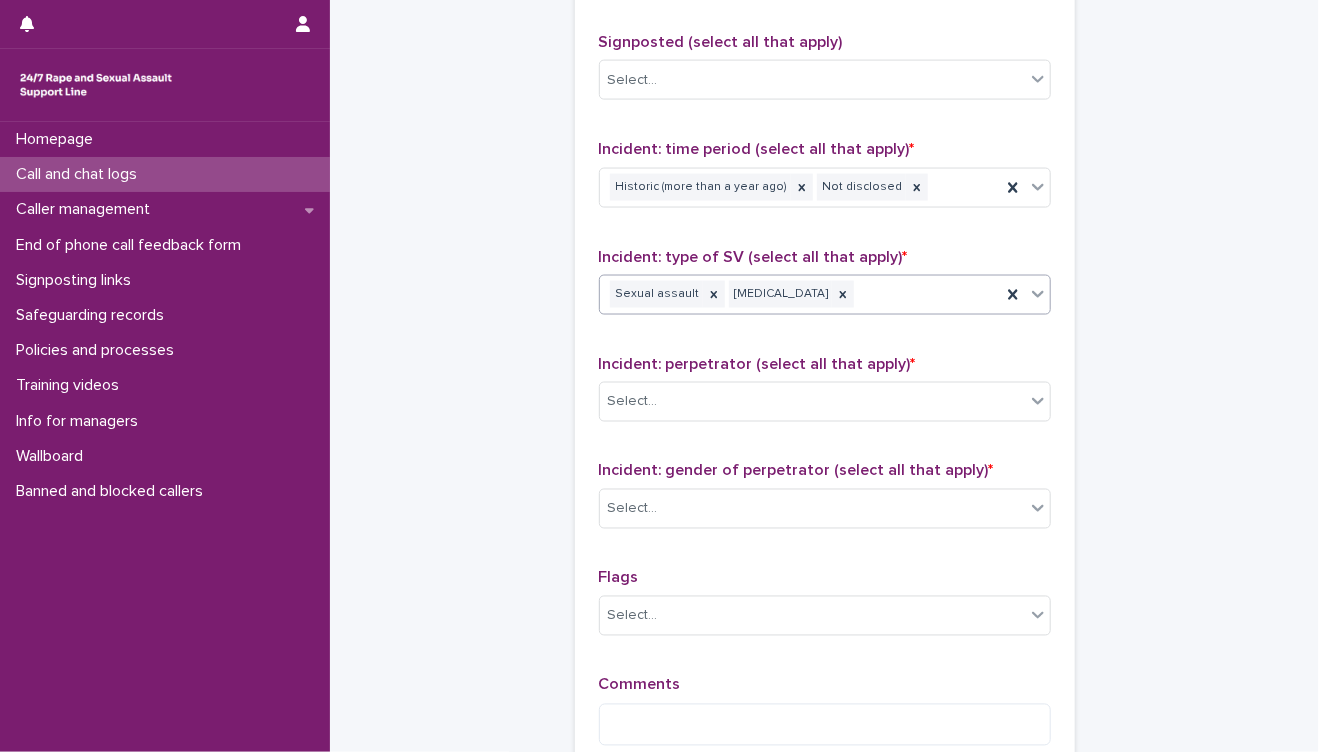 scroll, scrollTop: 1333, scrollLeft: 0, axis: vertical 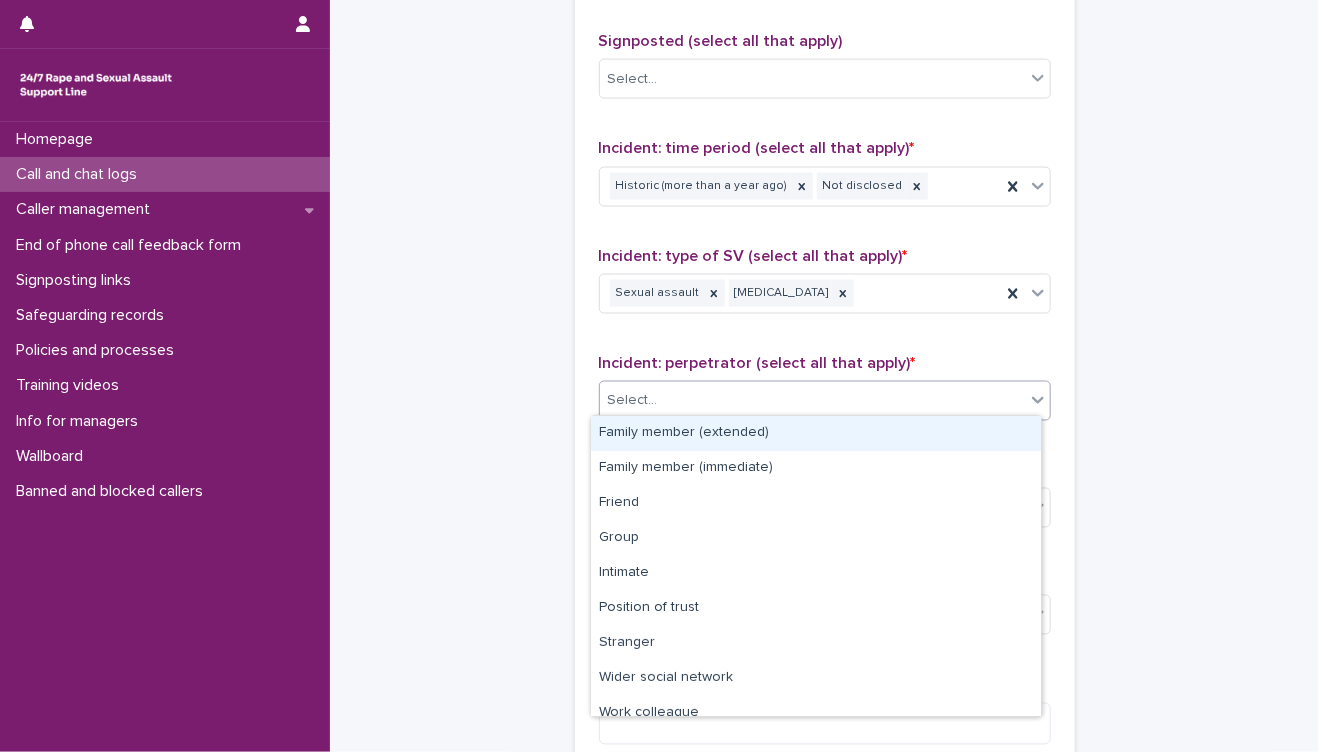 click on "Select..." at bounding box center [812, 401] 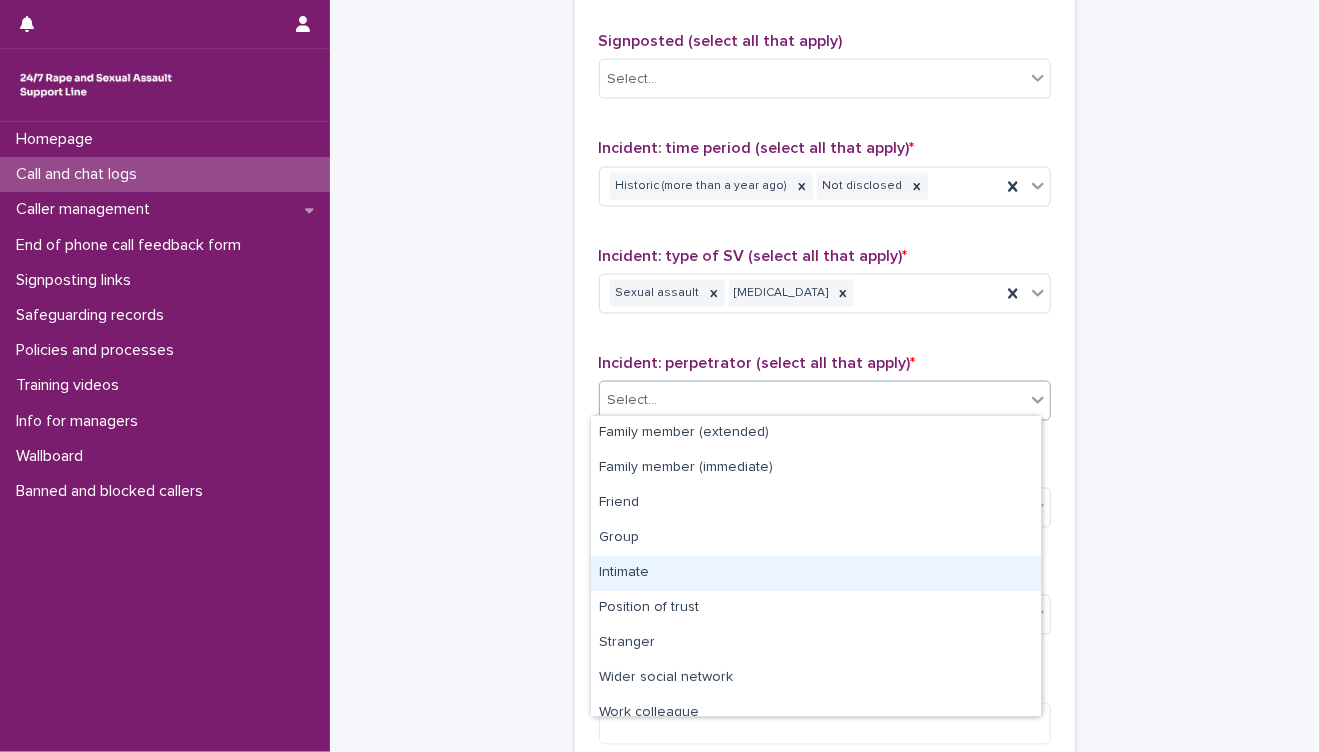 click on "Intimate" at bounding box center (816, 573) 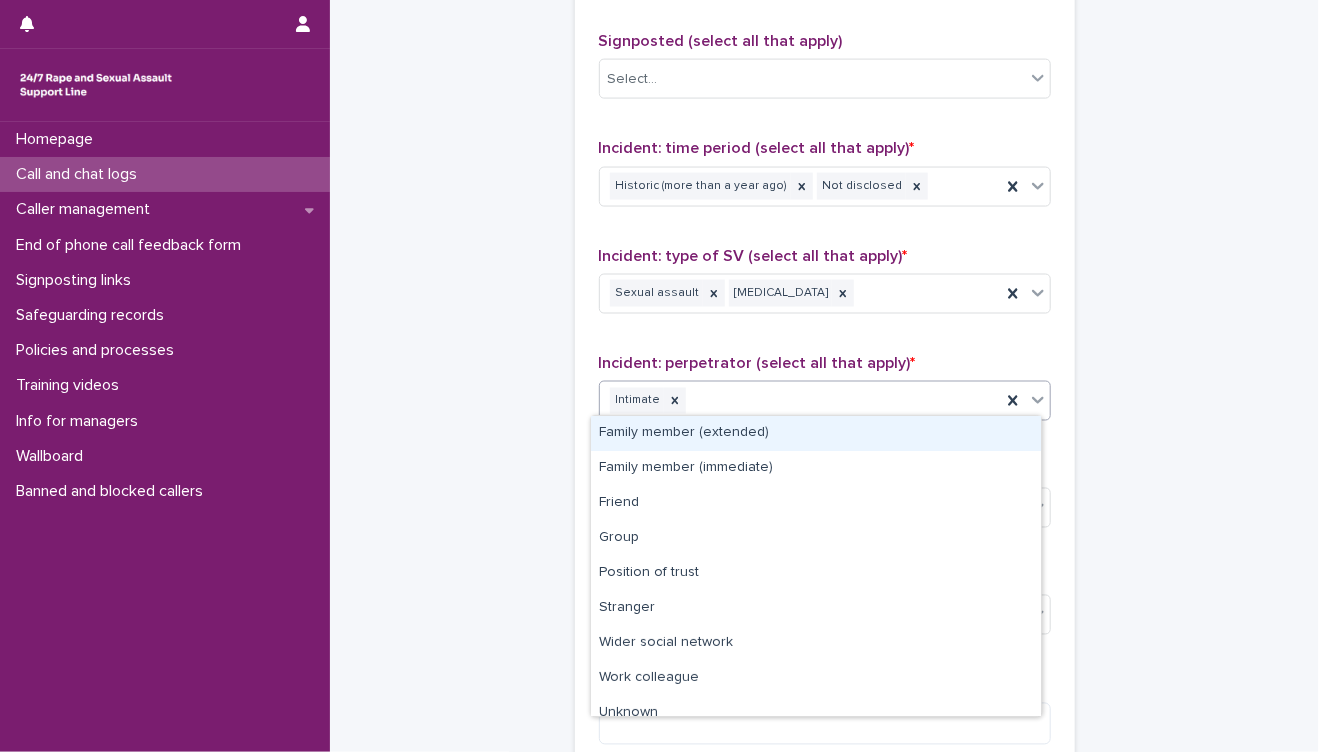 click on "Intimate" at bounding box center [800, 401] 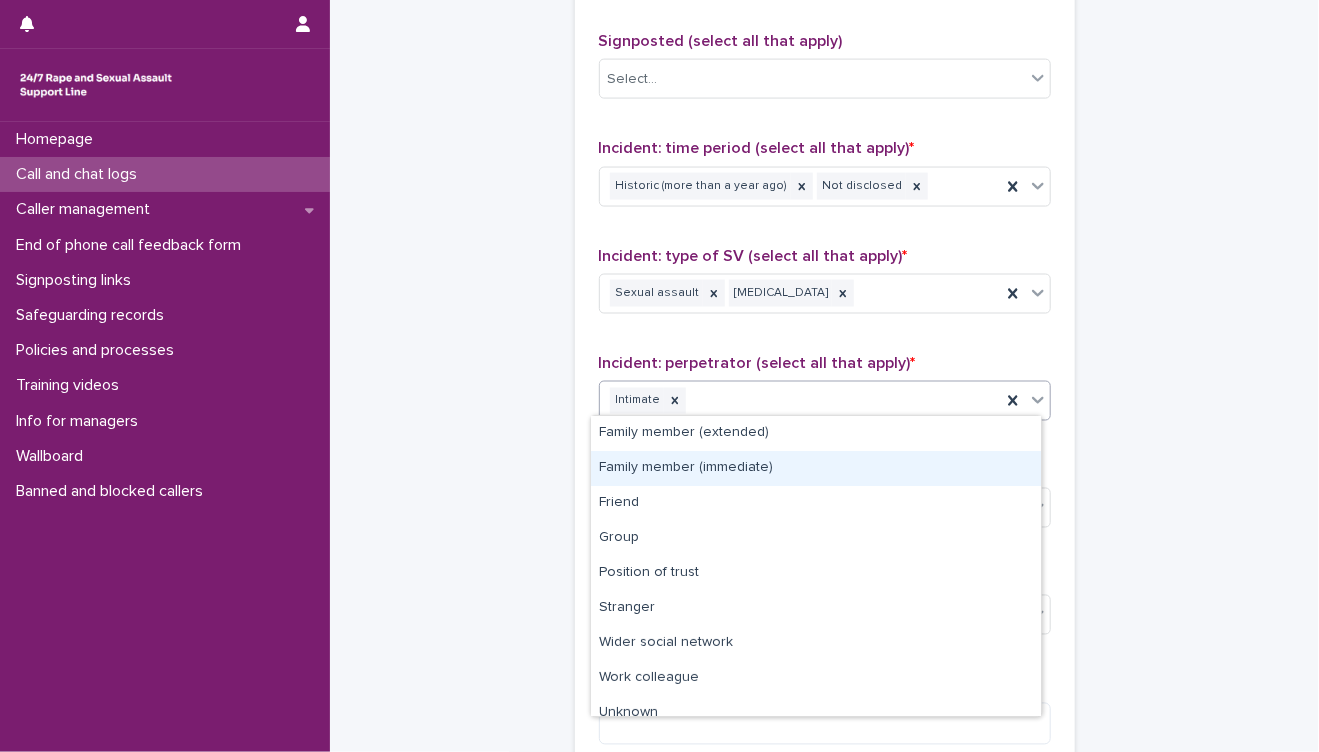 click on "Family member (immediate)" at bounding box center [816, 468] 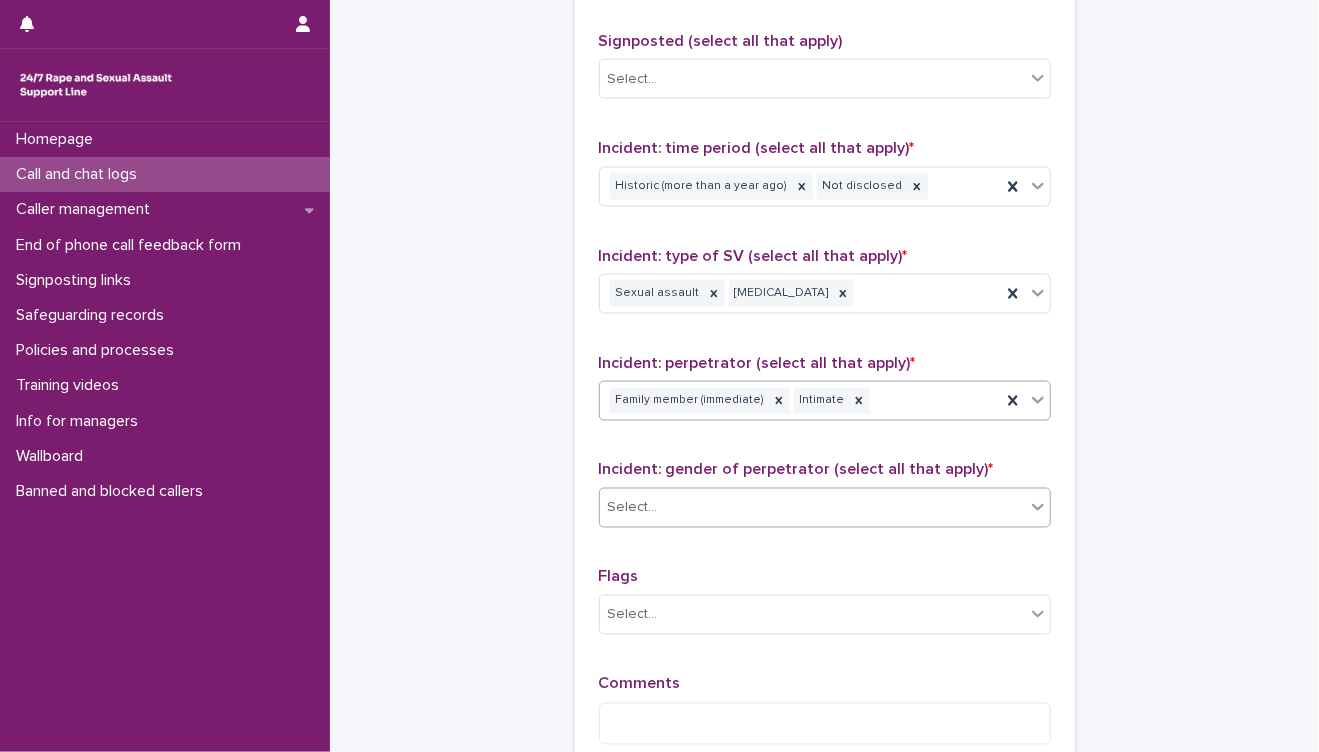 click on "Select..." at bounding box center [812, 508] 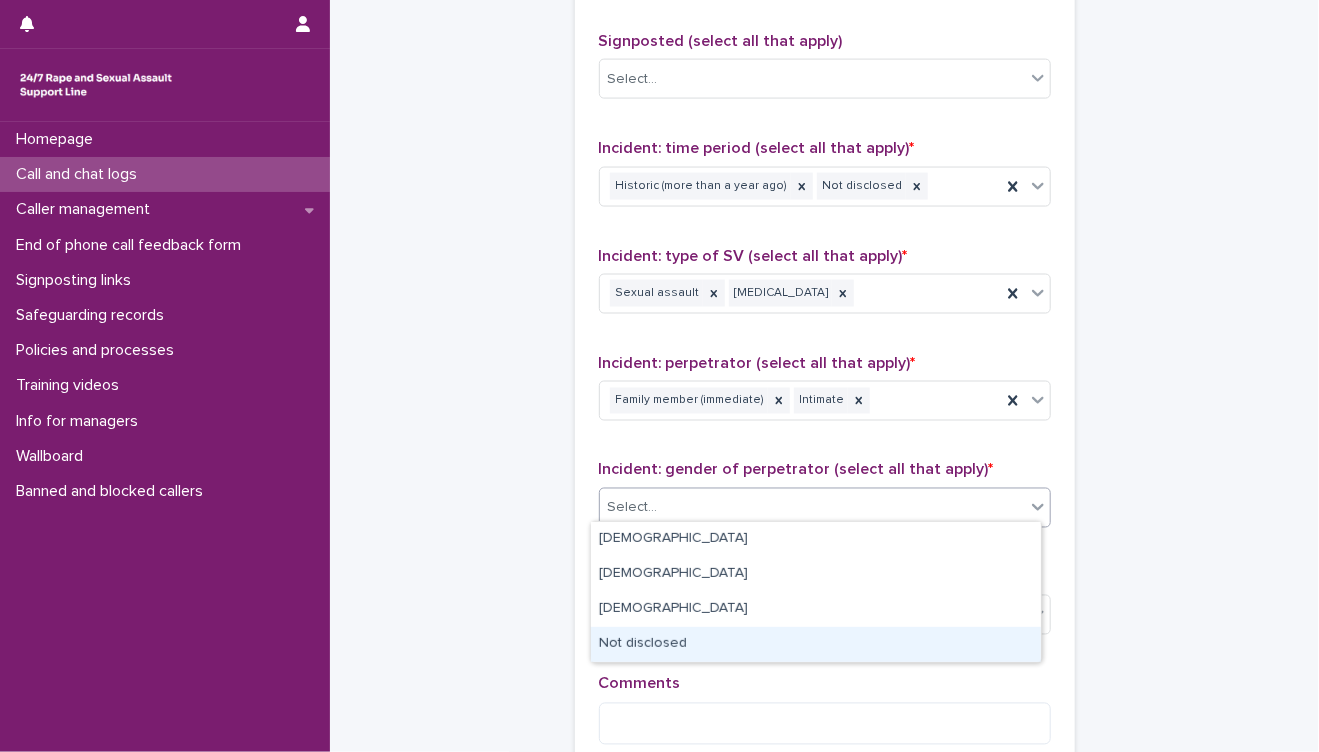 click on "Not disclosed" at bounding box center [816, 644] 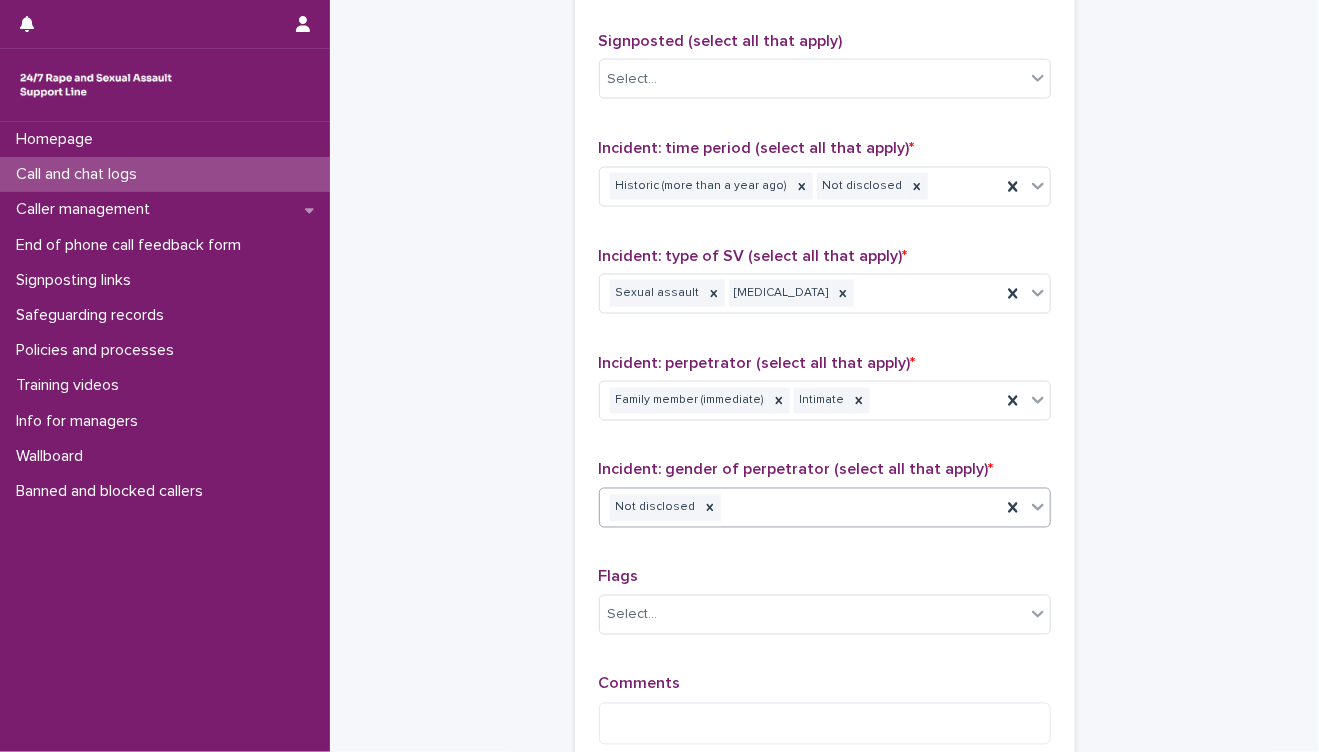 click on "Not disclosed" at bounding box center [800, 508] 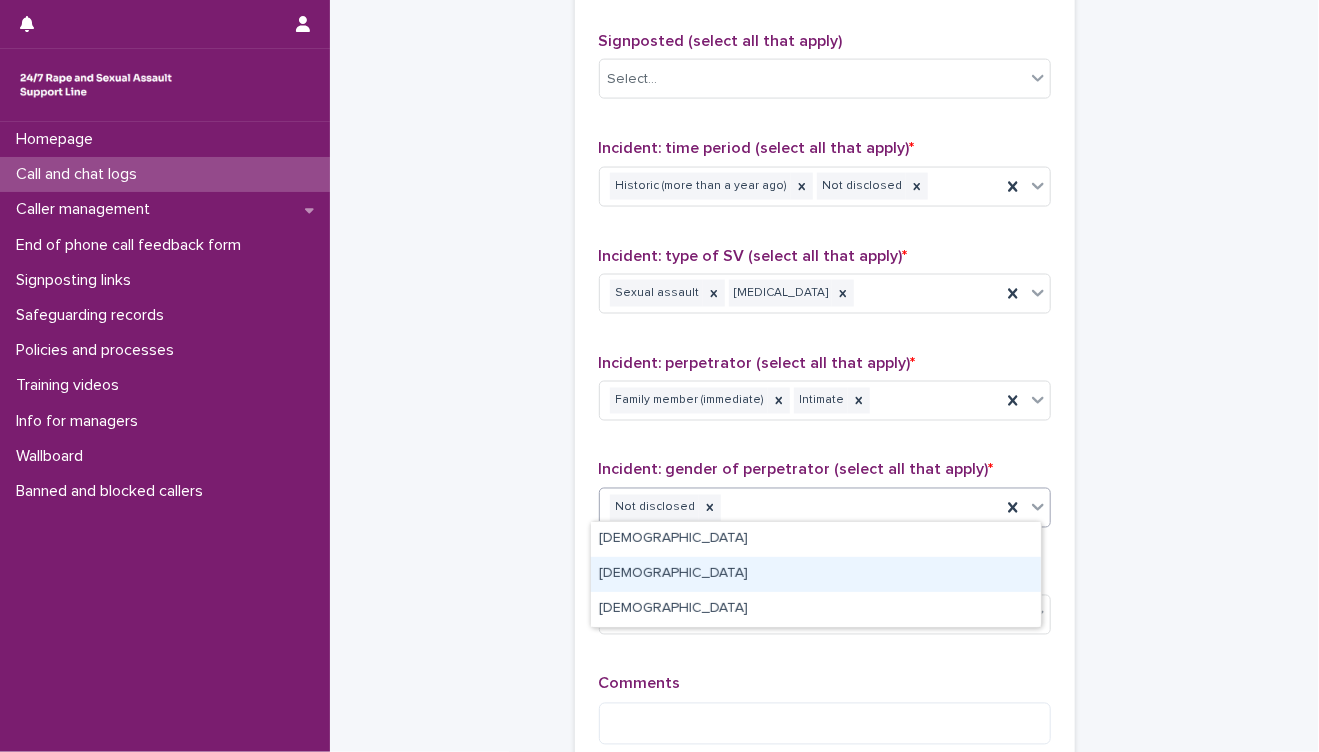 click on "[DEMOGRAPHIC_DATA]" at bounding box center [816, 574] 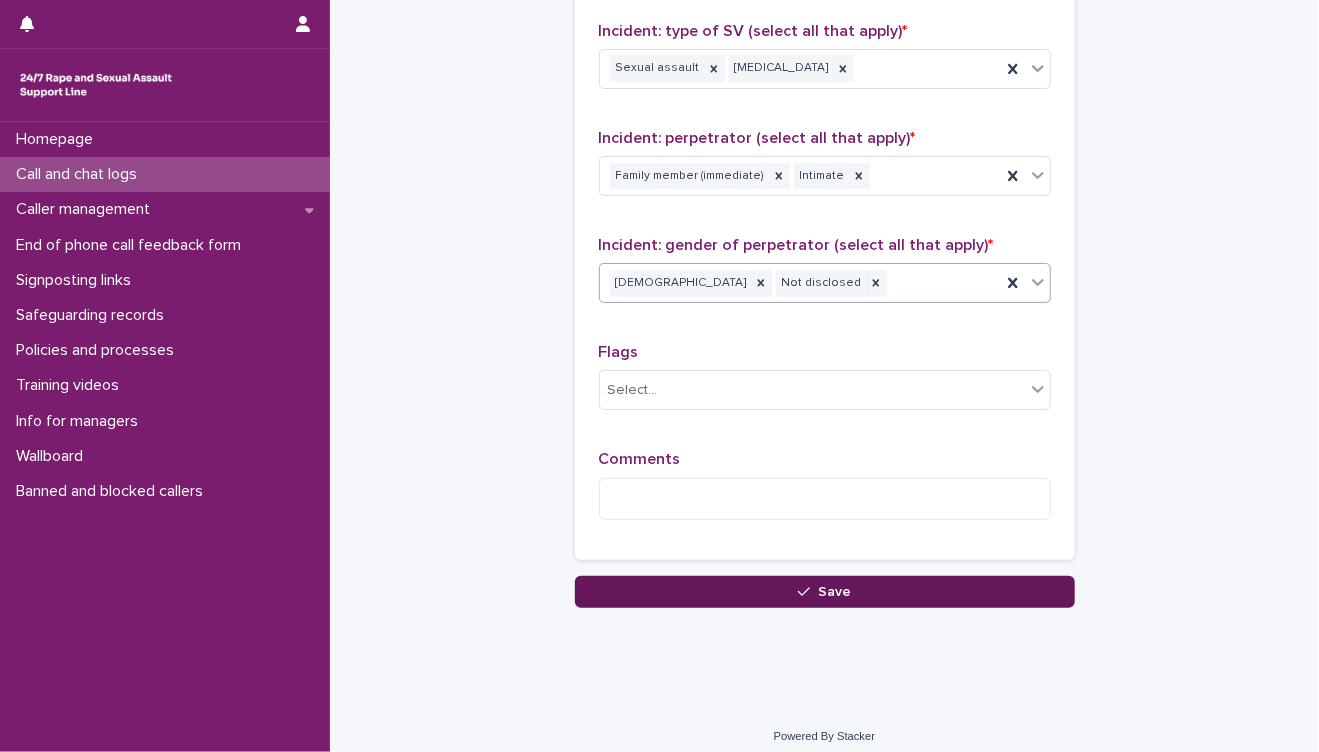 scroll, scrollTop: 1563, scrollLeft: 0, axis: vertical 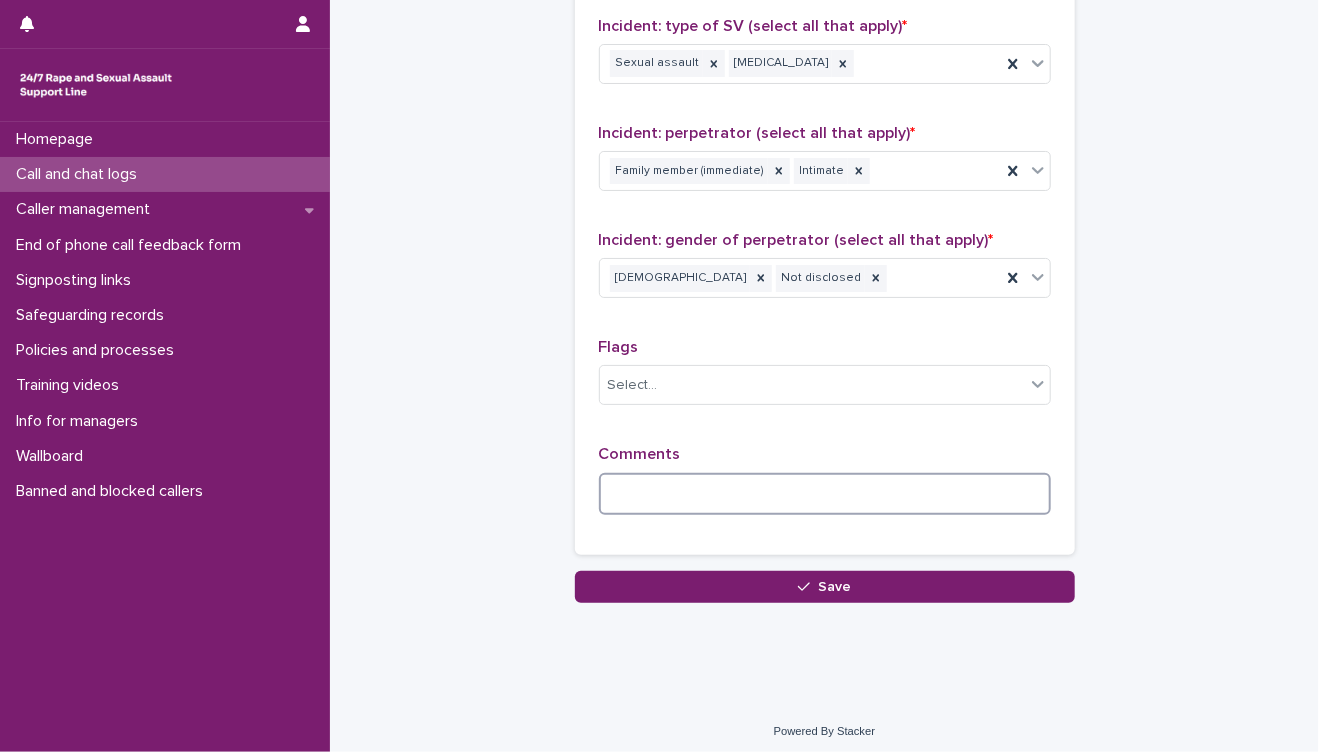click at bounding box center (825, 494) 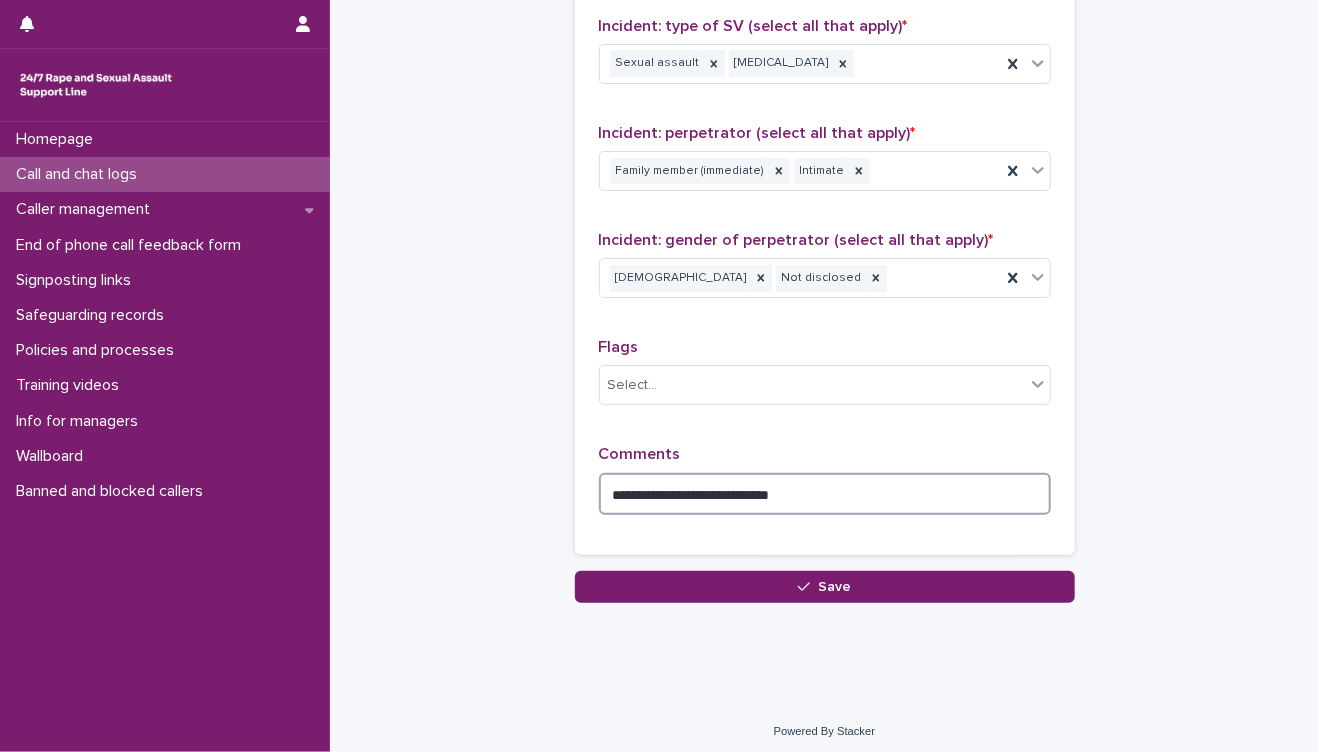 click on "**********" at bounding box center (825, 494) 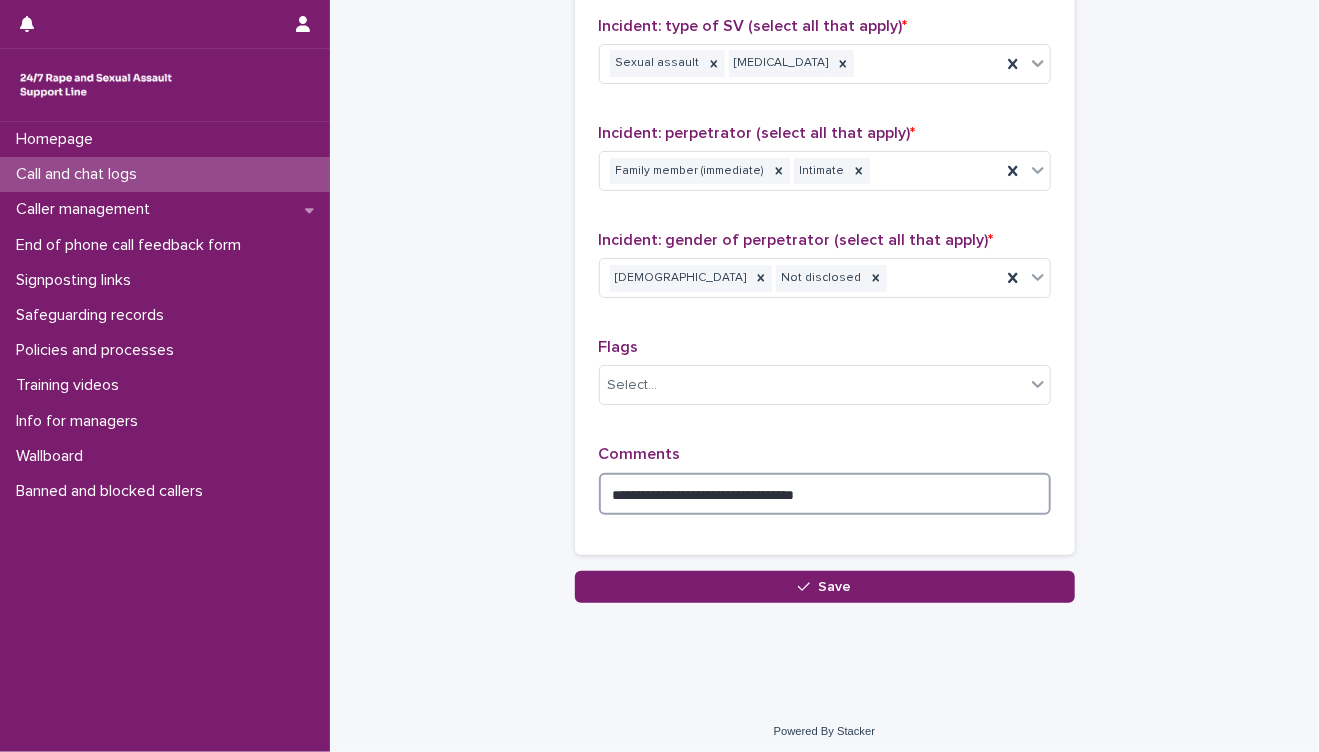 click on "**********" at bounding box center (825, 494) 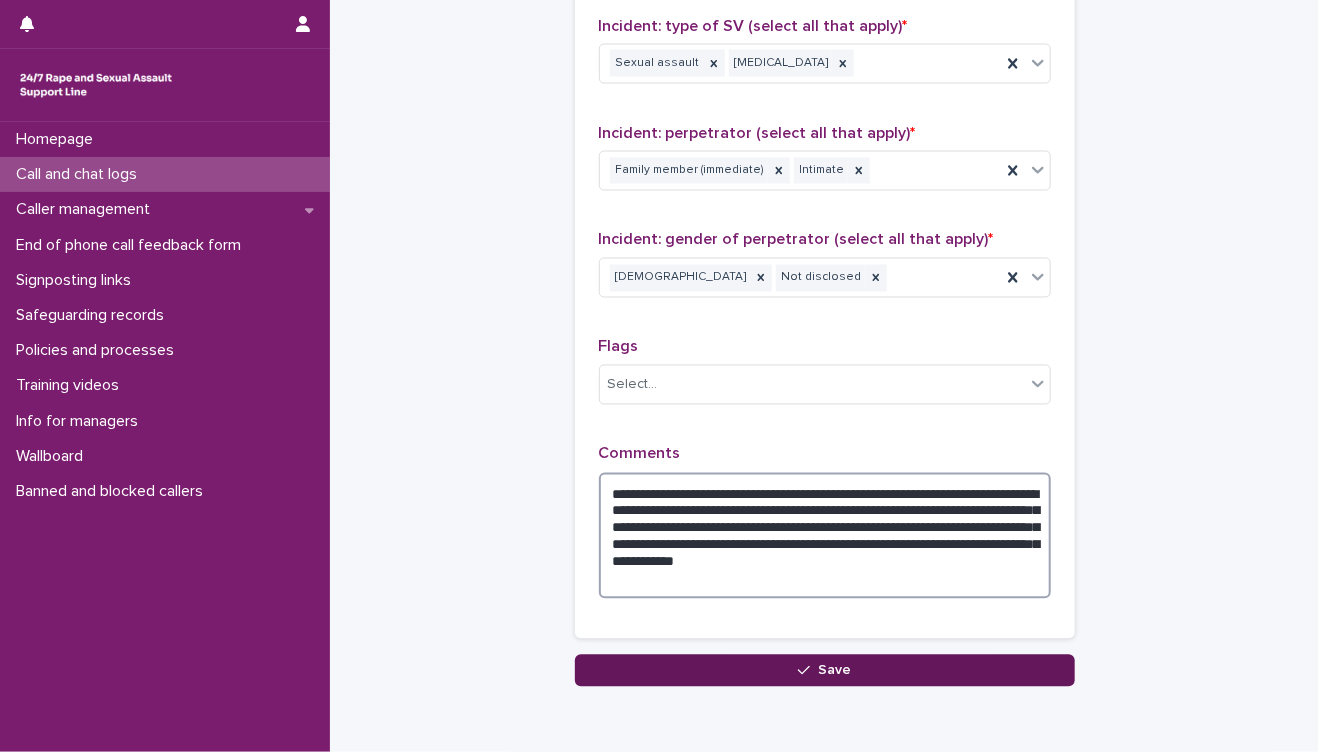 type on "**********" 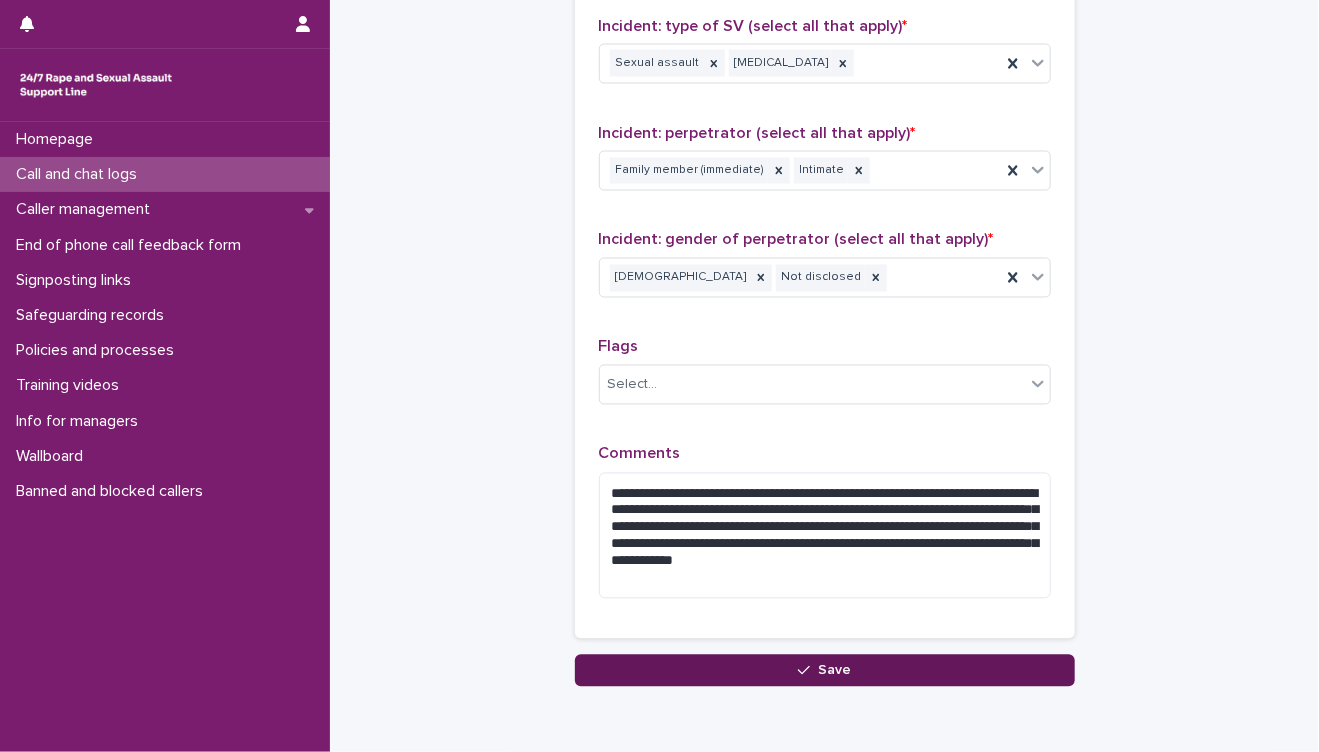 click on "Save" at bounding box center (825, 671) 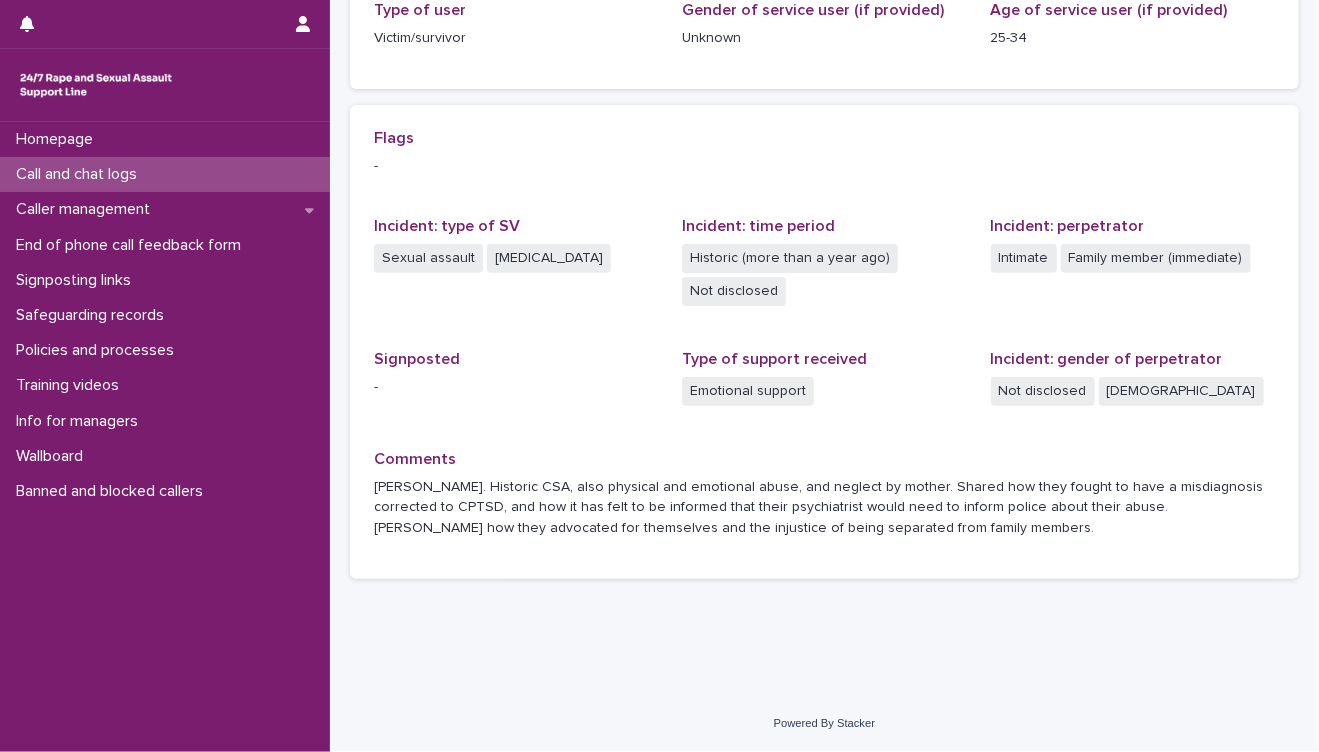 scroll, scrollTop: 0, scrollLeft: 0, axis: both 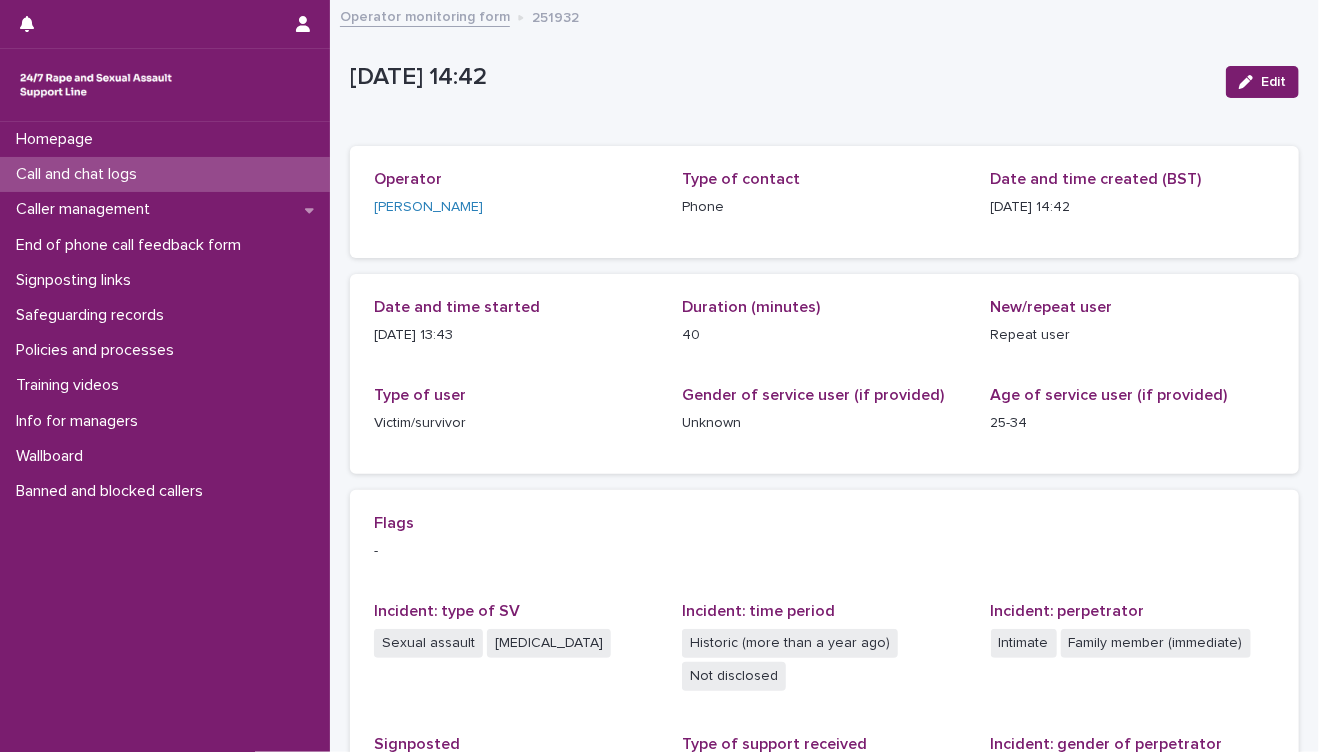 click on "Call and chat logs" at bounding box center [80, 174] 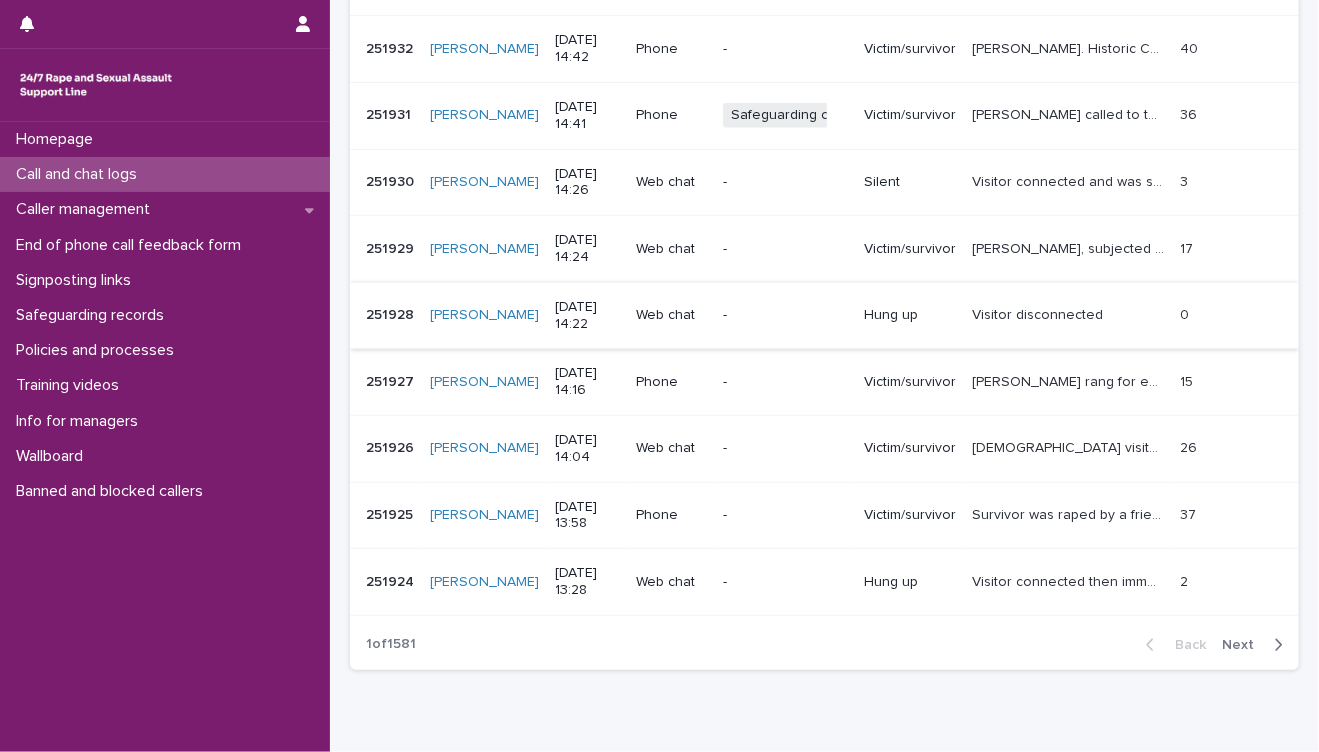 scroll, scrollTop: 222, scrollLeft: 0, axis: vertical 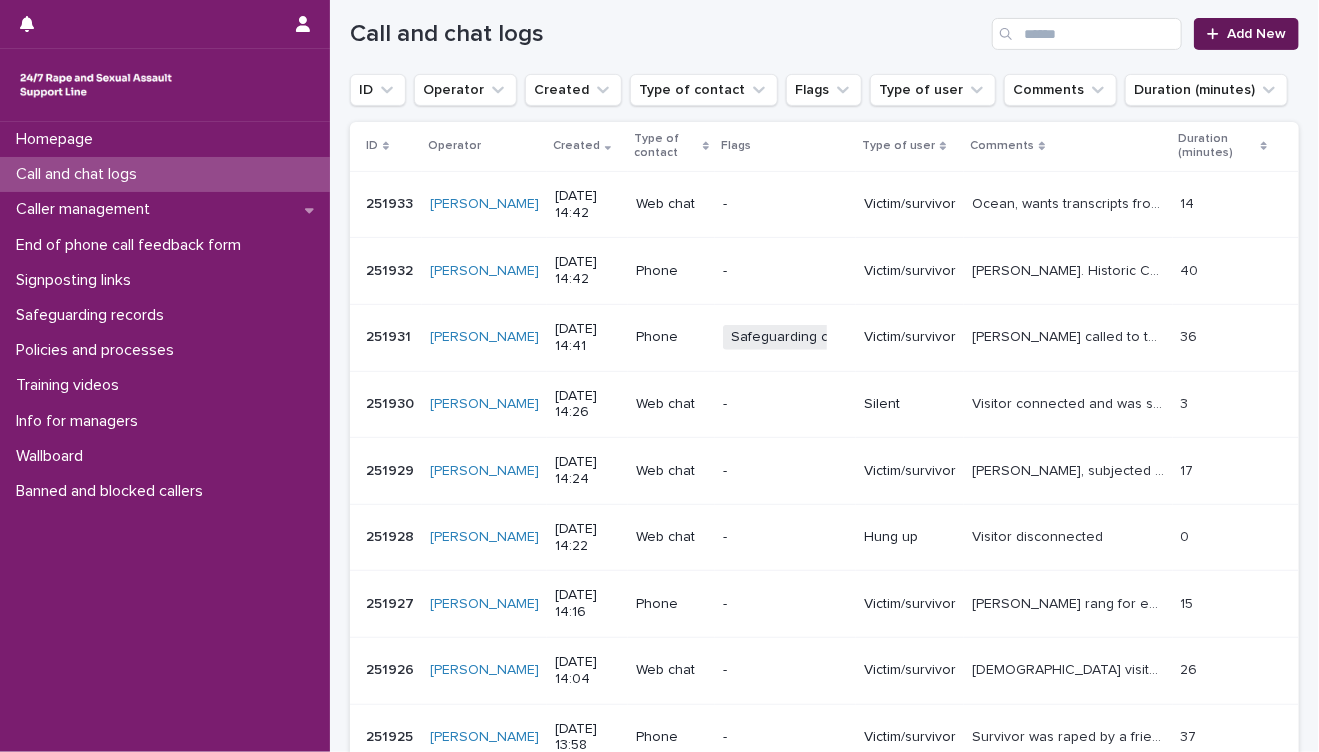click on "Add New" at bounding box center [1256, 34] 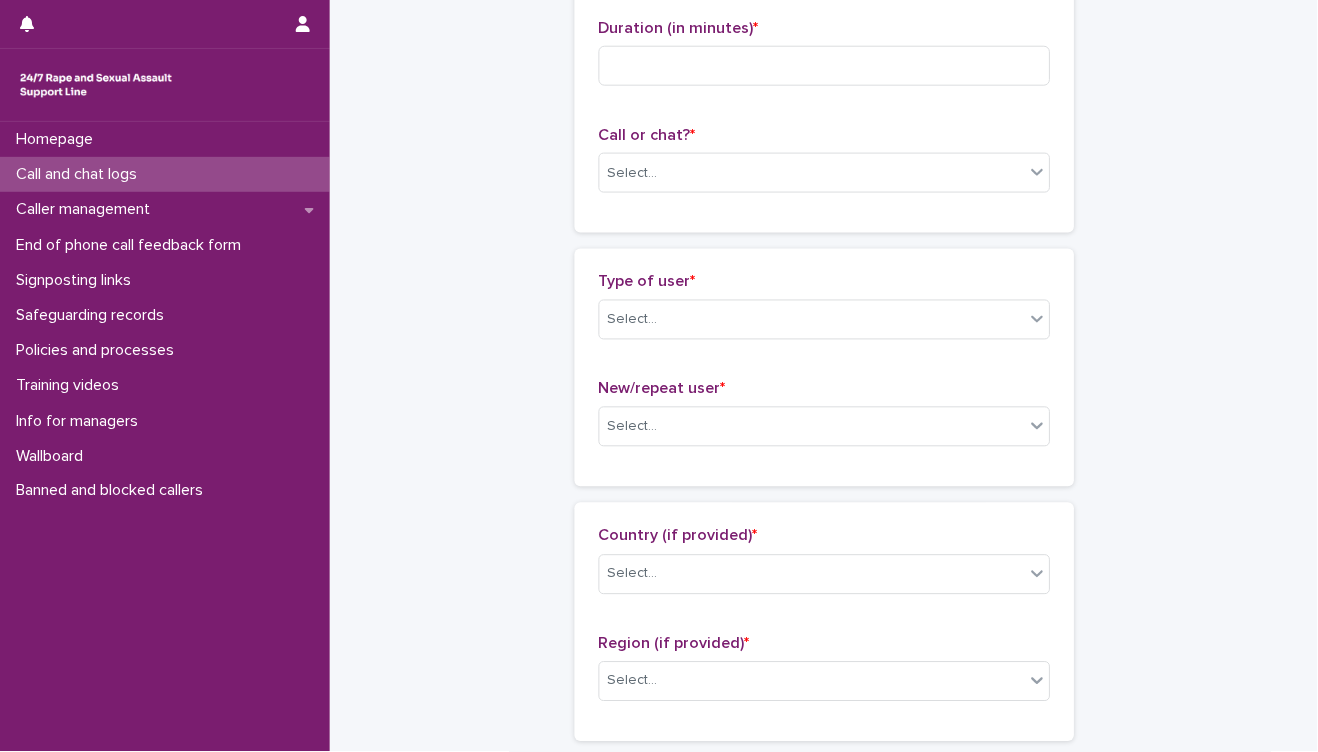 scroll, scrollTop: 224, scrollLeft: 0, axis: vertical 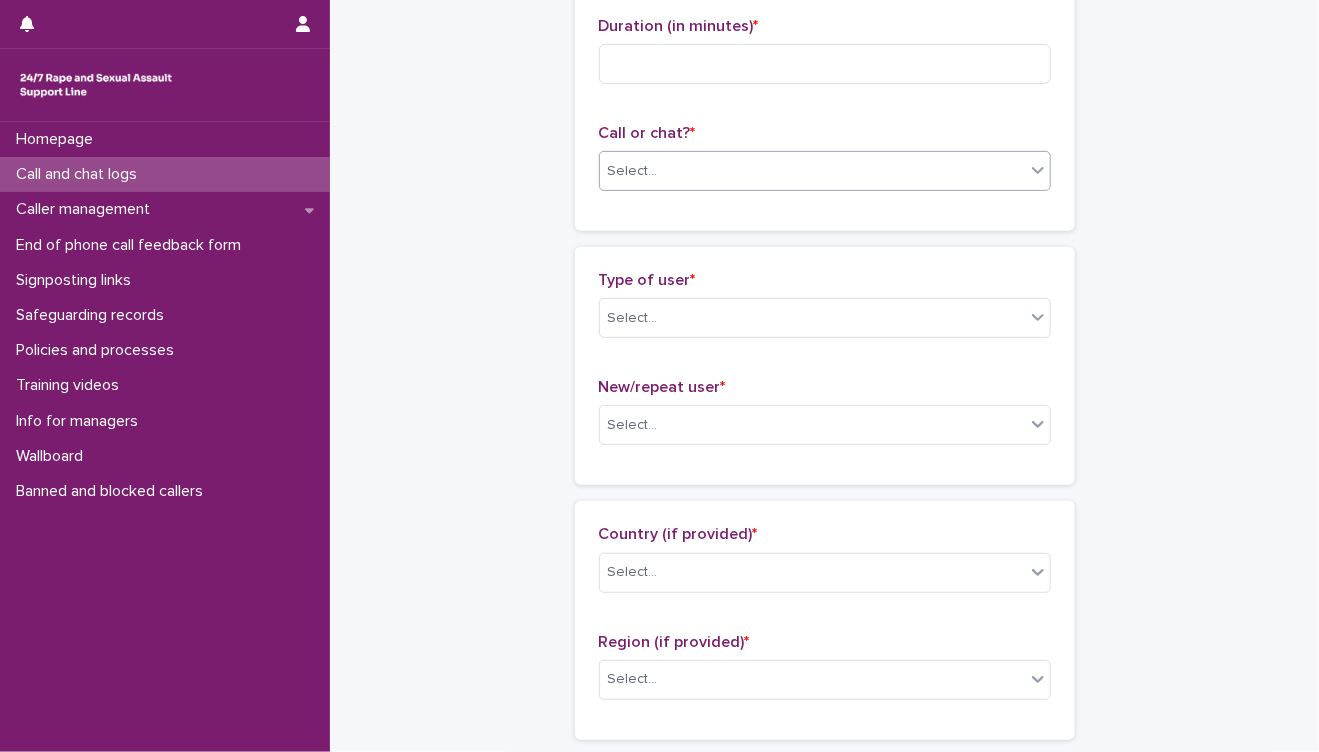 click on "Select..." at bounding box center [812, 171] 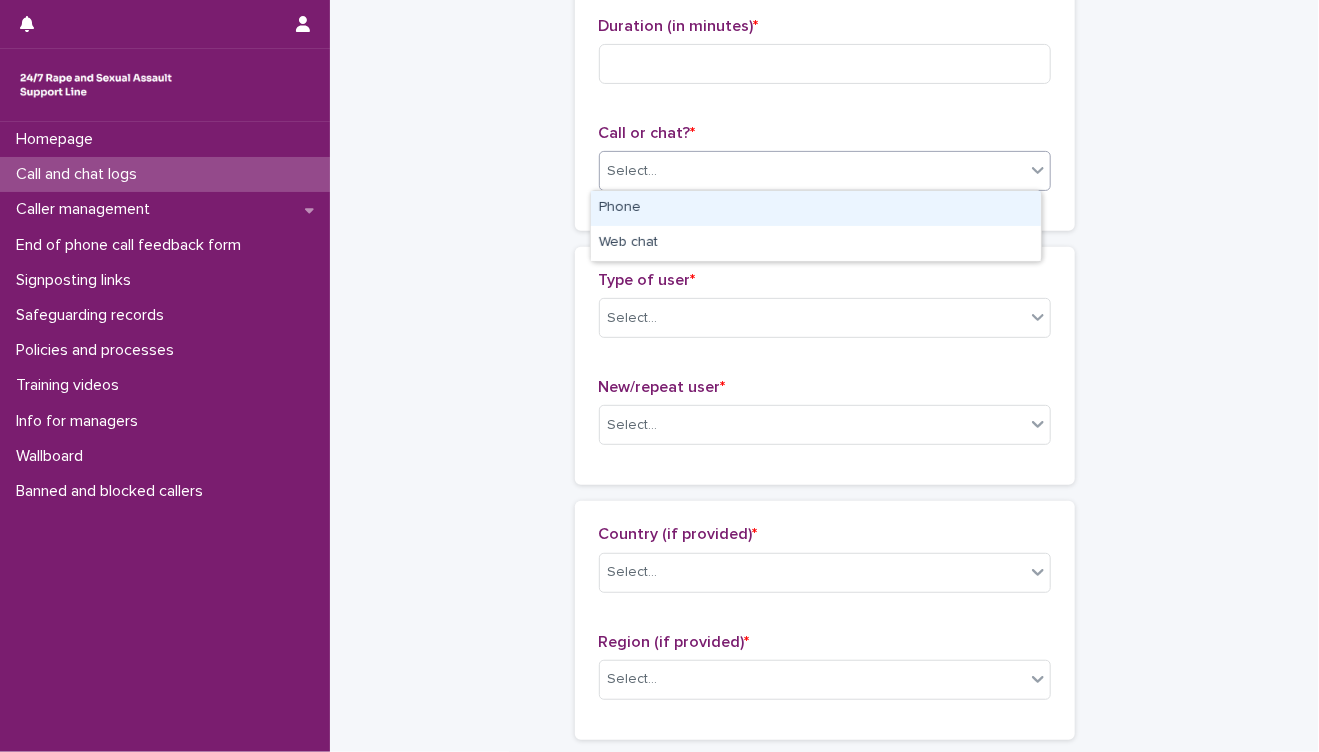 click on "Phone" at bounding box center [816, 208] 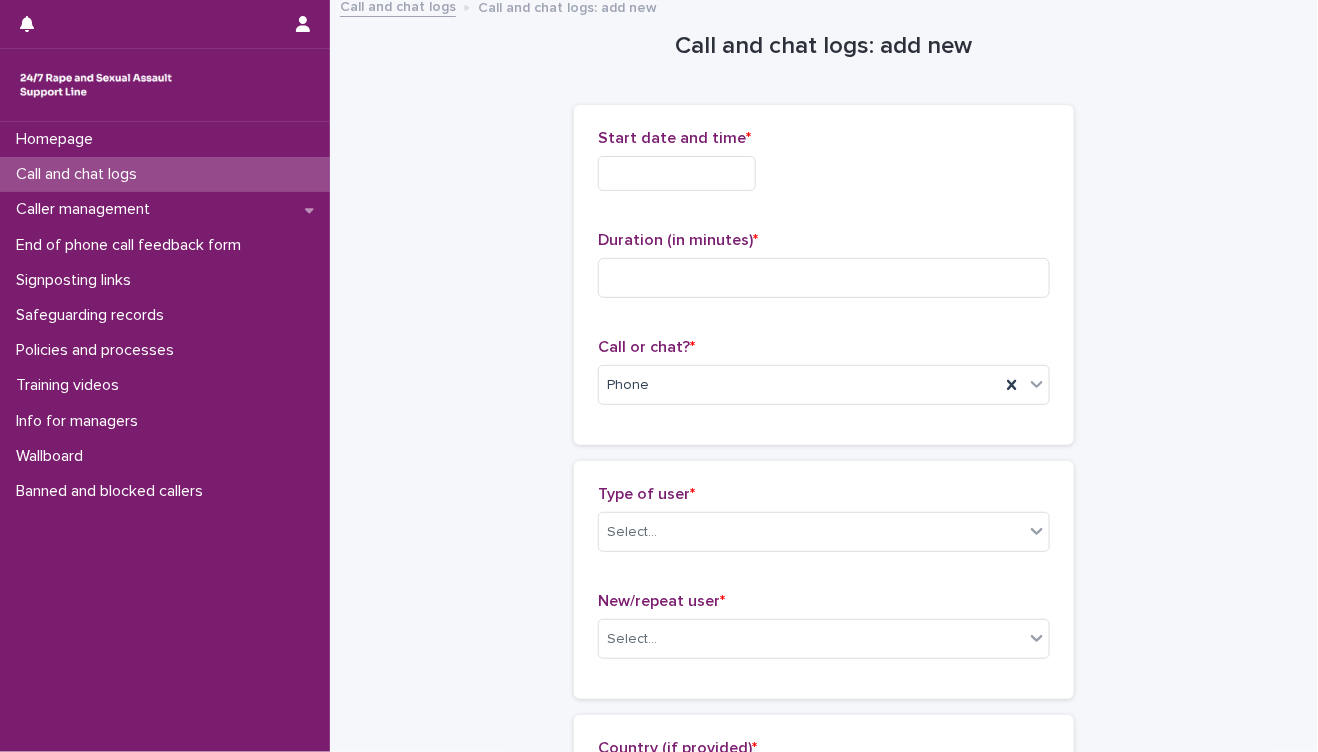 scroll, scrollTop: 1, scrollLeft: 0, axis: vertical 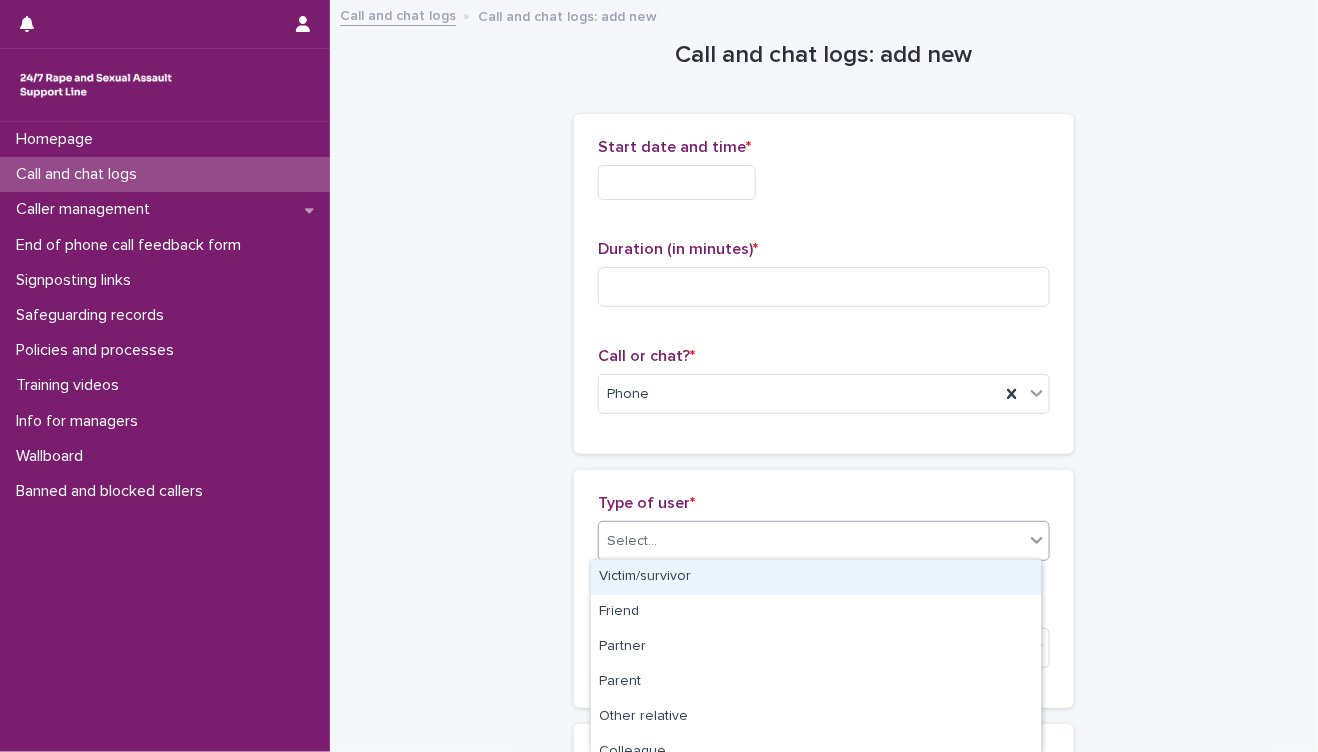click on "Select..." at bounding box center (811, 541) 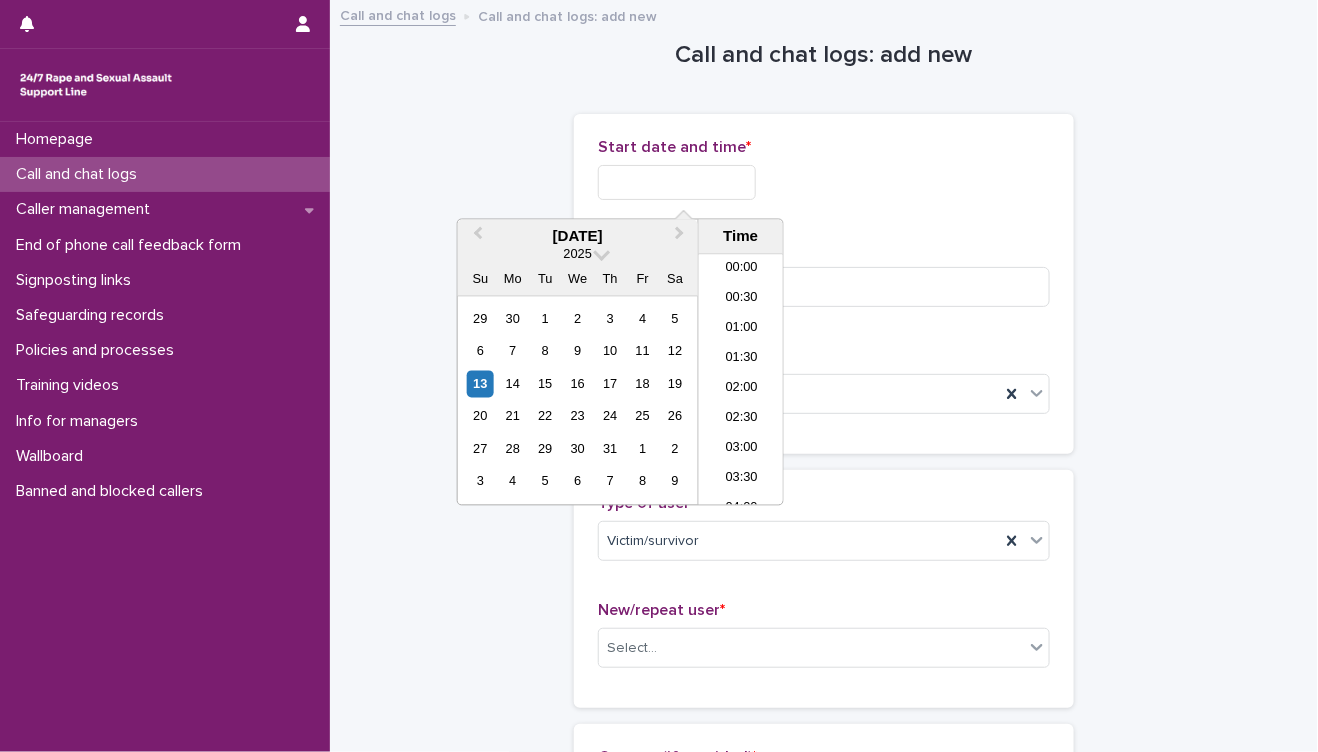 click at bounding box center [677, 182] 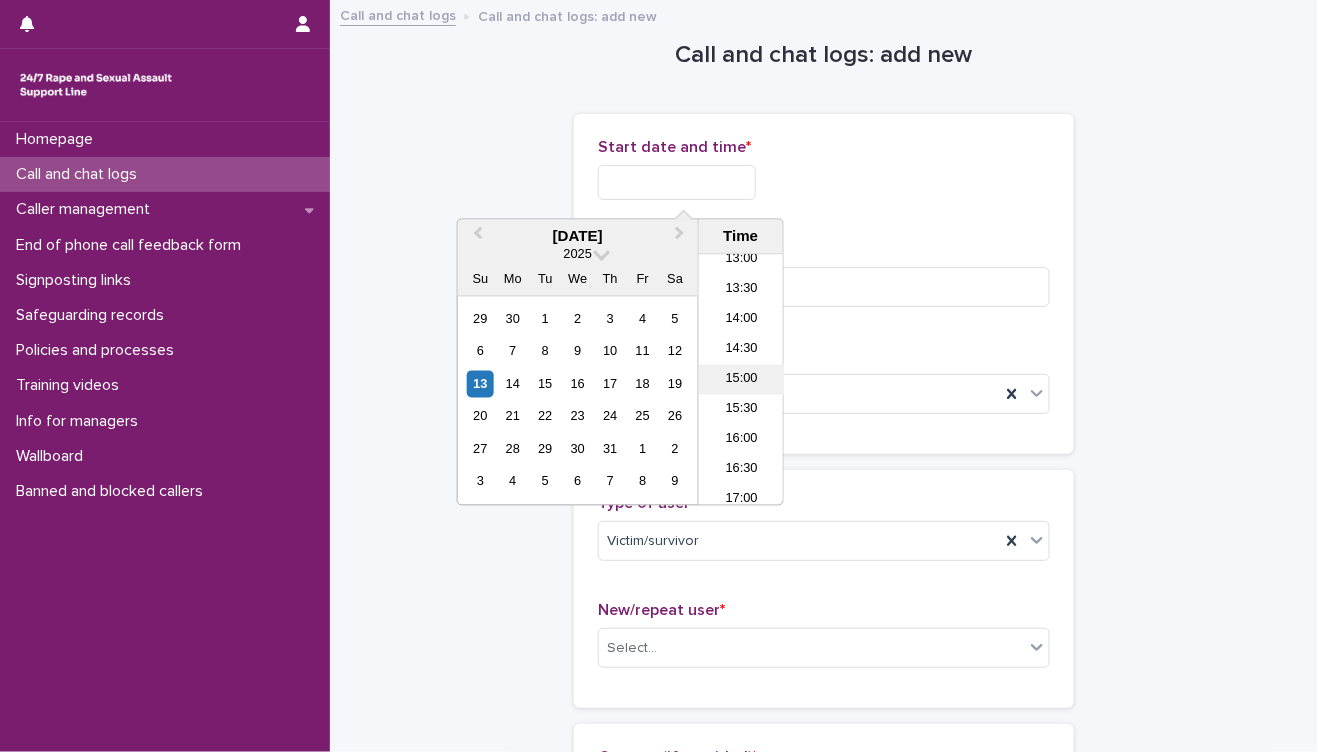 click on "15:00" at bounding box center [741, 380] 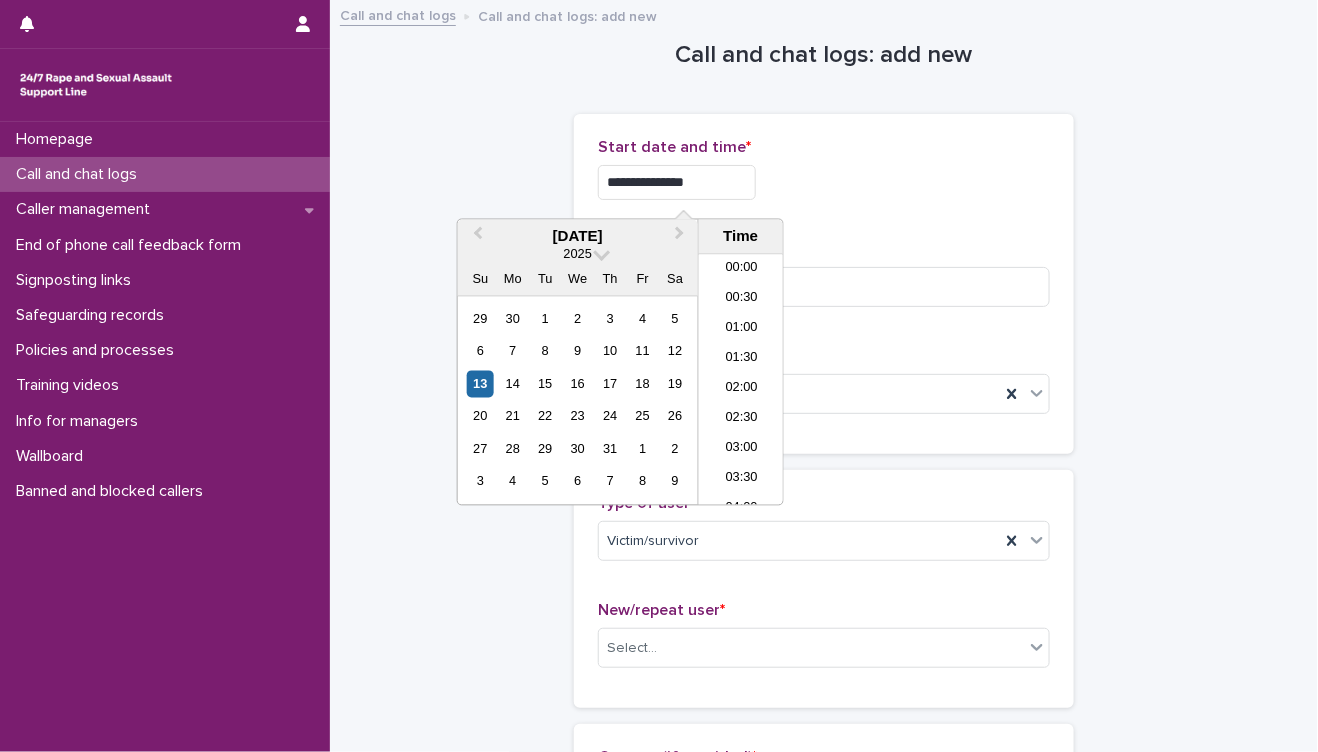 scroll, scrollTop: 790, scrollLeft: 0, axis: vertical 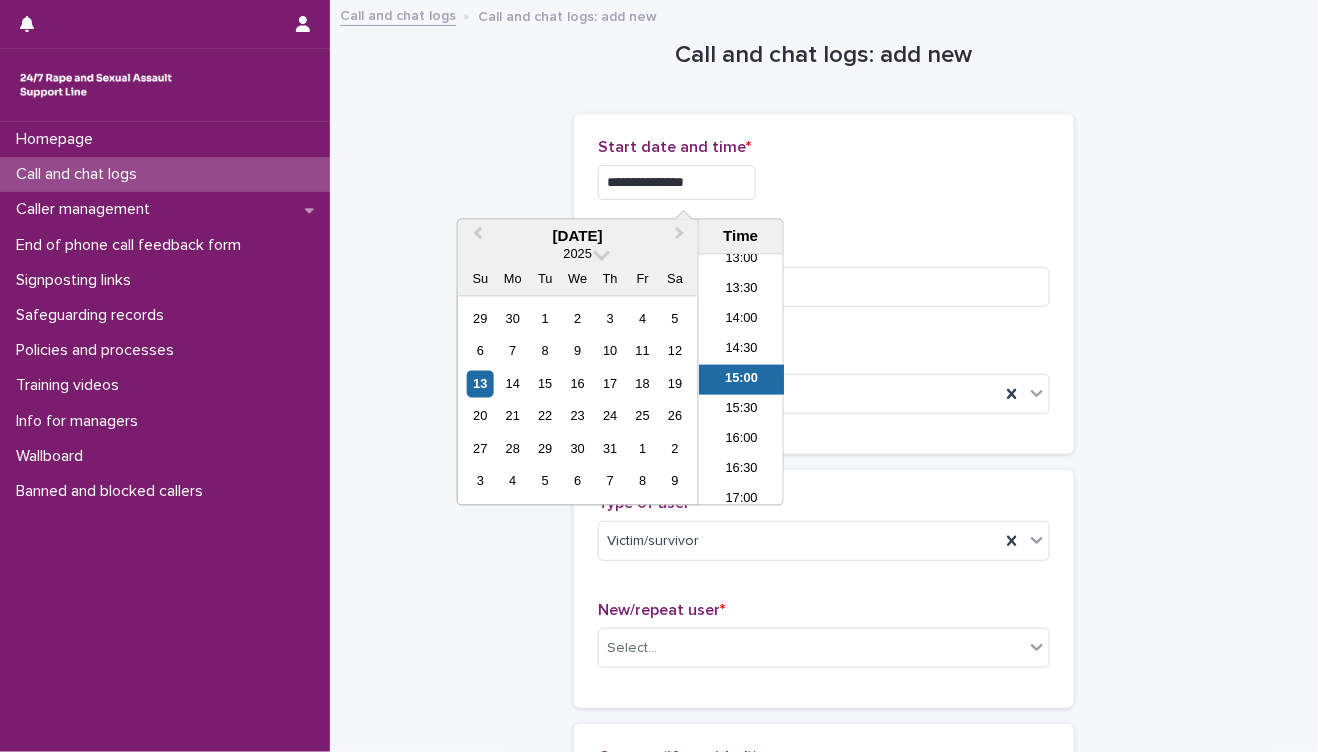 click on "**********" at bounding box center (677, 182) 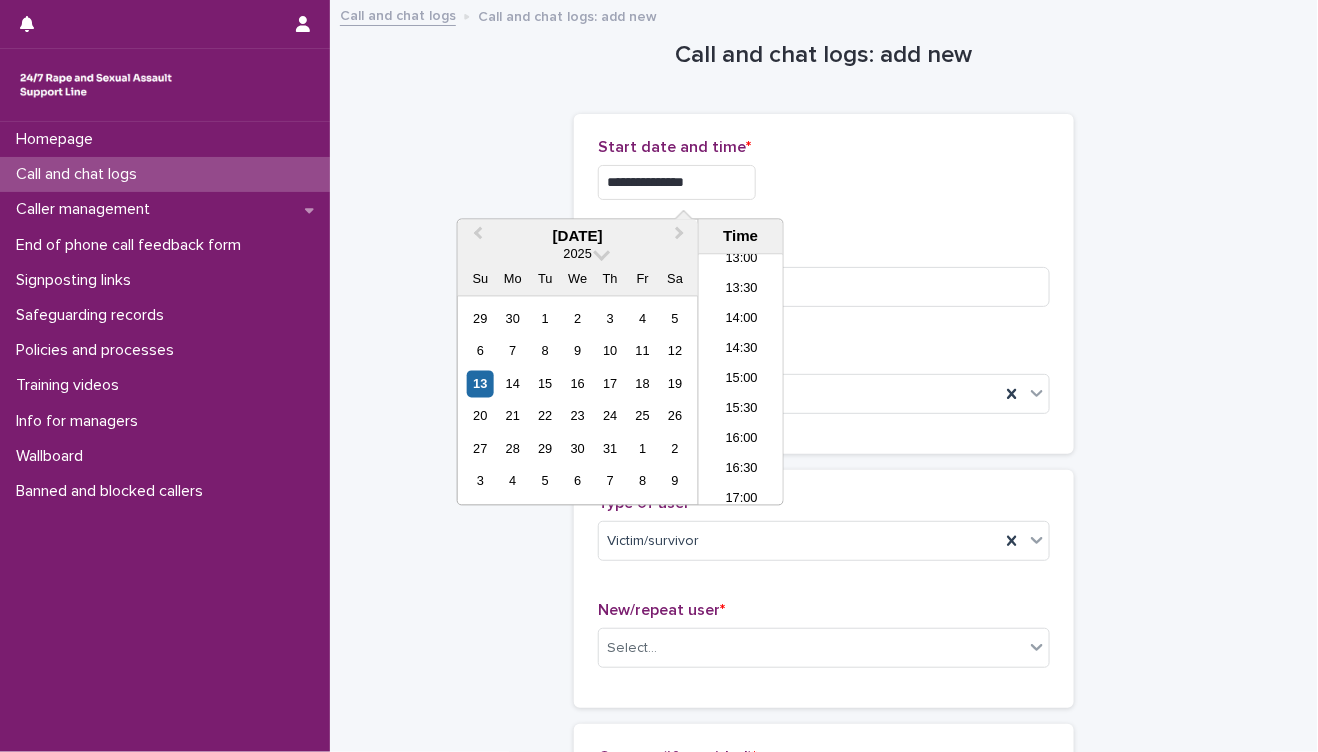 type on "**********" 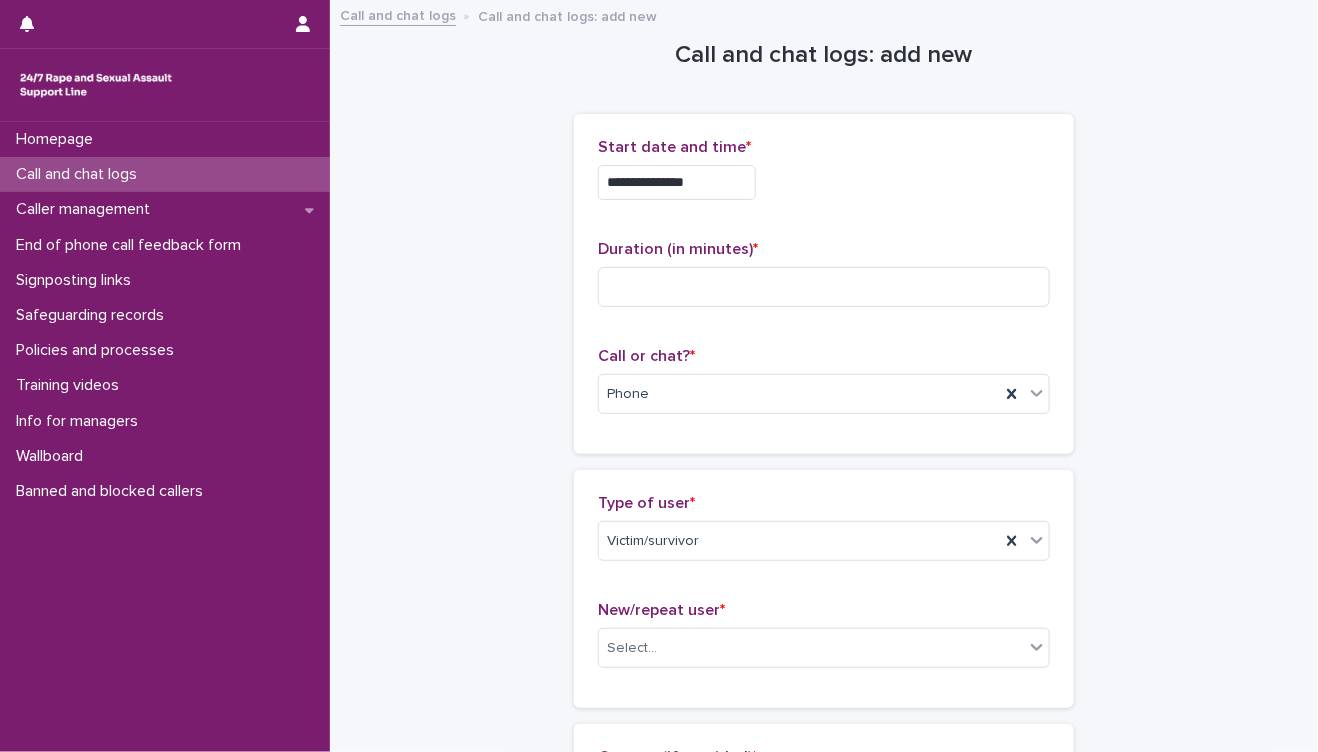 click on "**********" at bounding box center (824, 1083) 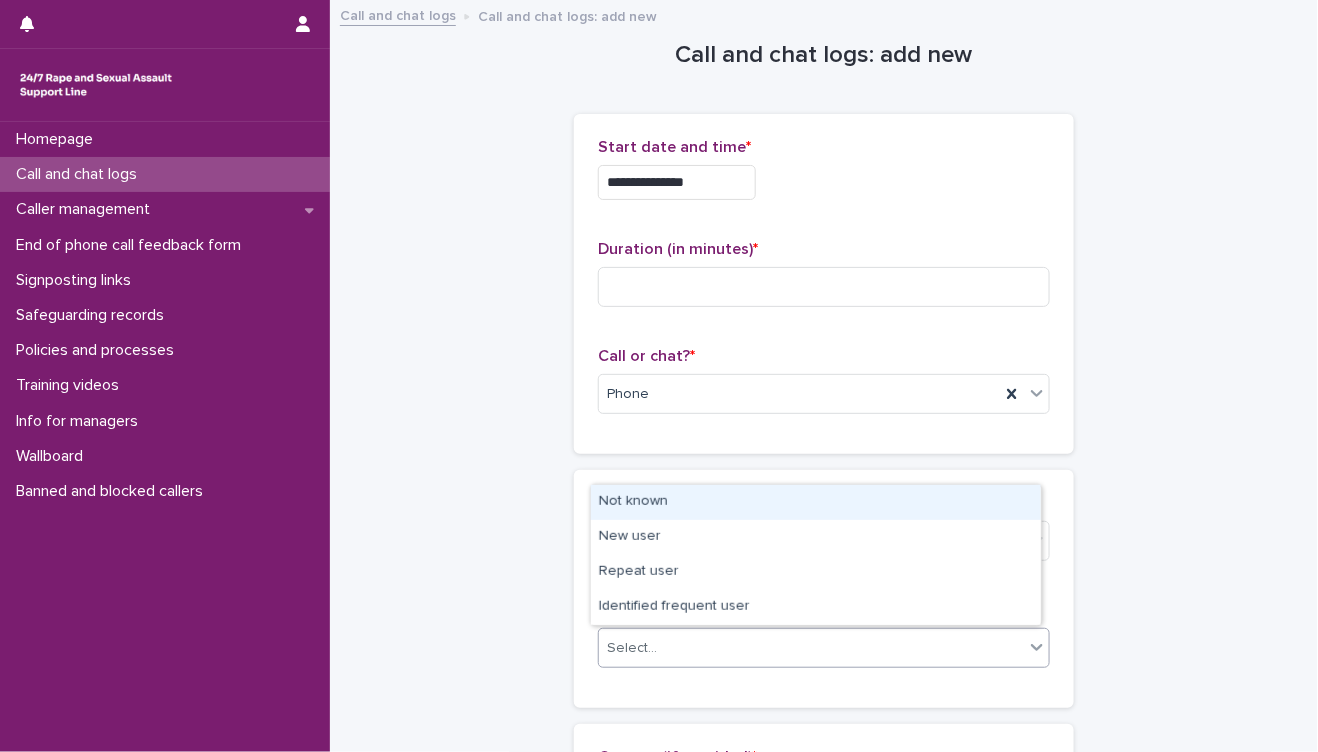 click on "Select..." at bounding box center [811, 648] 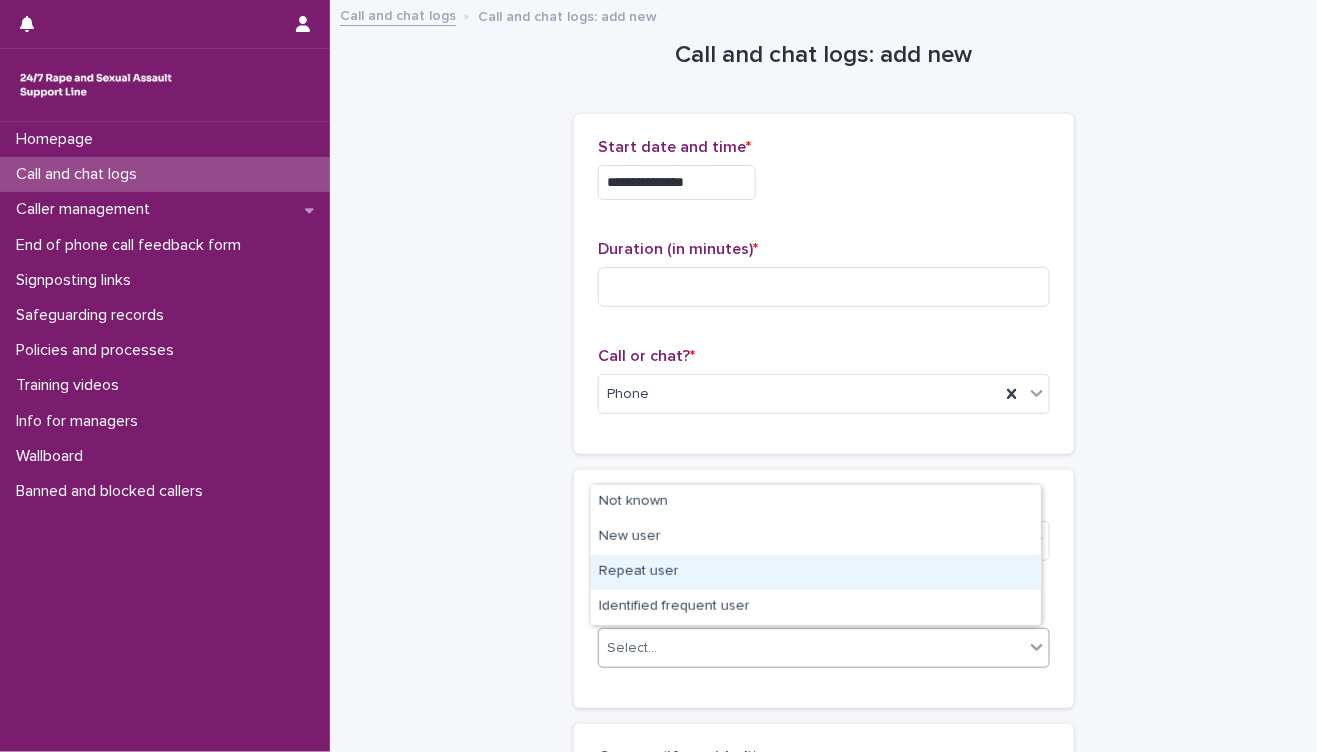 click on "Repeat user" at bounding box center [816, 572] 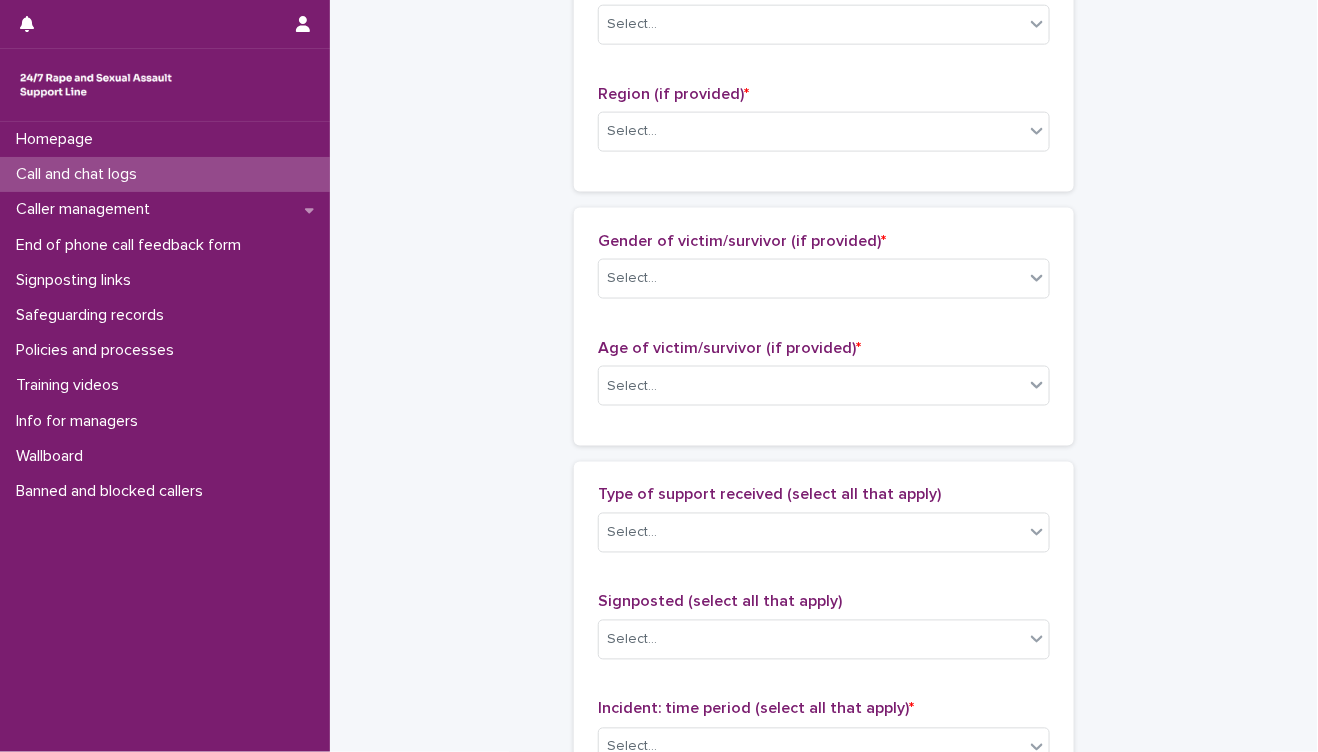scroll, scrollTop: 1112, scrollLeft: 0, axis: vertical 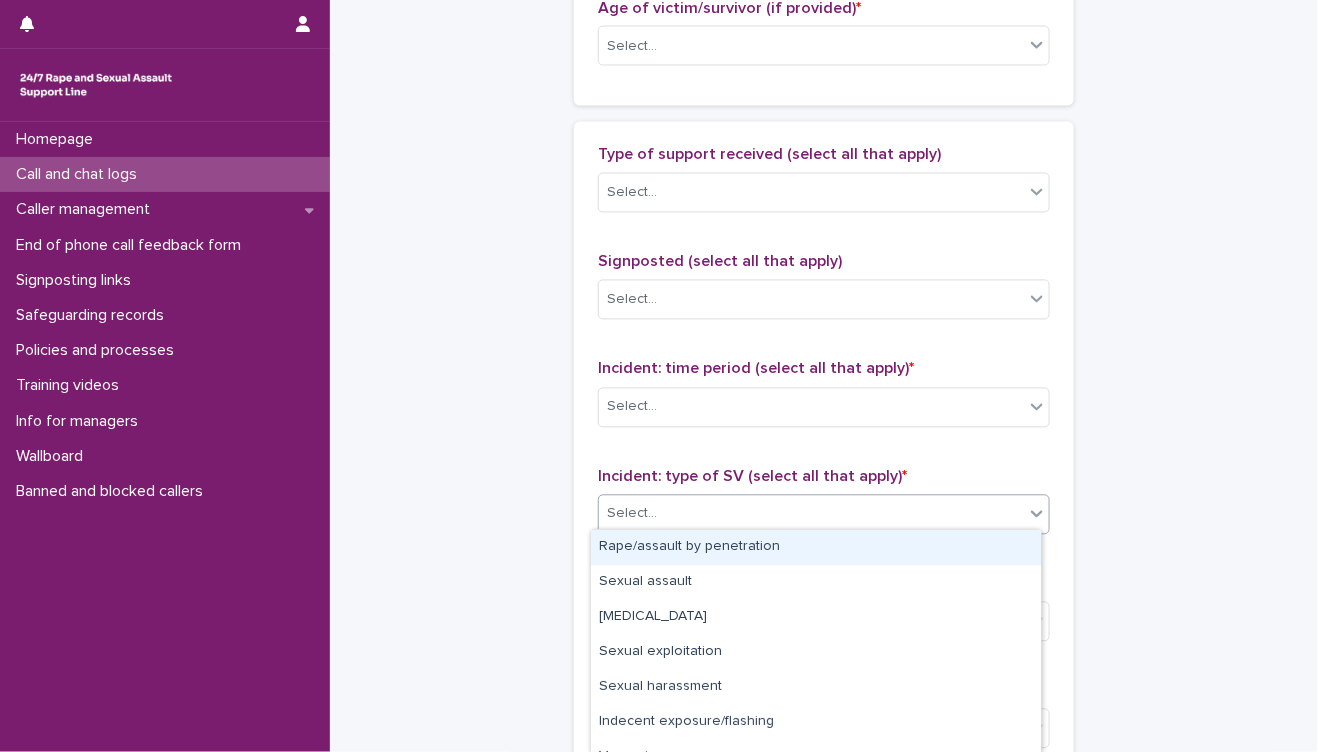 click on "Select..." at bounding box center [811, 514] 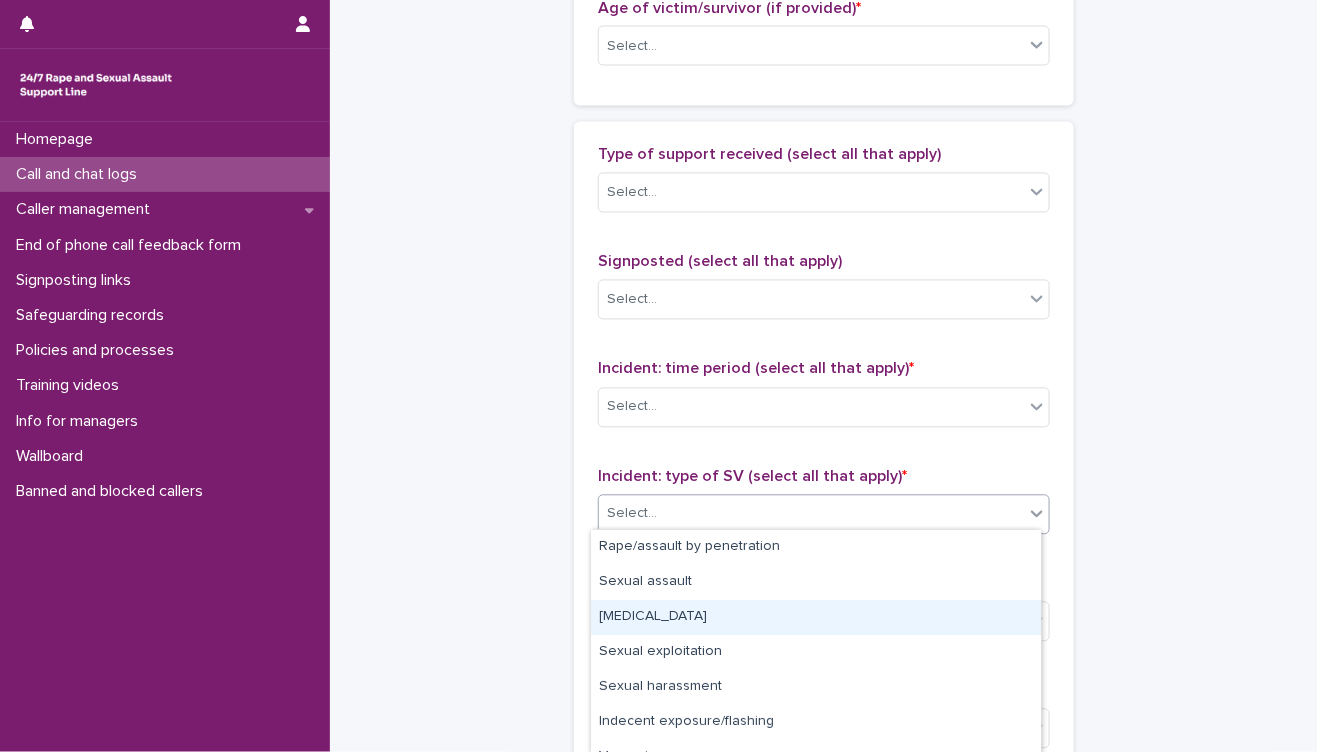click on "Child sexual abuse" at bounding box center [816, 617] 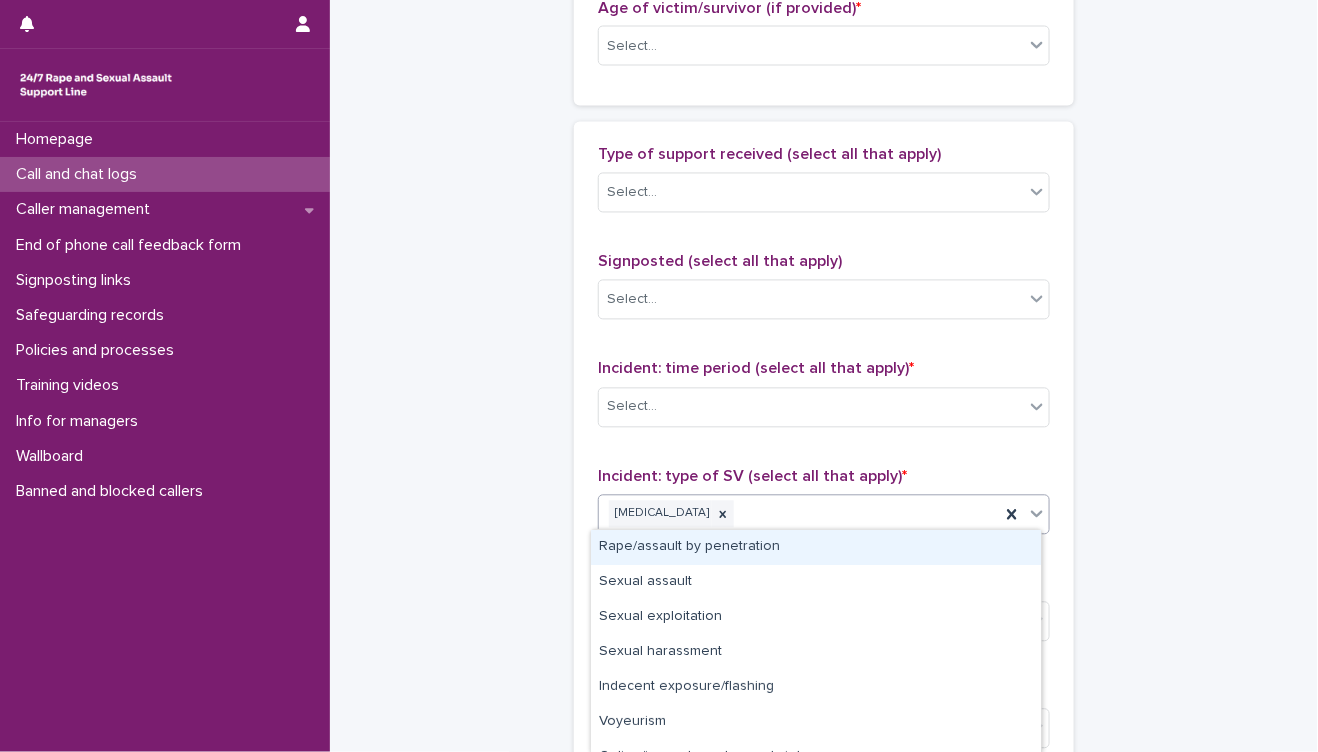 click on "Child sexual abuse" at bounding box center (799, 514) 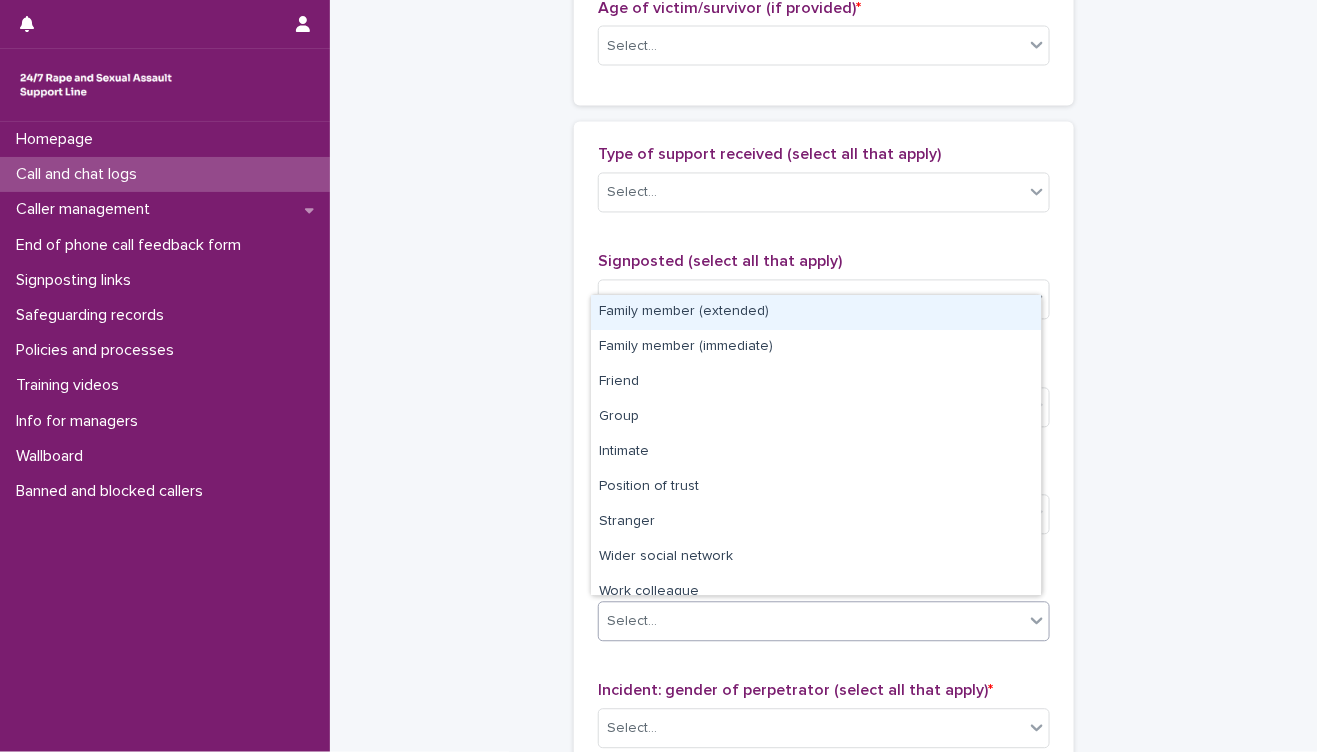 click on "Select..." at bounding box center (811, 622) 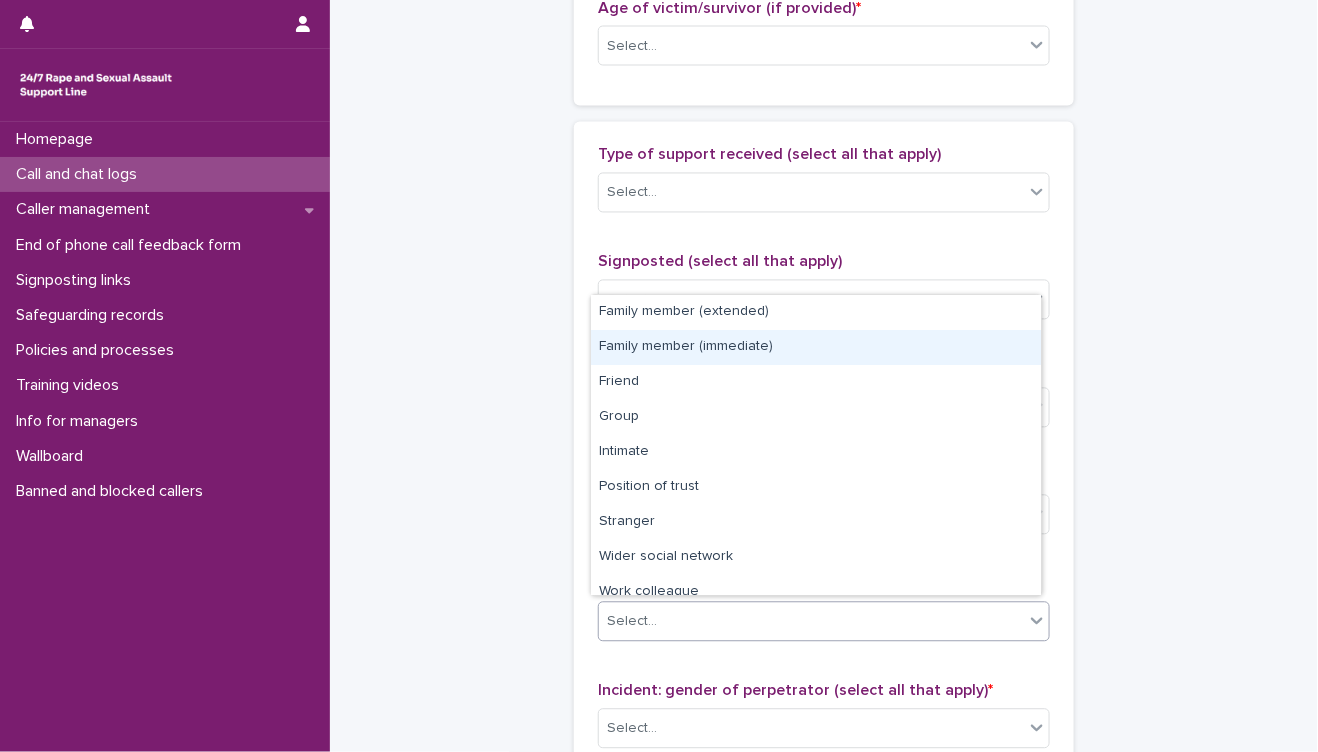 click on "Family member (immediate)" at bounding box center (816, 347) 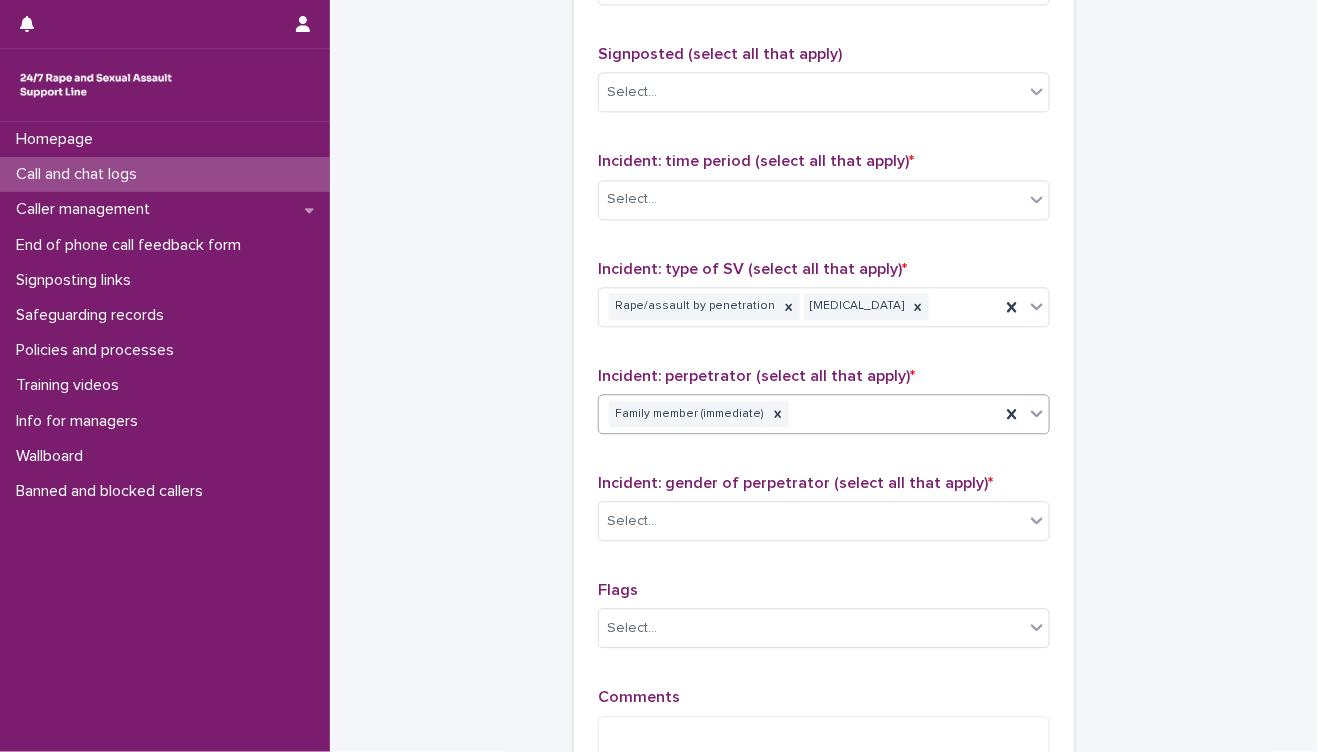scroll, scrollTop: 1334, scrollLeft: 0, axis: vertical 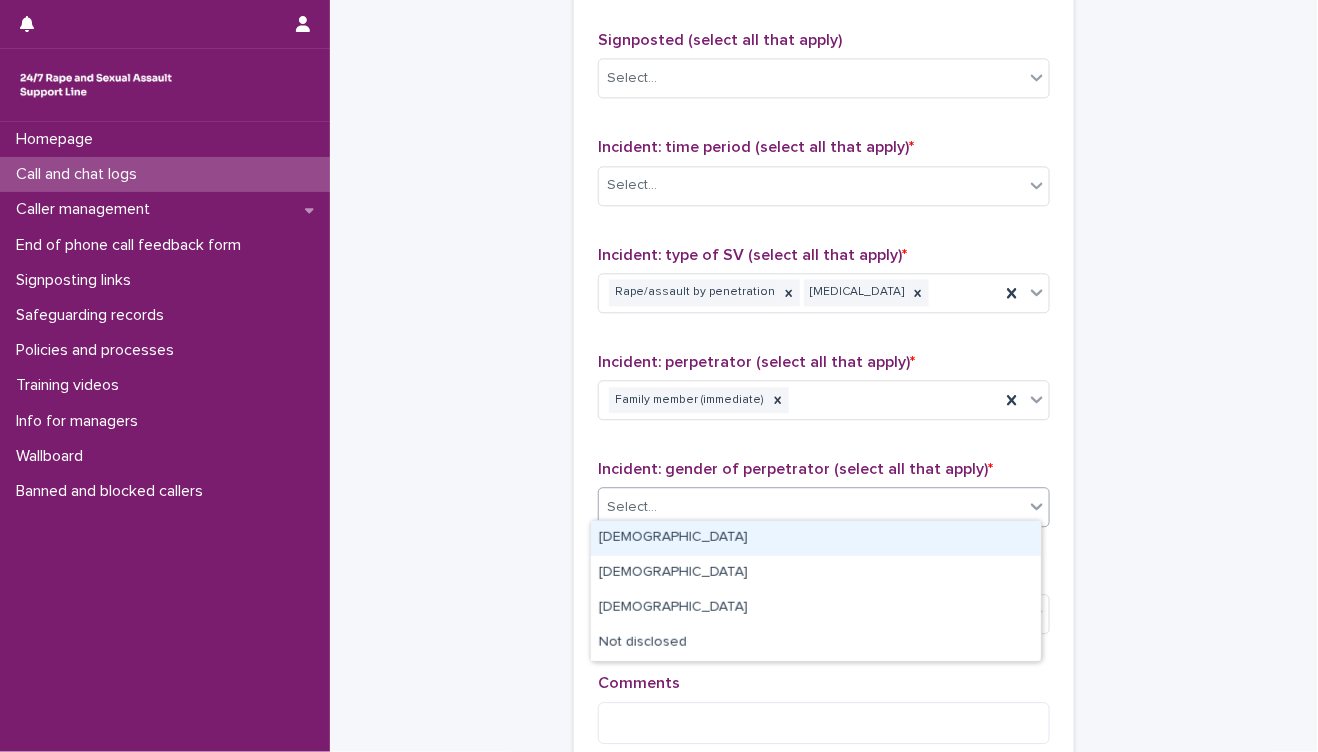 click on "Select..." at bounding box center [811, 507] 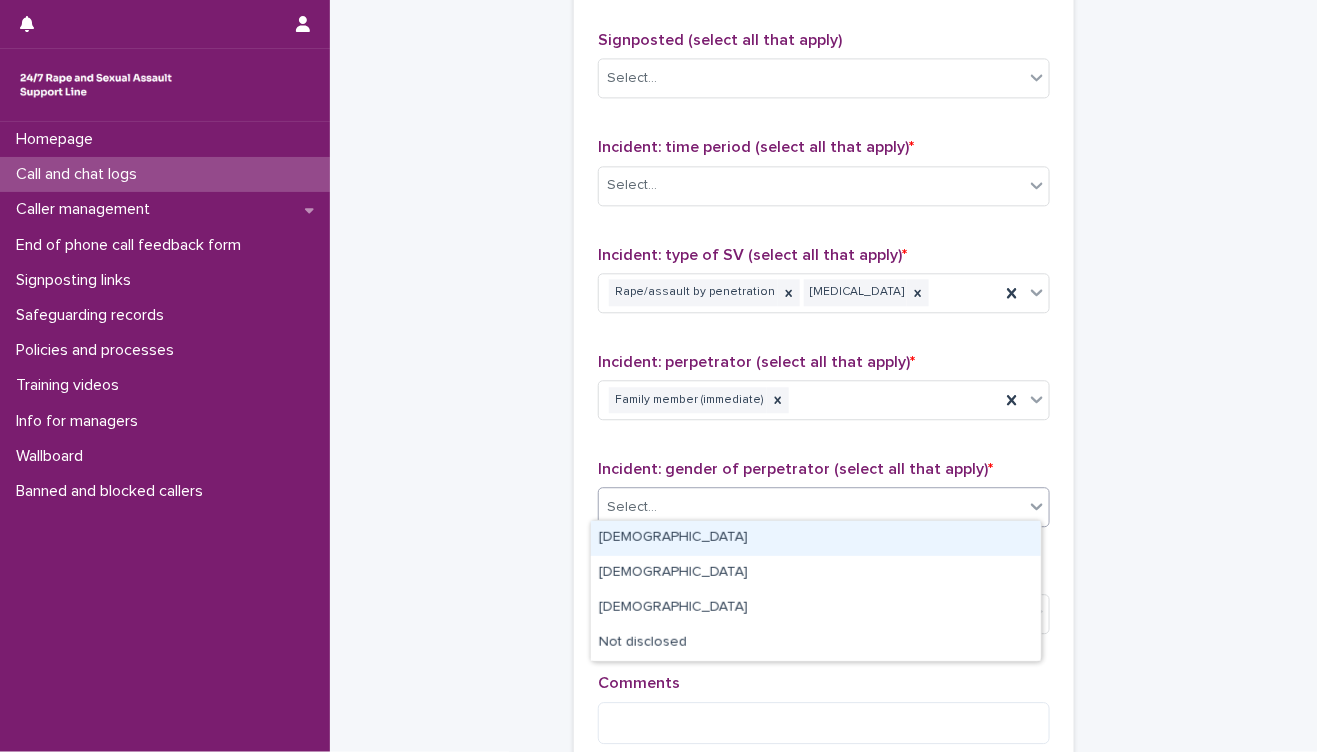 click on "[DEMOGRAPHIC_DATA]" at bounding box center [816, 538] 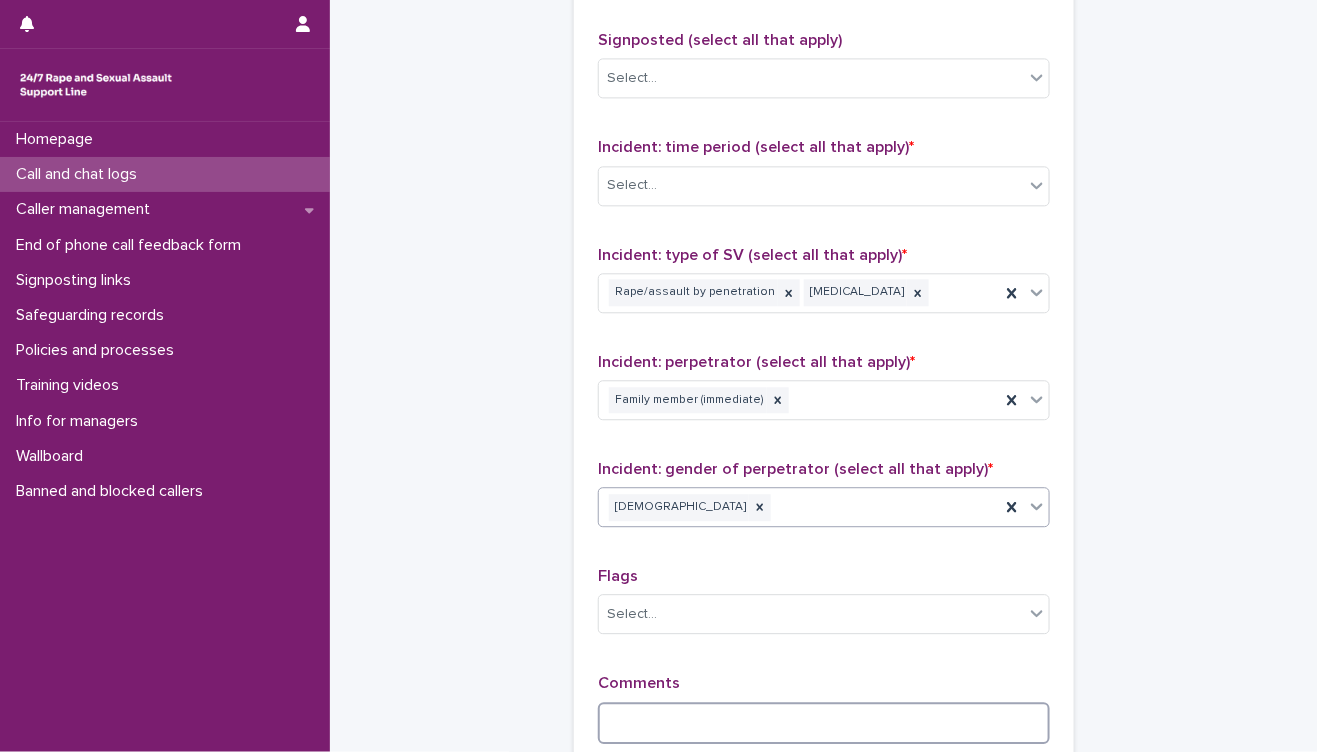 click at bounding box center [824, 723] 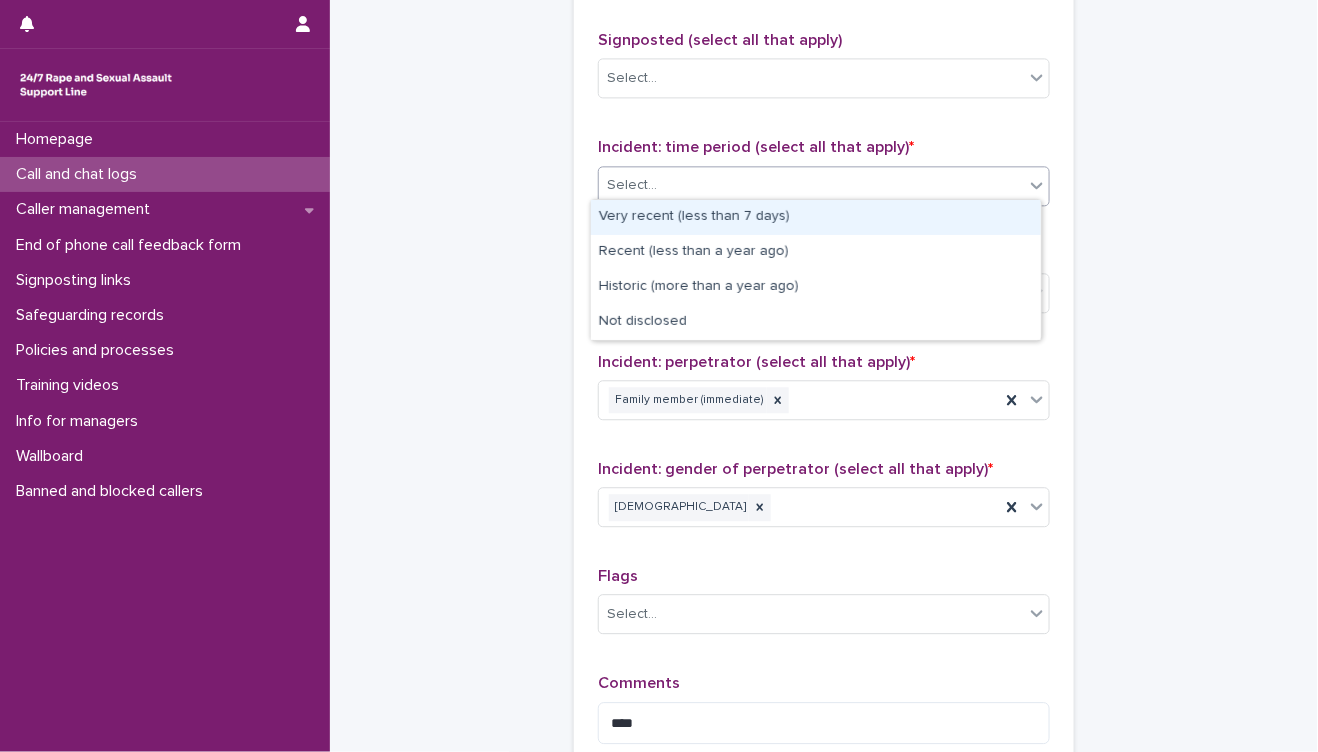 click on "Select..." at bounding box center [811, 185] 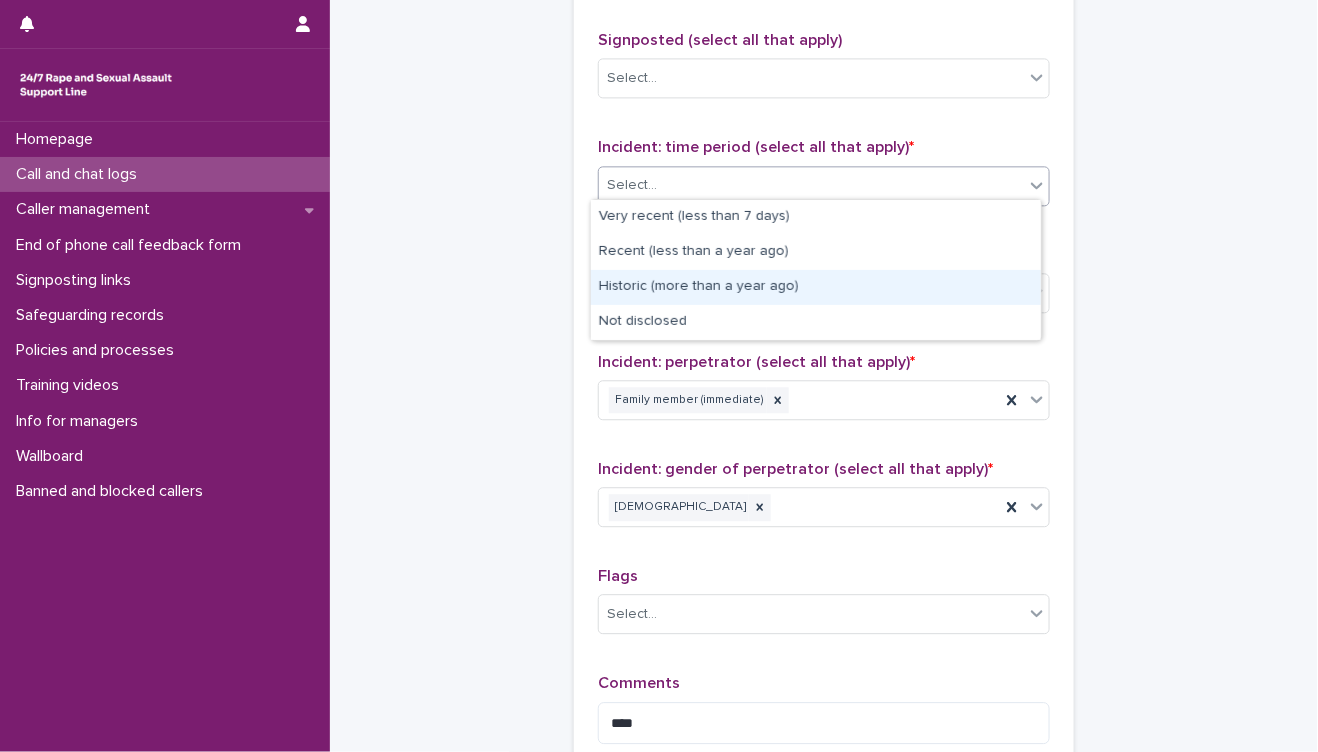 click on "Historic (more than a year ago)" at bounding box center [816, 287] 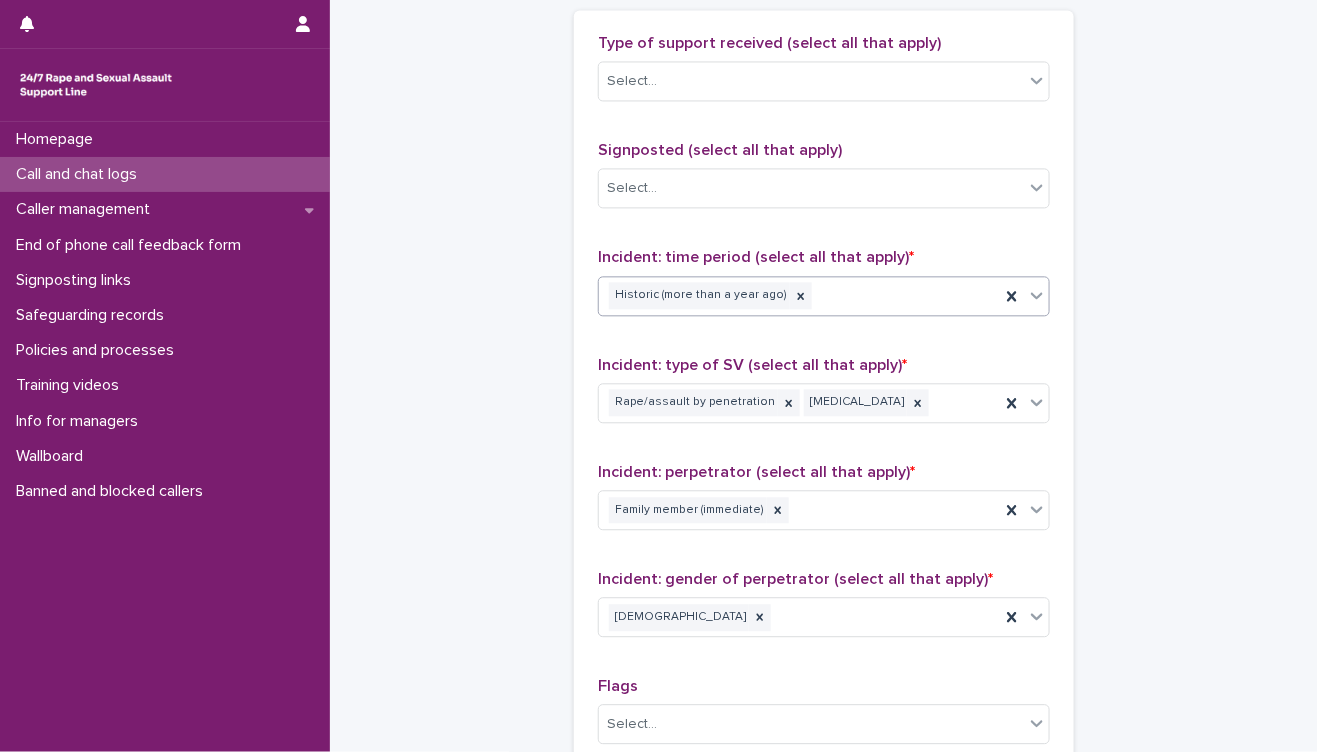 scroll, scrollTop: 1112, scrollLeft: 0, axis: vertical 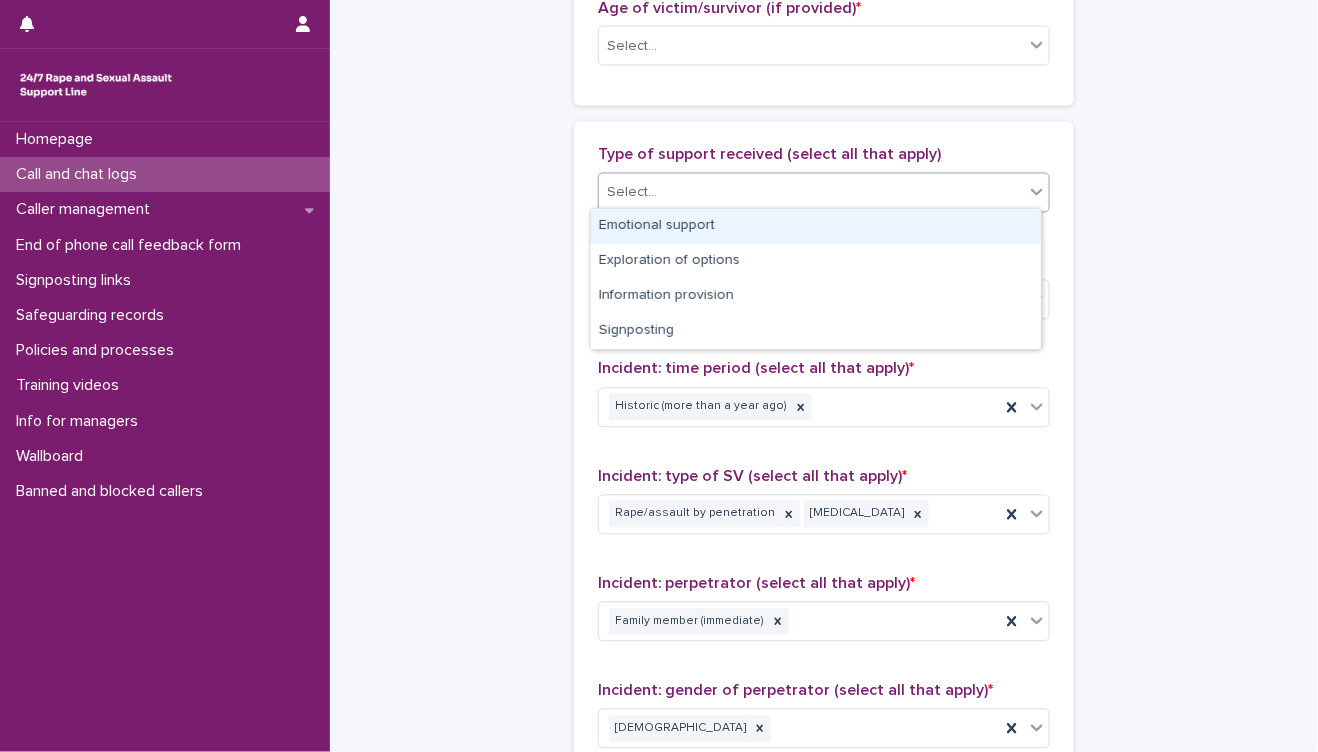 click on "Select..." at bounding box center [811, 193] 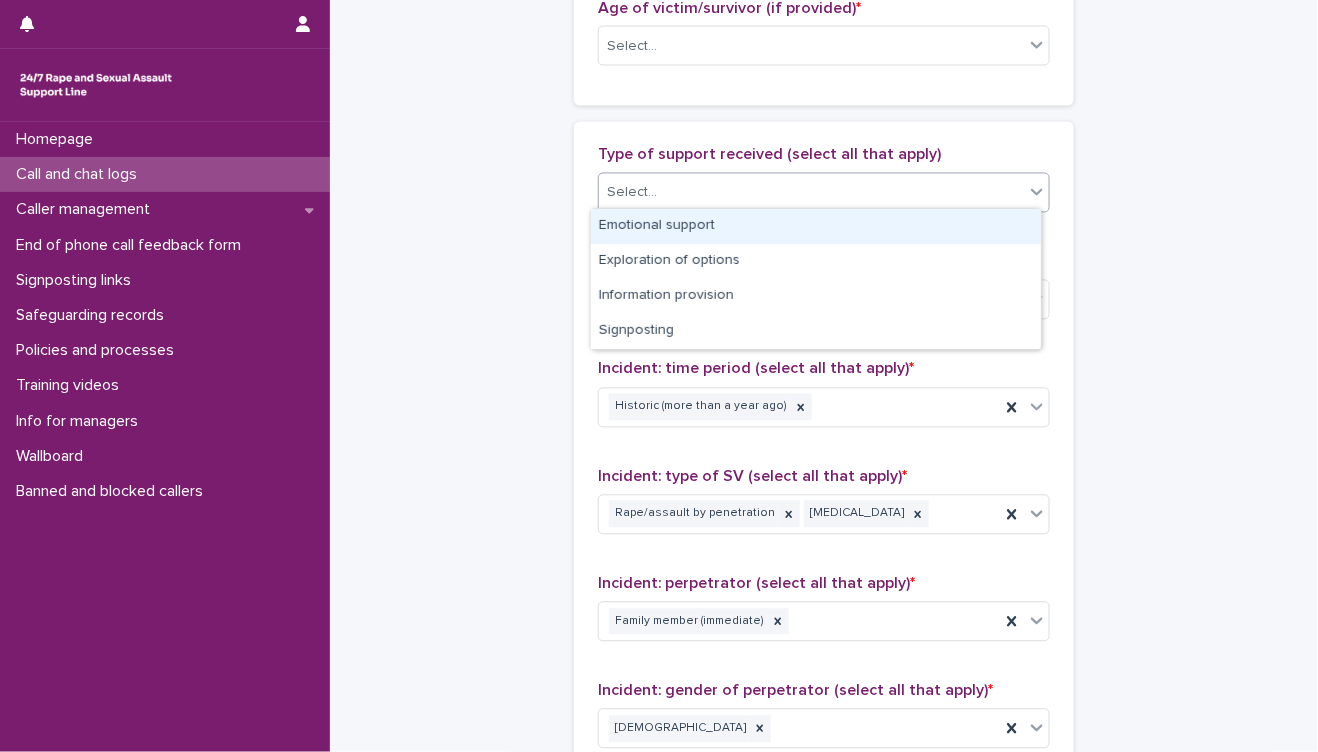 click on "Emotional support" at bounding box center [816, 226] 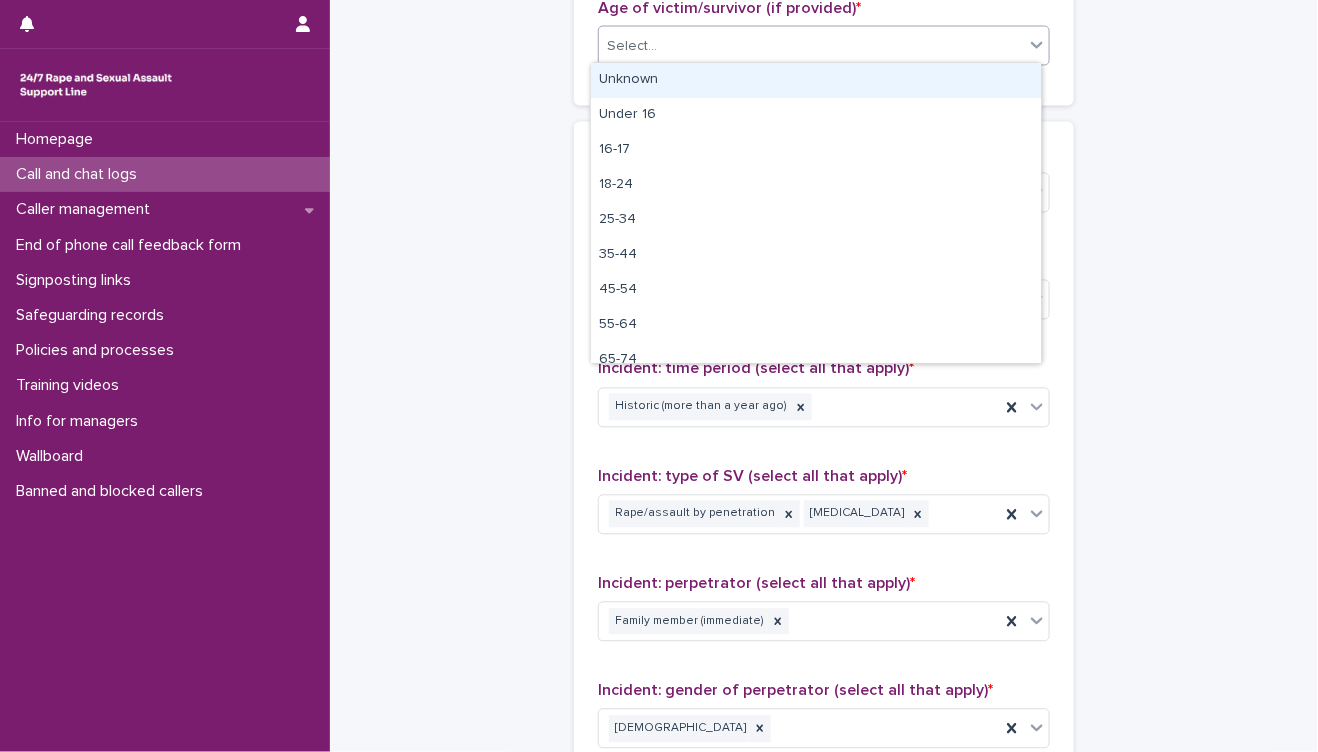 click on "Select..." at bounding box center [811, 46] 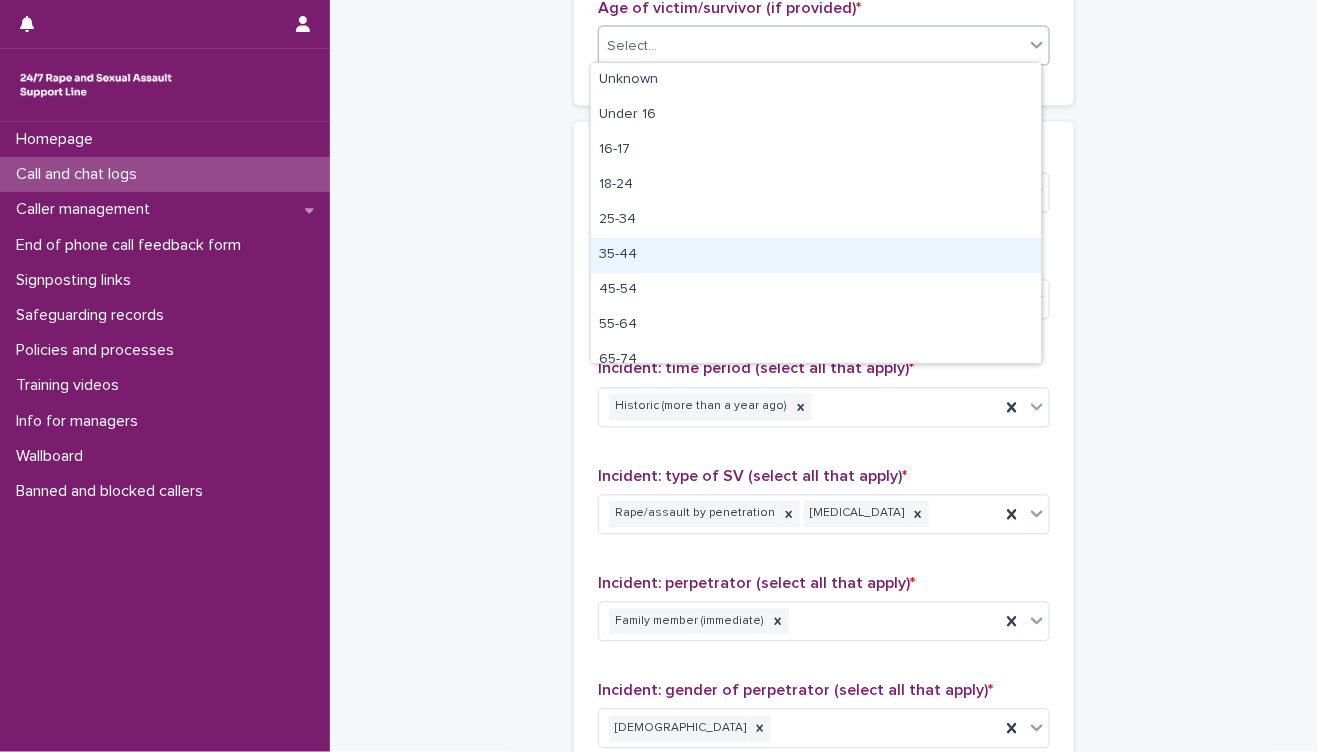 drag, startPoint x: 826, startPoint y: 235, endPoint x: 828, endPoint y: 256, distance: 21.095022 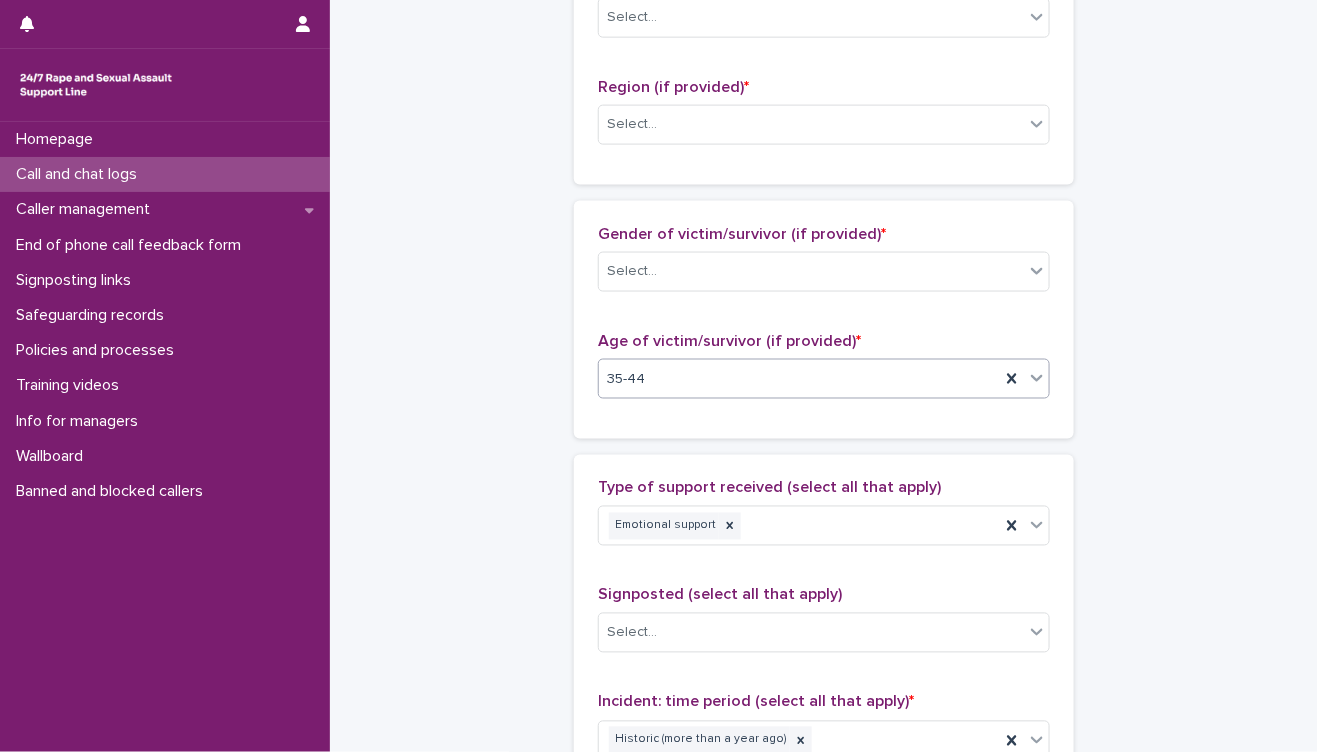 scroll, scrollTop: 667, scrollLeft: 0, axis: vertical 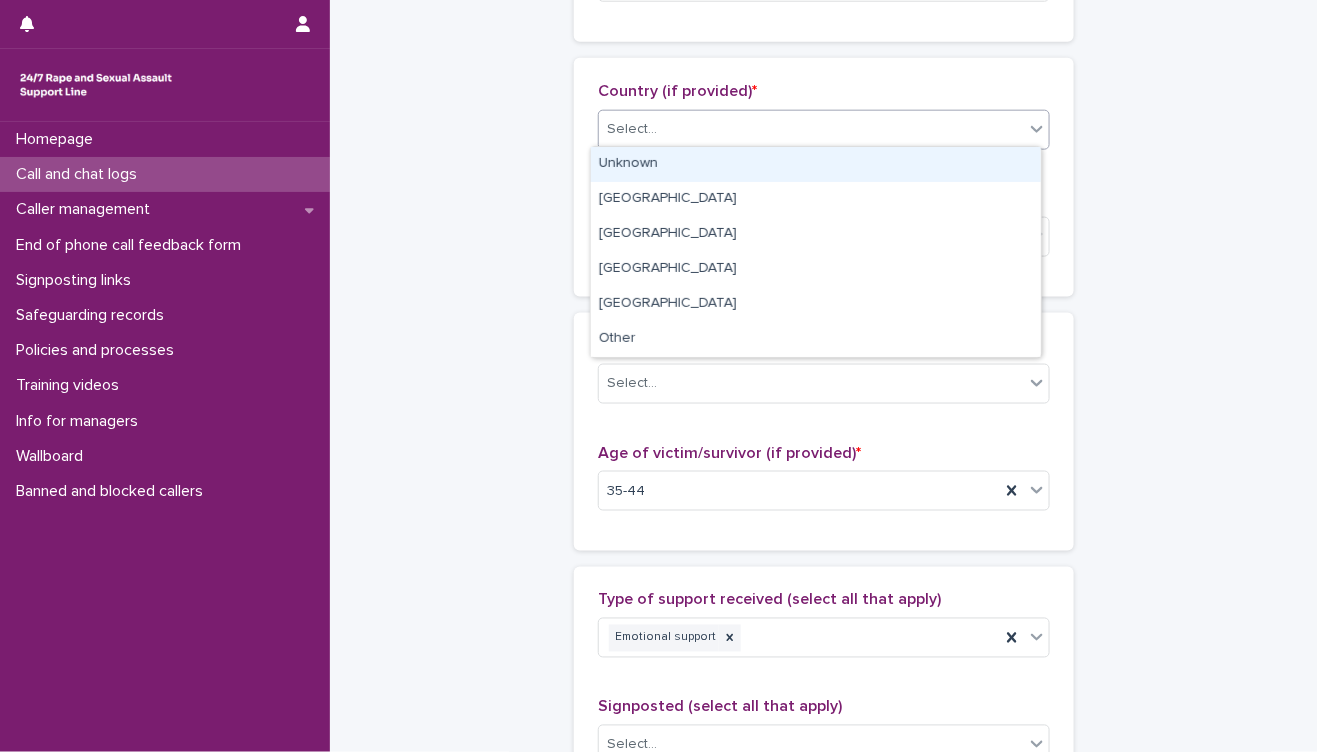 click on "Select..." at bounding box center [811, 129] 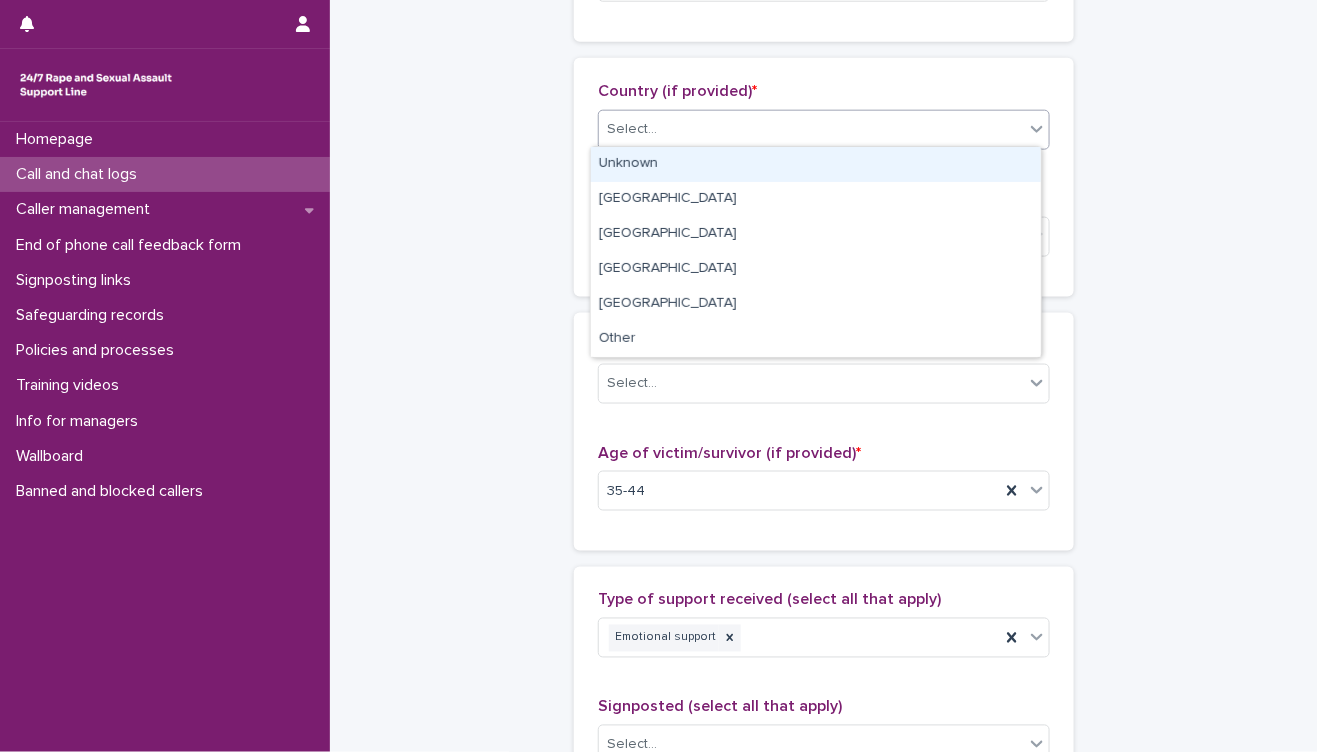 click on "Unknown" at bounding box center [816, 164] 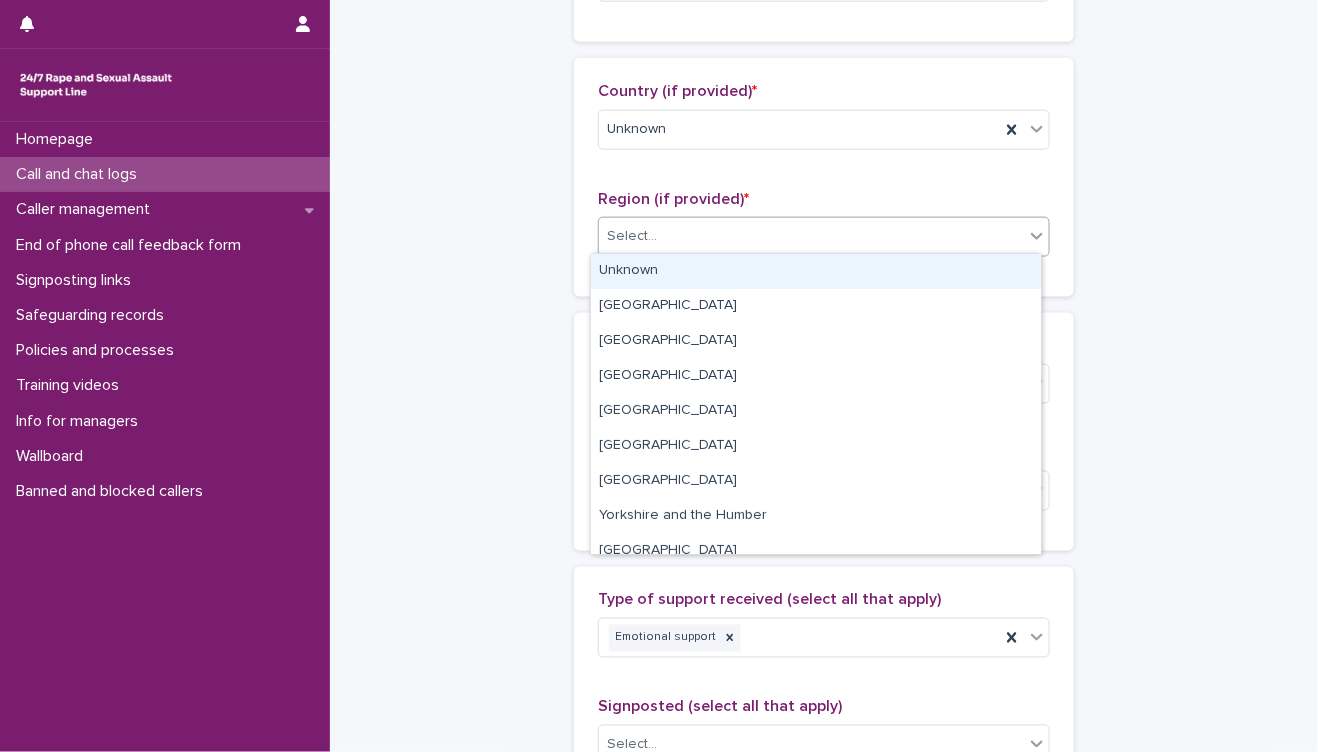 click on "Select..." at bounding box center (811, 236) 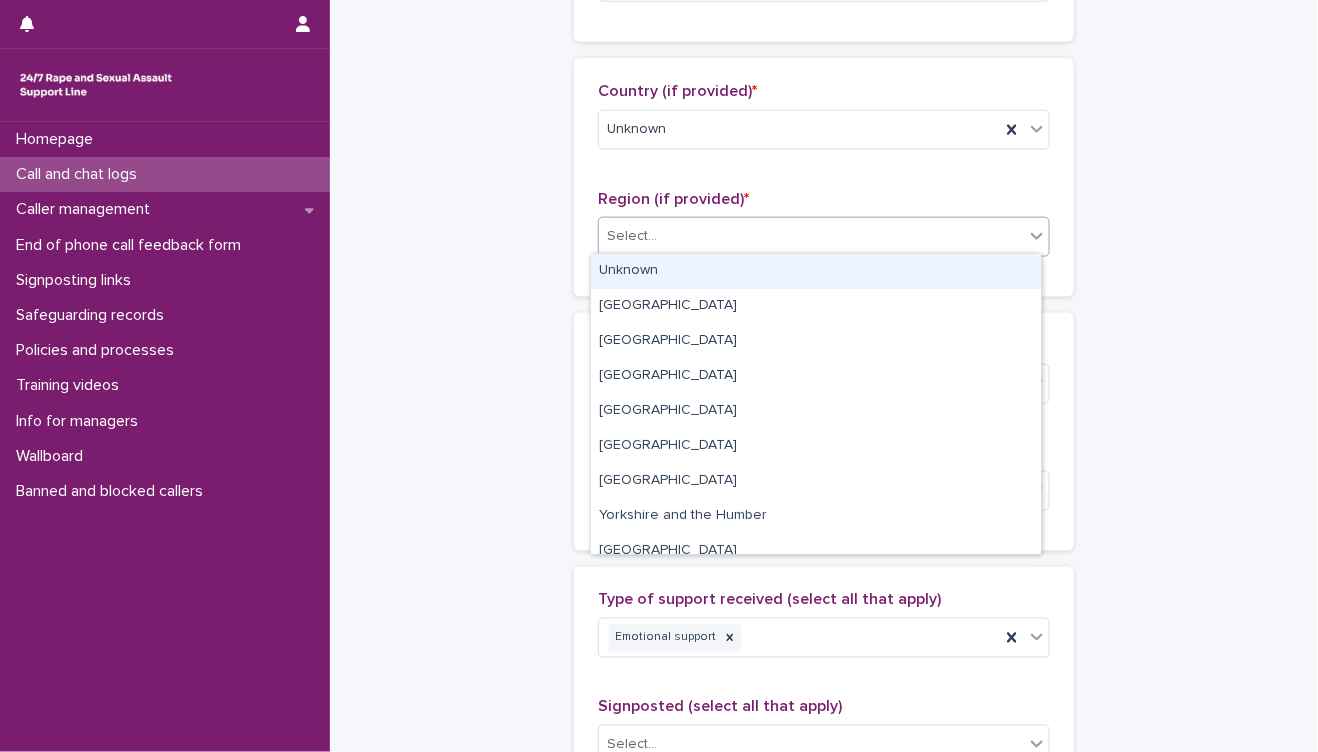 click on "Unknown" at bounding box center [816, 271] 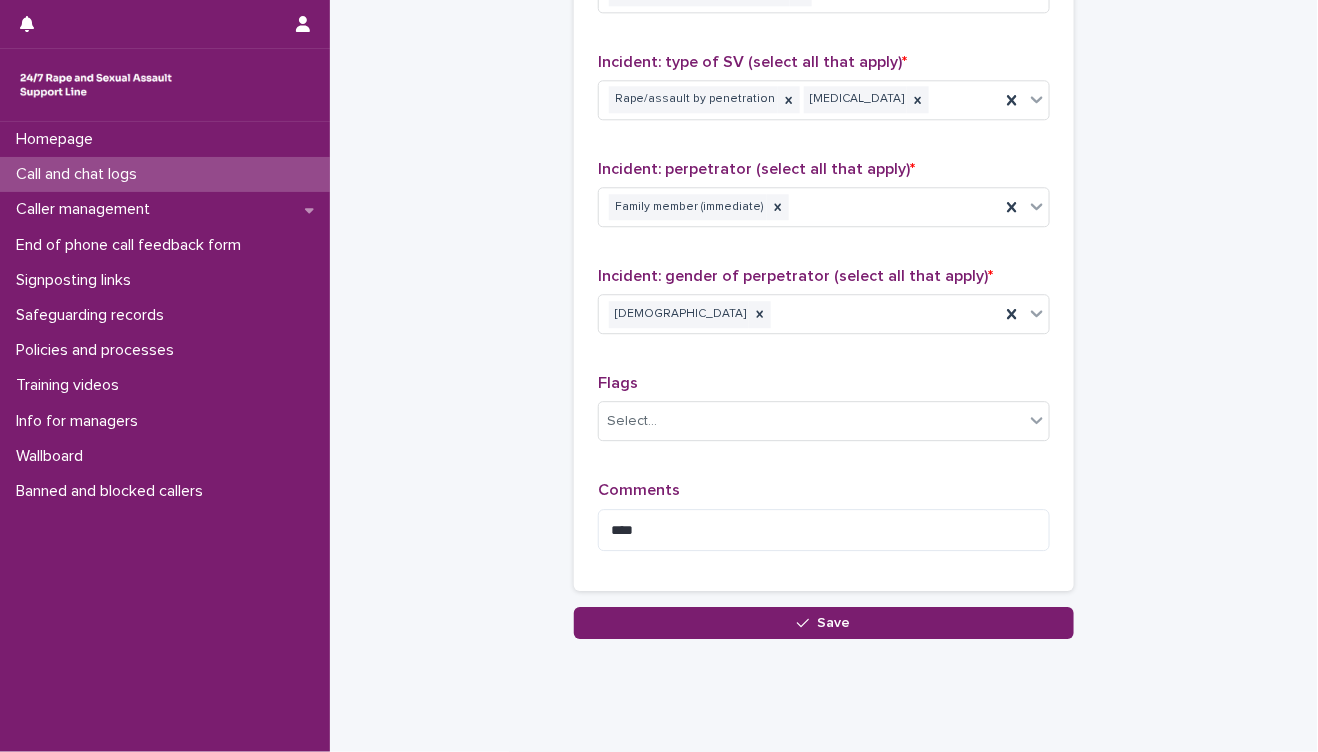 scroll, scrollTop: 1557, scrollLeft: 0, axis: vertical 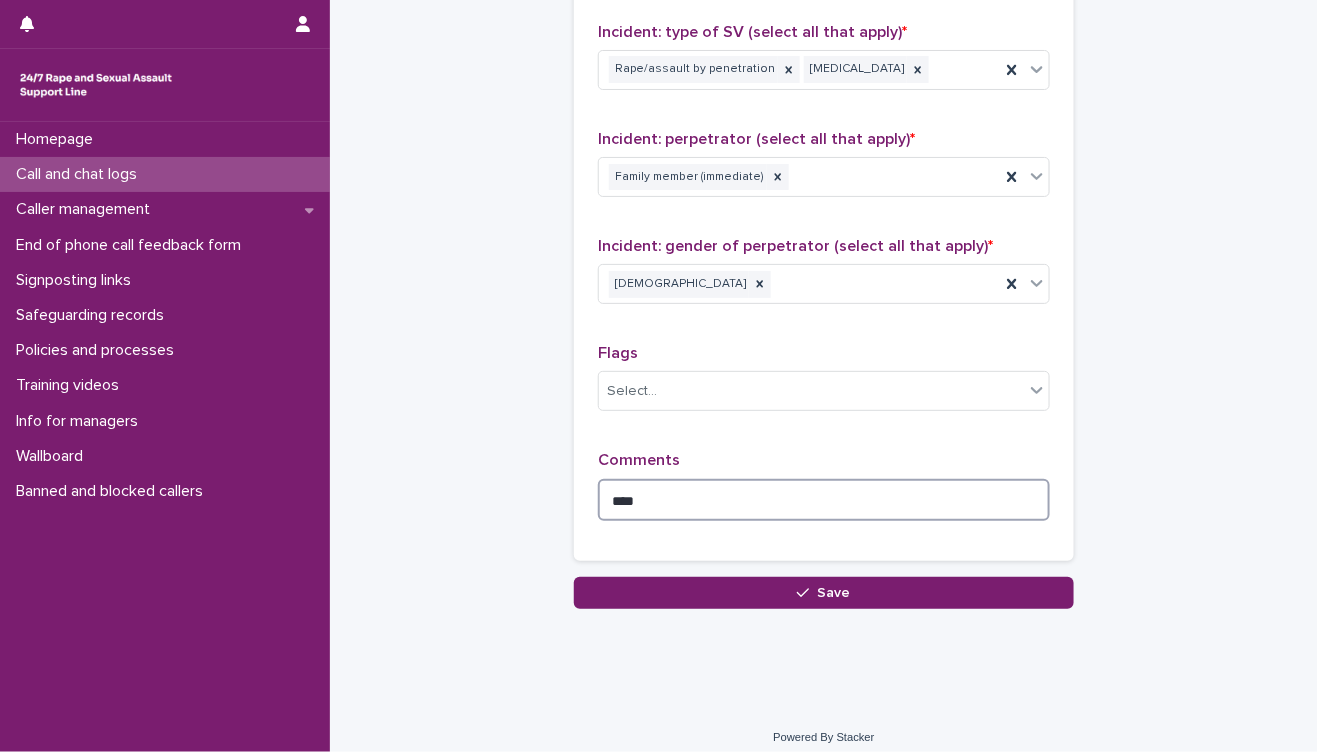 click on "****" at bounding box center [824, 500] 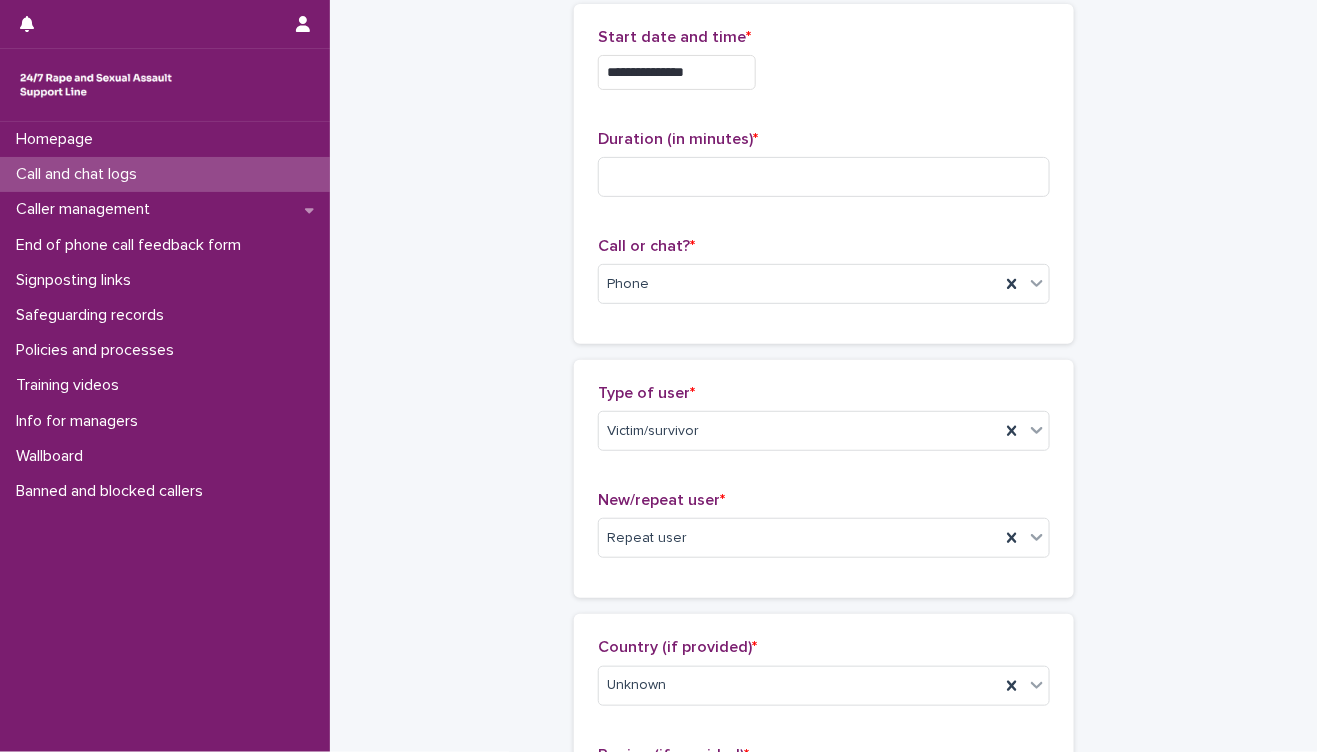 scroll, scrollTop: 0, scrollLeft: 0, axis: both 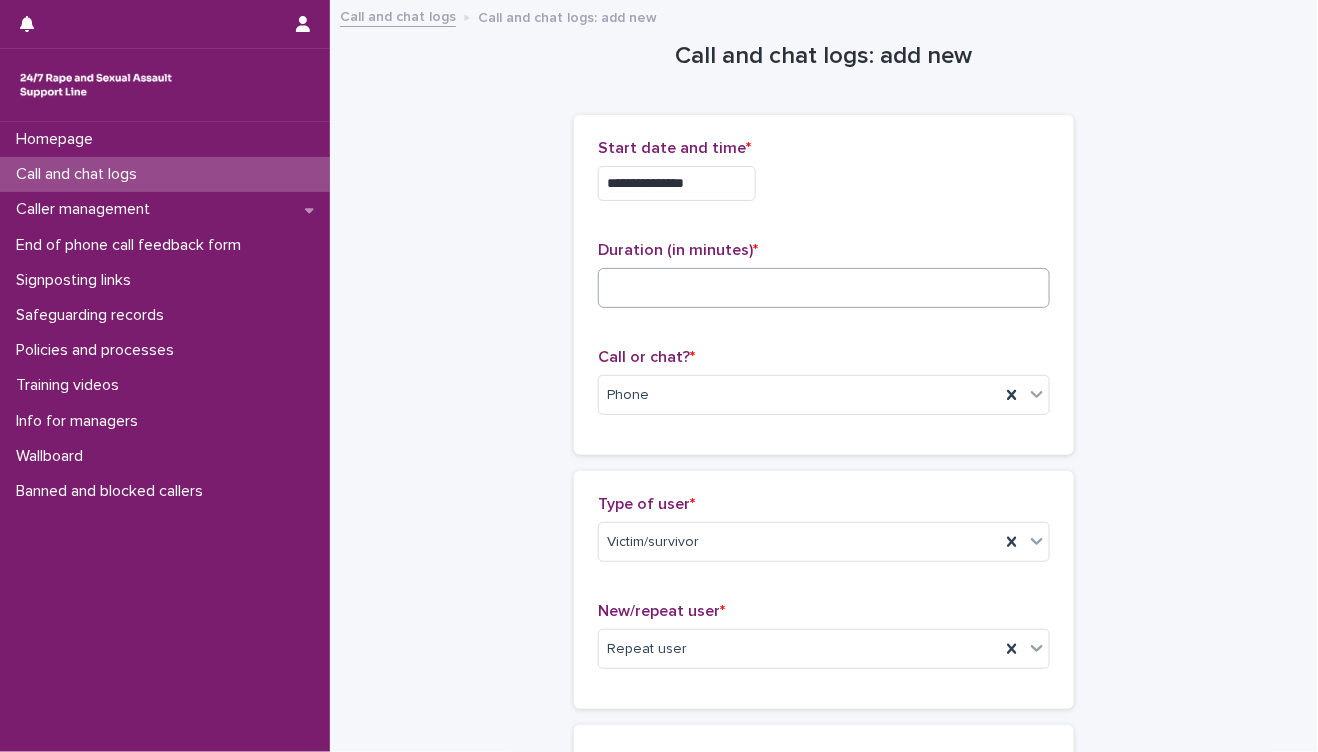 type on "**********" 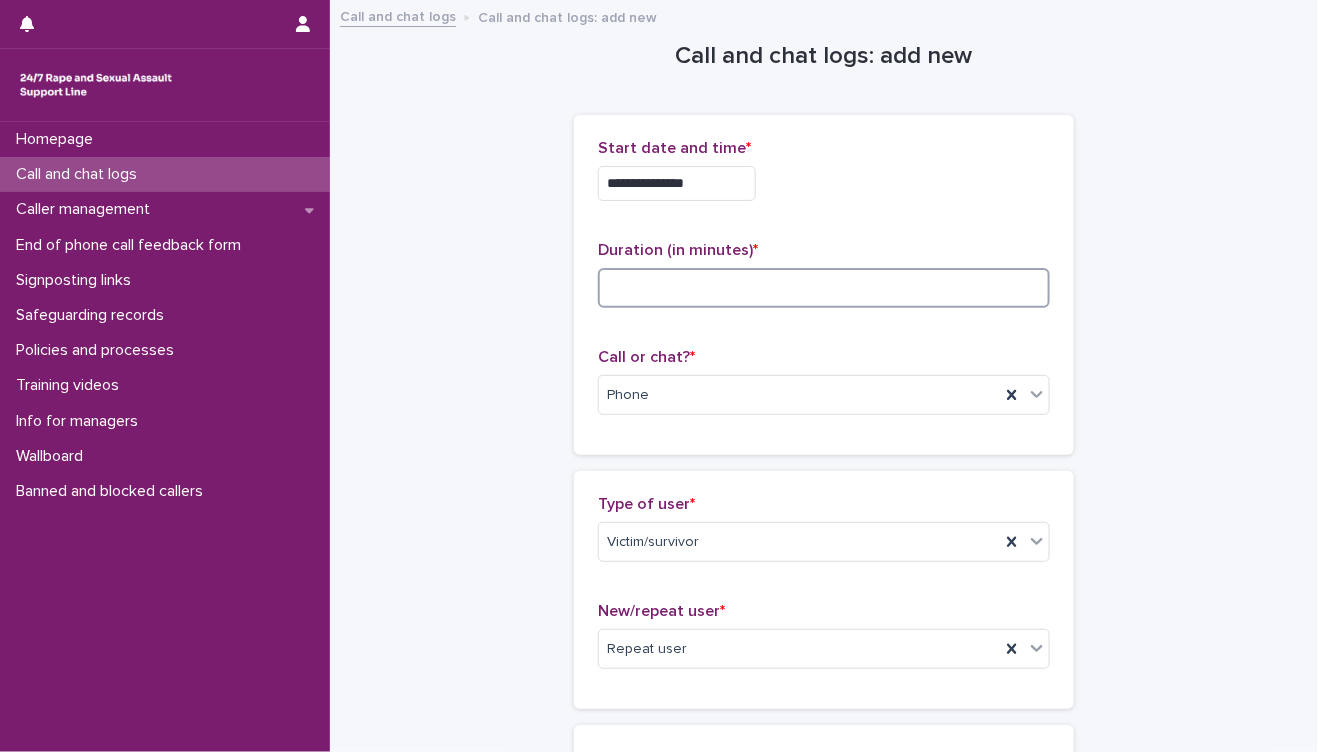 click at bounding box center [824, 288] 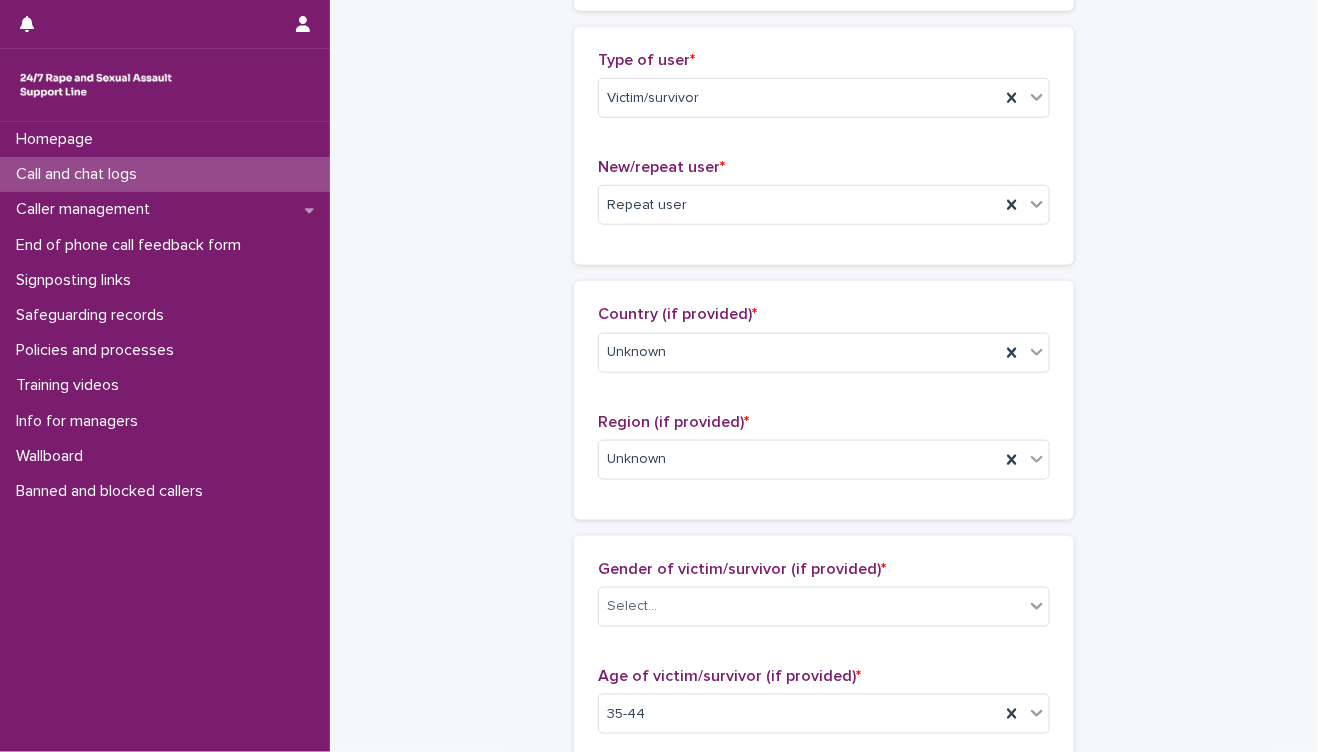 scroll, scrollTop: 888, scrollLeft: 0, axis: vertical 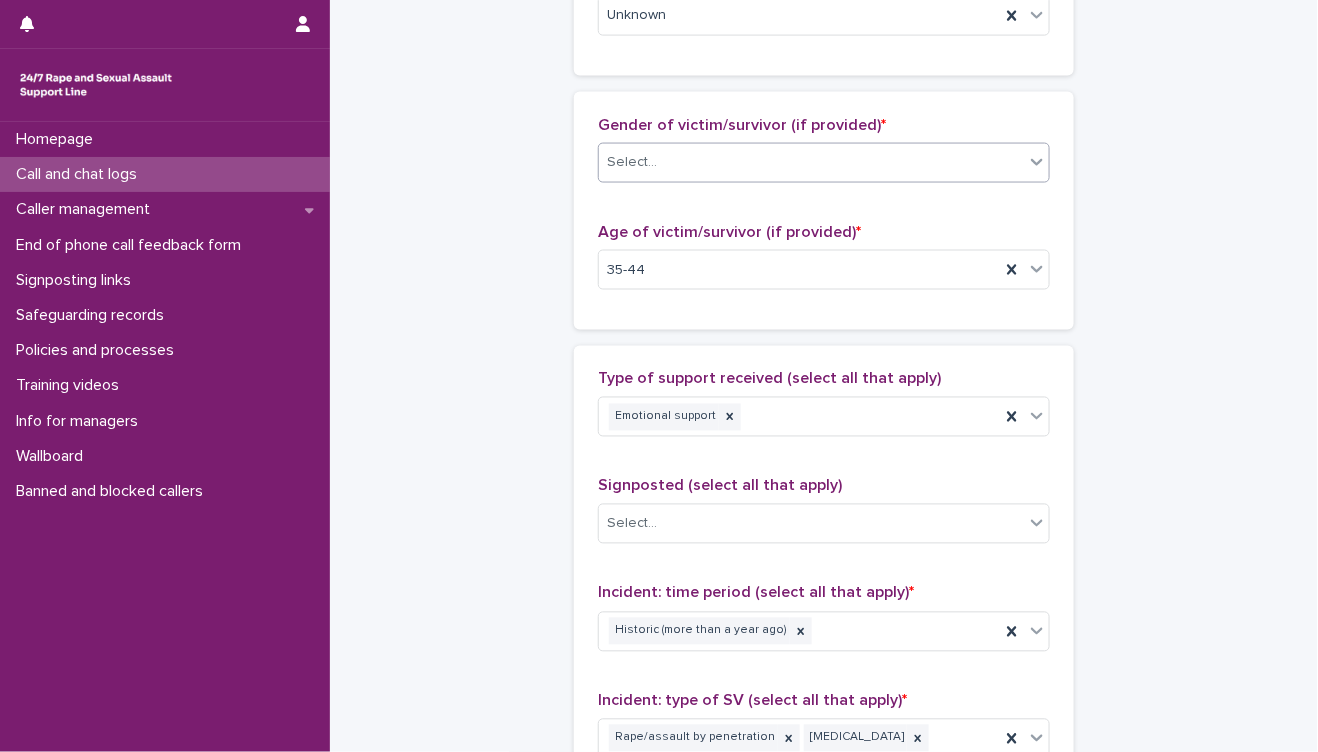 type on "**" 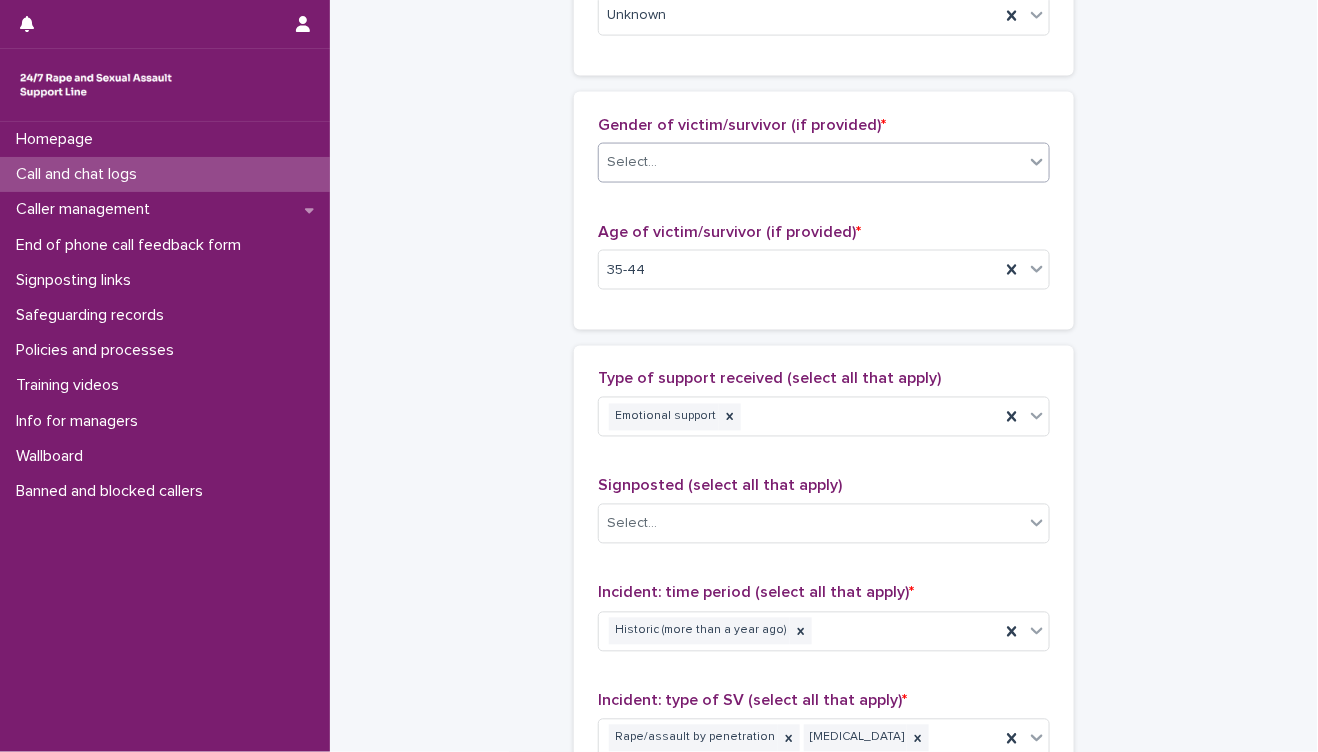 click on "Select..." at bounding box center [811, 162] 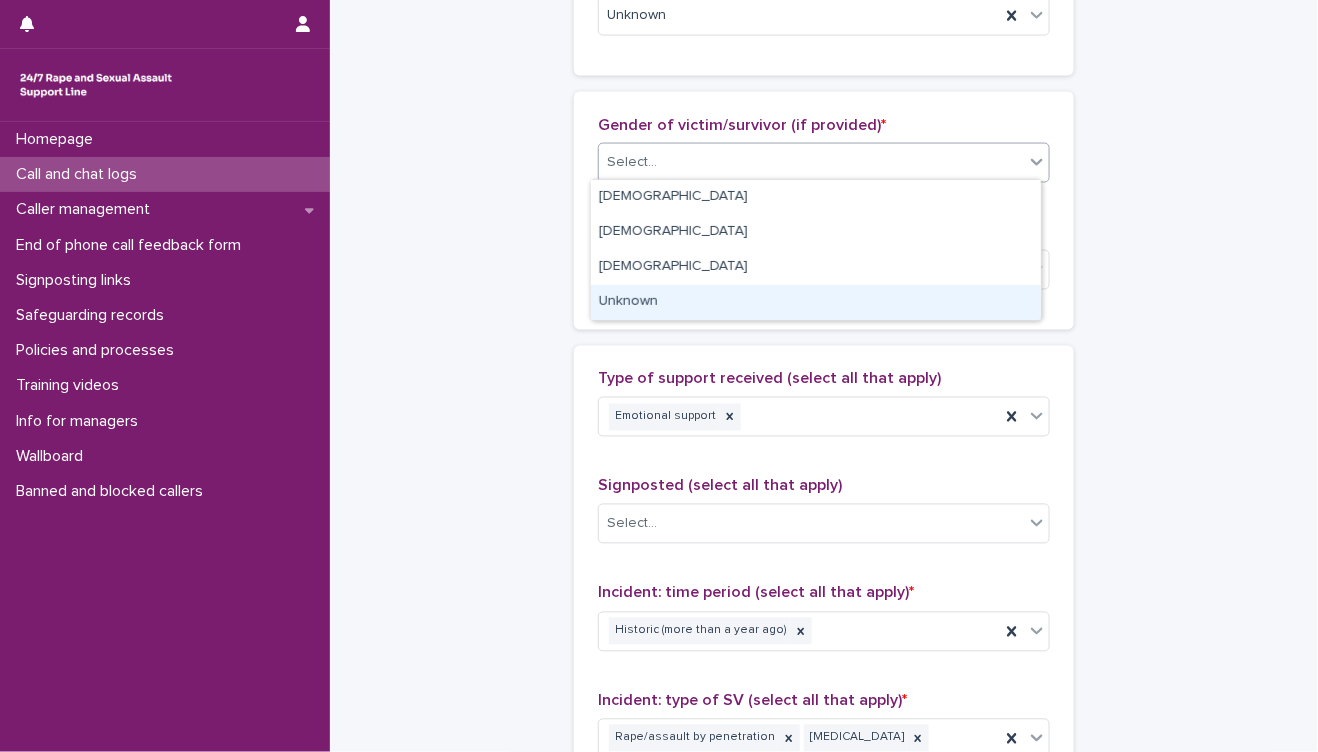 click on "Unknown" at bounding box center (816, 302) 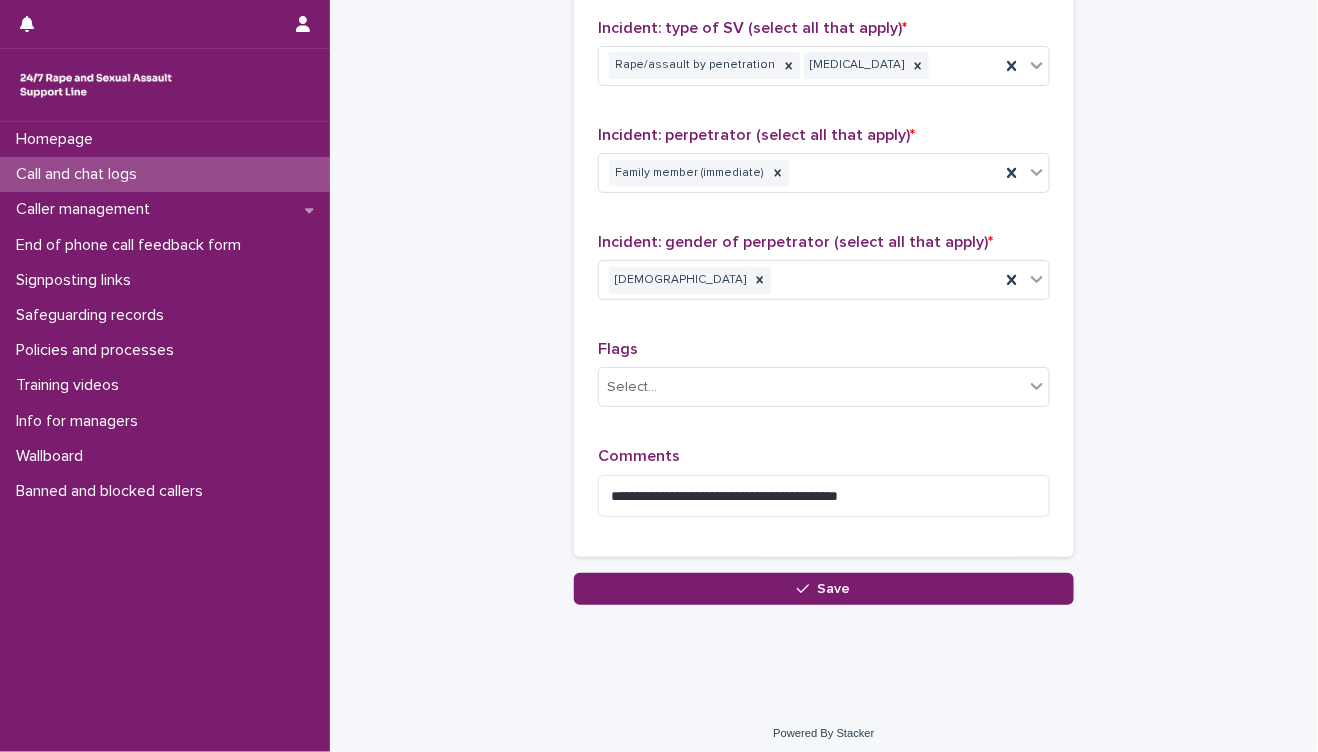 scroll, scrollTop: 1563, scrollLeft: 0, axis: vertical 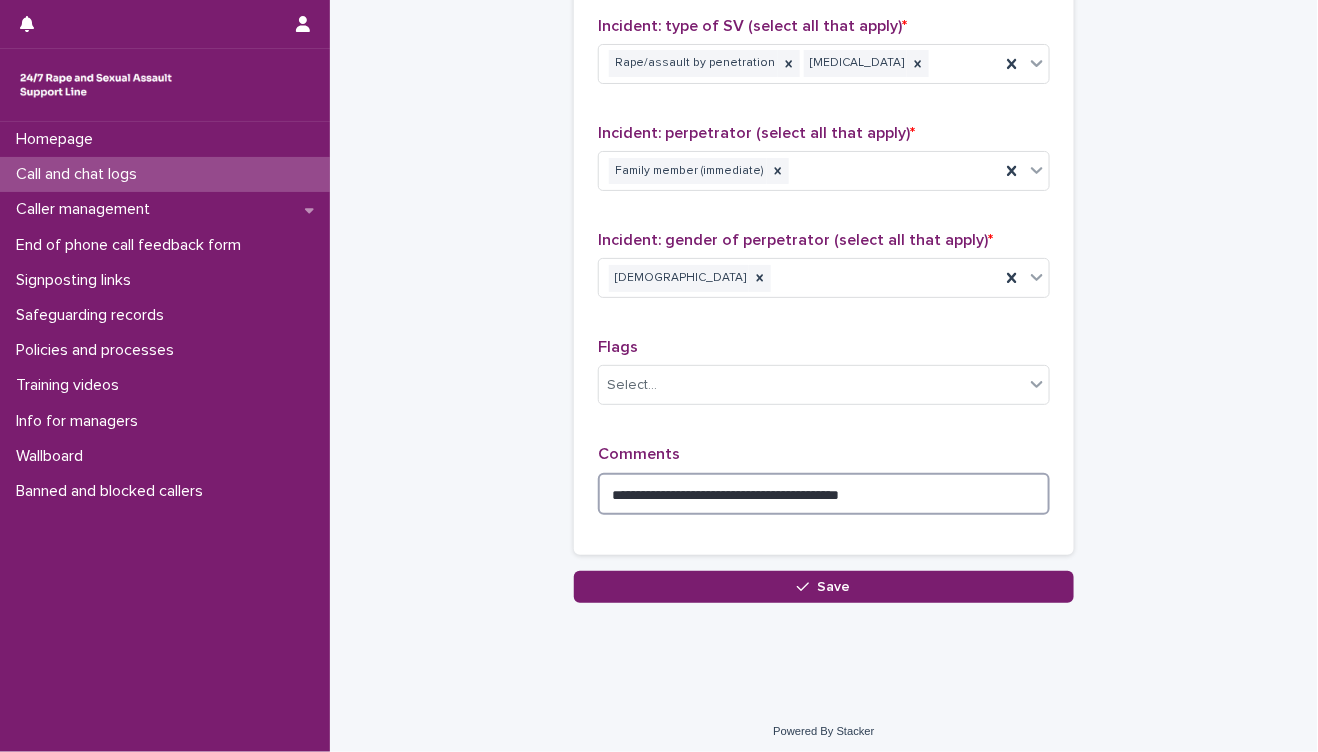 click on "**********" at bounding box center [824, 494] 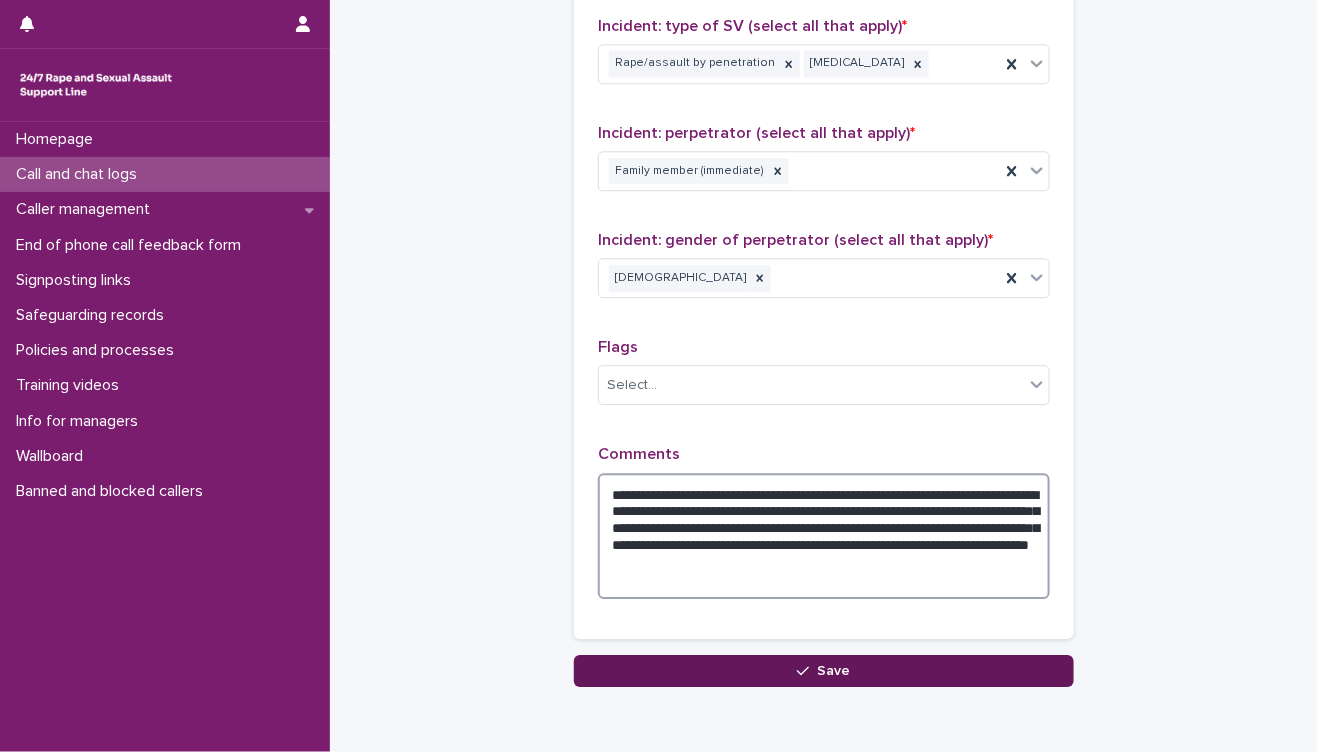 type on "**********" 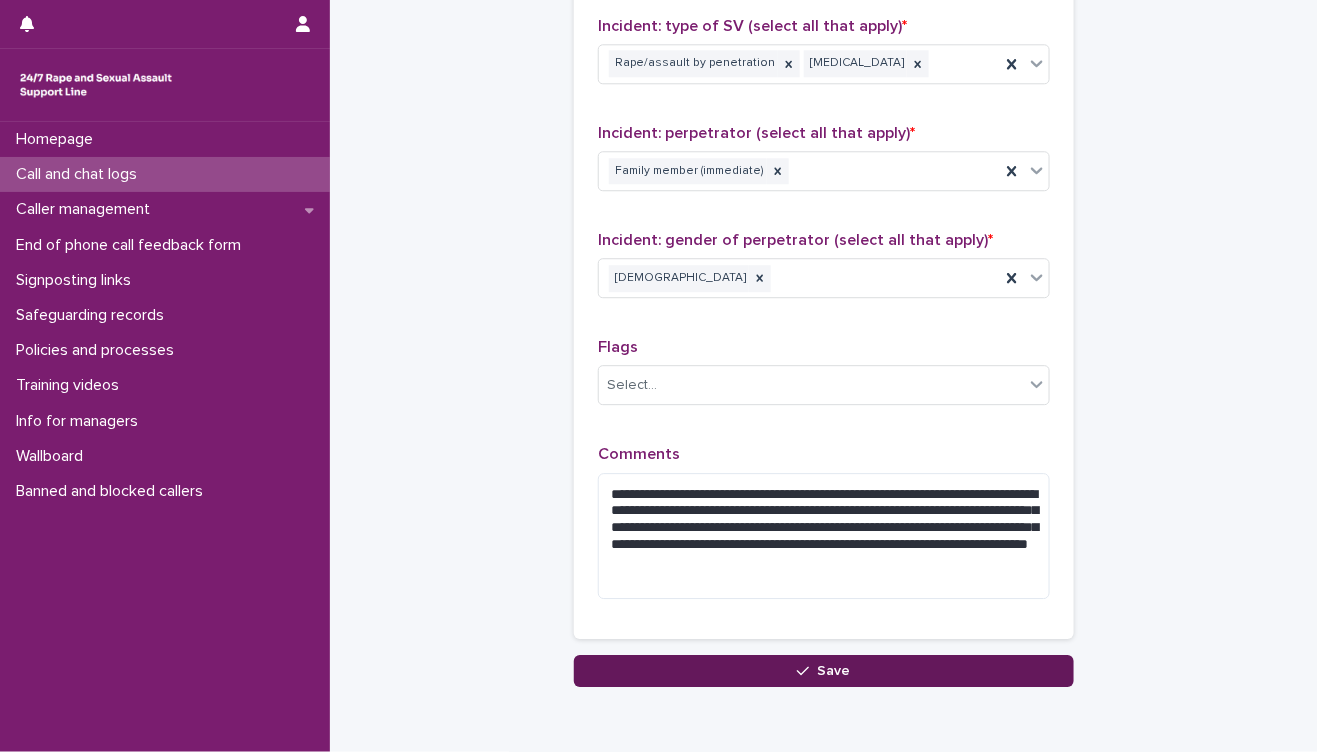 click on "Save" at bounding box center (824, 671) 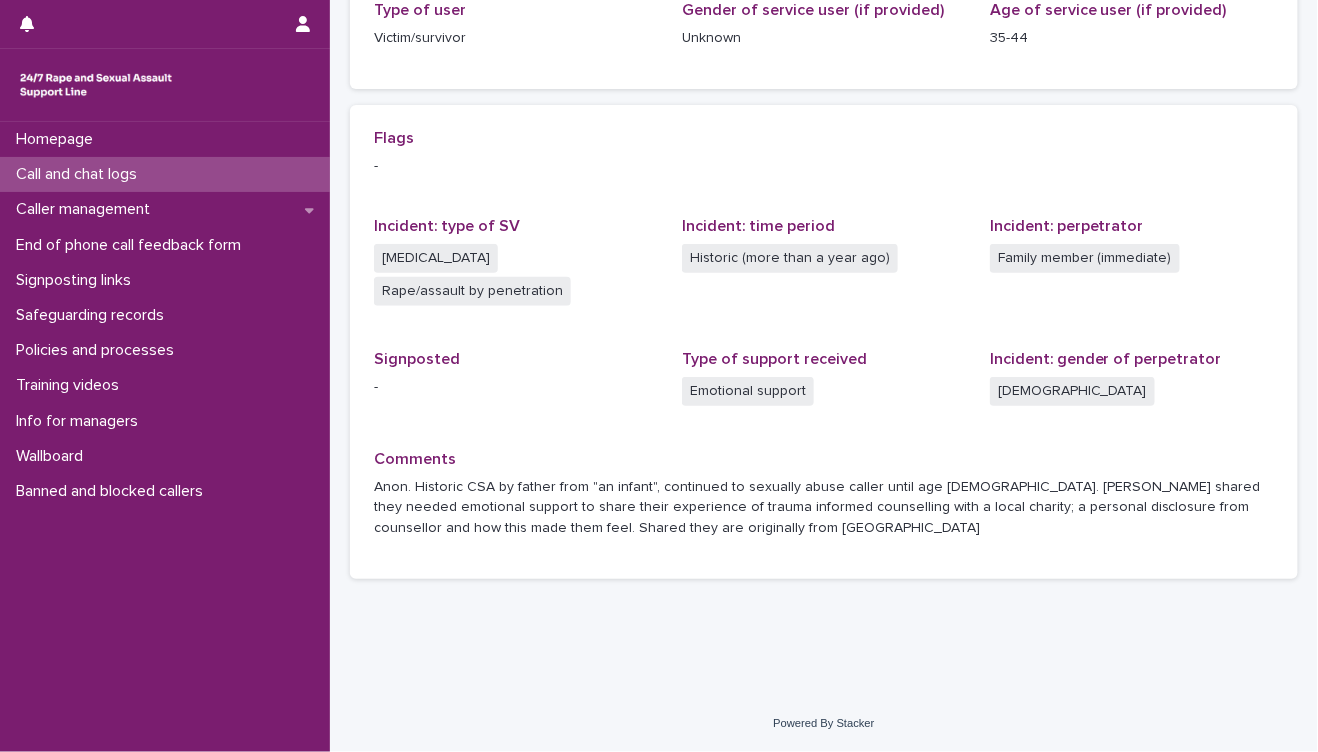 scroll, scrollTop: 0, scrollLeft: 0, axis: both 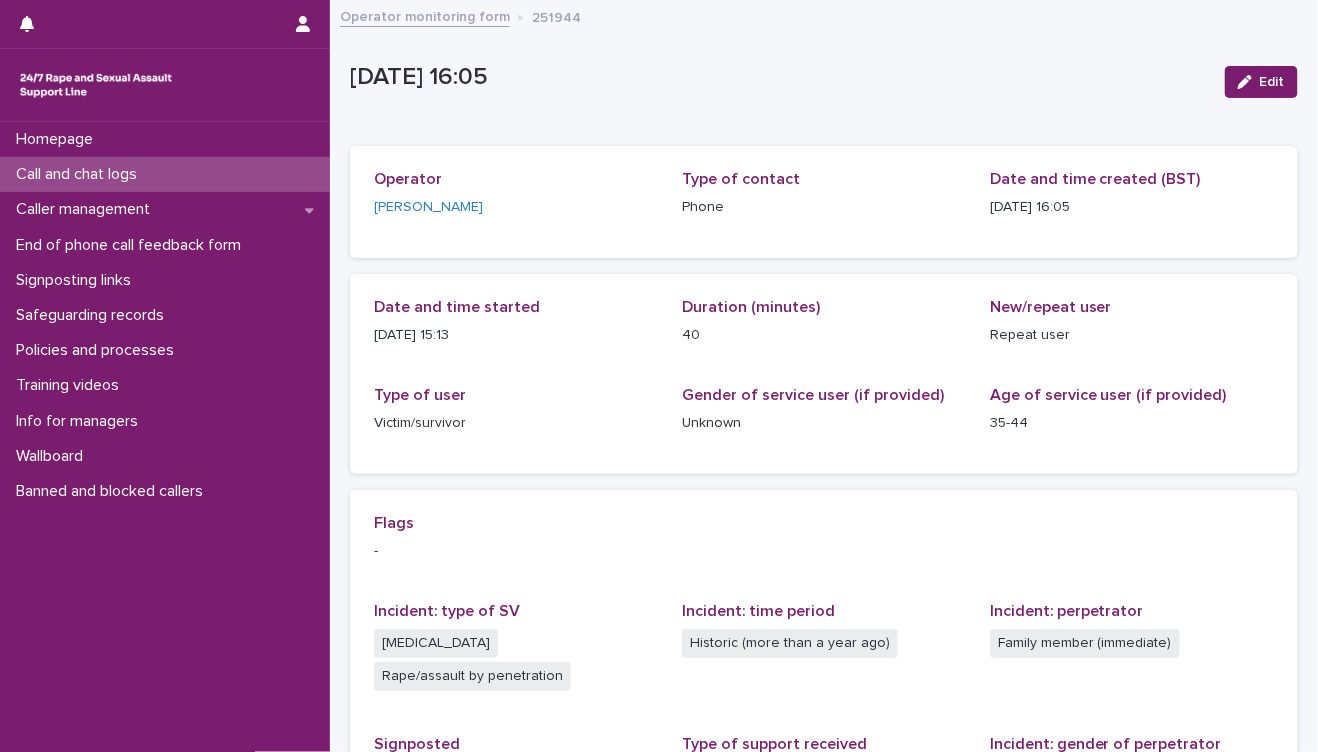 click on "Call and chat logs" at bounding box center [165, 174] 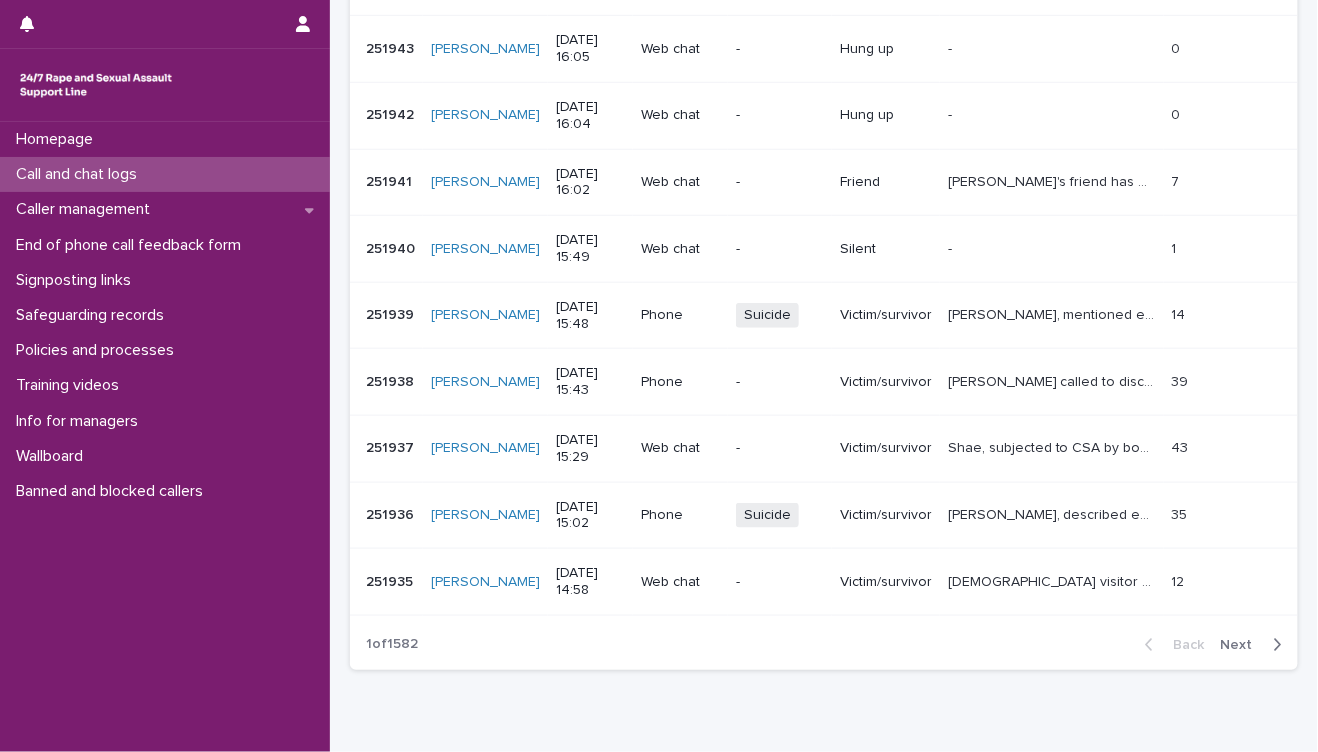 scroll, scrollTop: 110, scrollLeft: 0, axis: vertical 